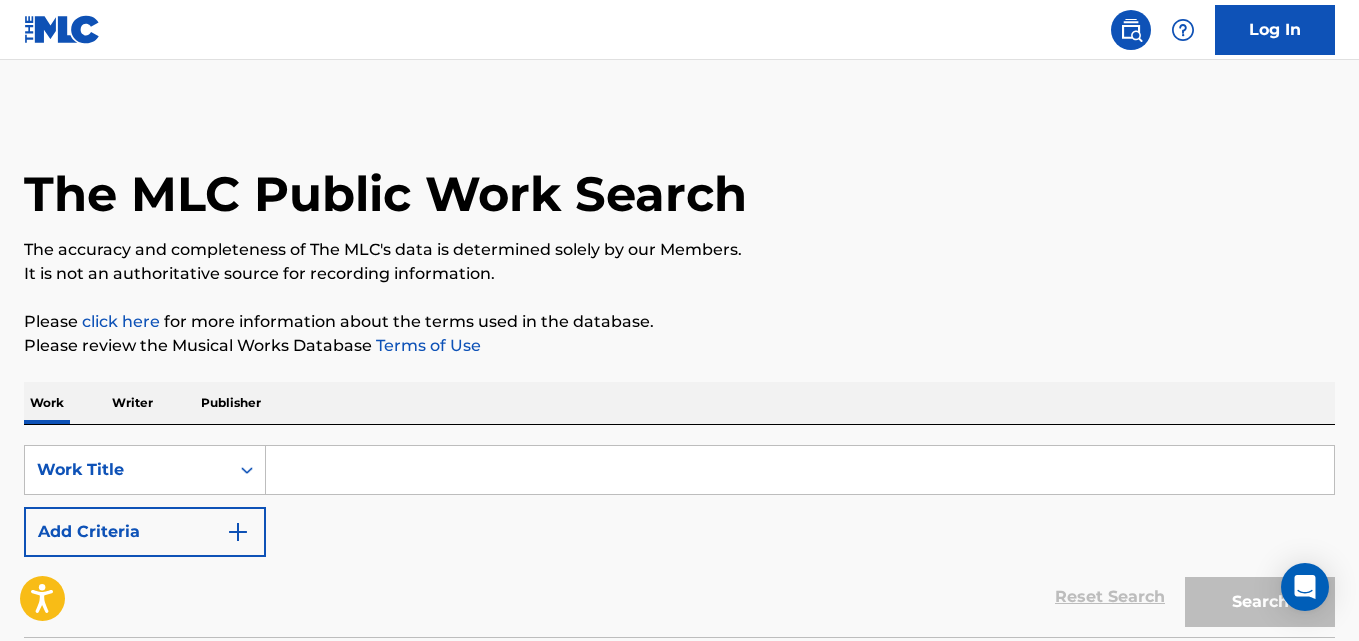 click on "Work Writer Publisher" at bounding box center (679, 403) 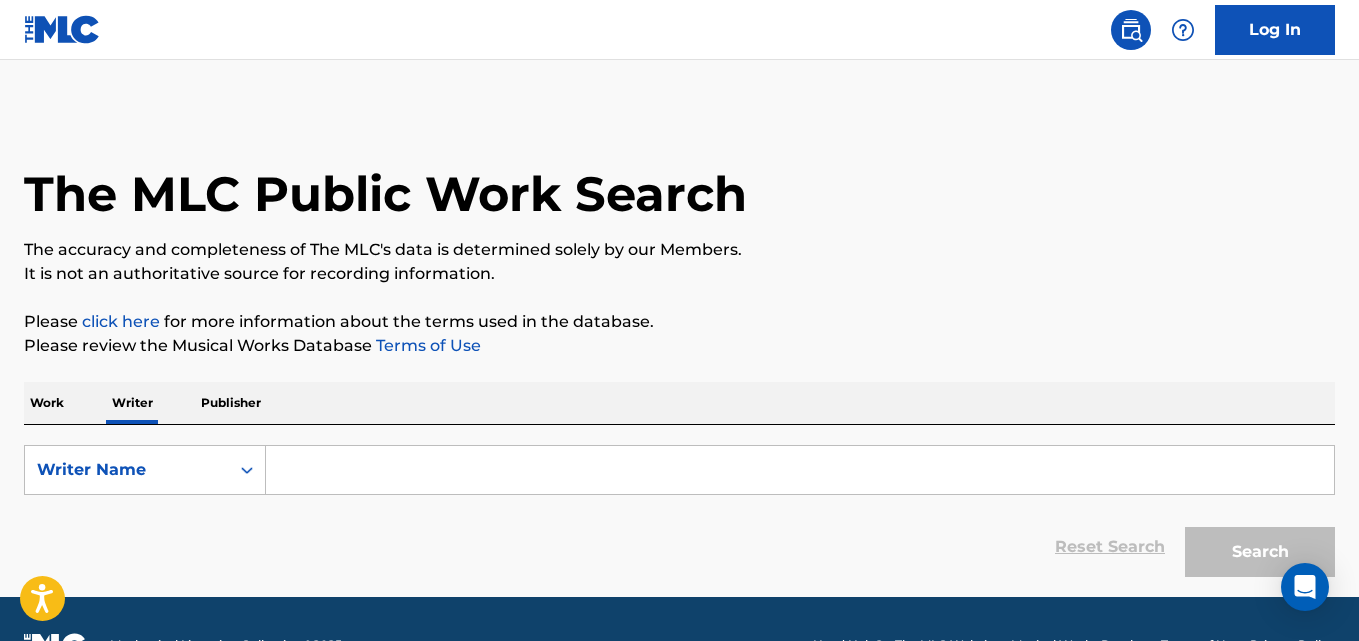 click on "SearchWithCriteria7bfdb066-be69-4baf-8243-49dc414db189 Writer Name Reset Search Search" at bounding box center (679, 506) 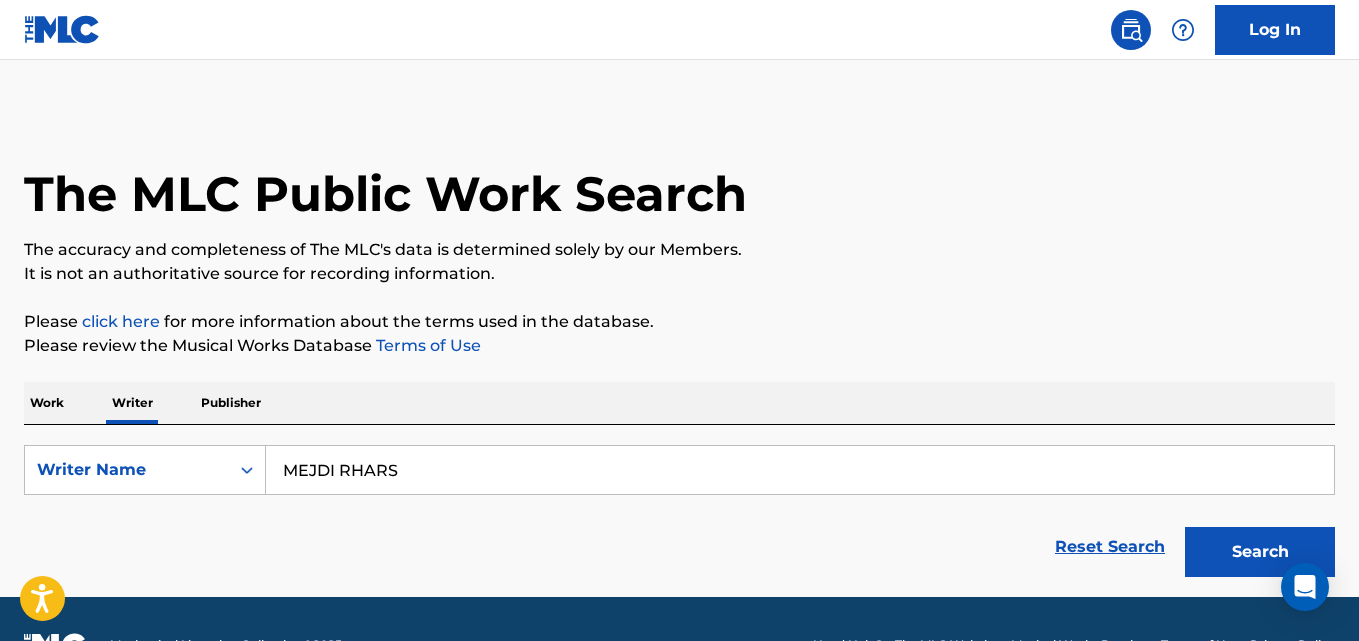 type on "MEJDI RHARS" 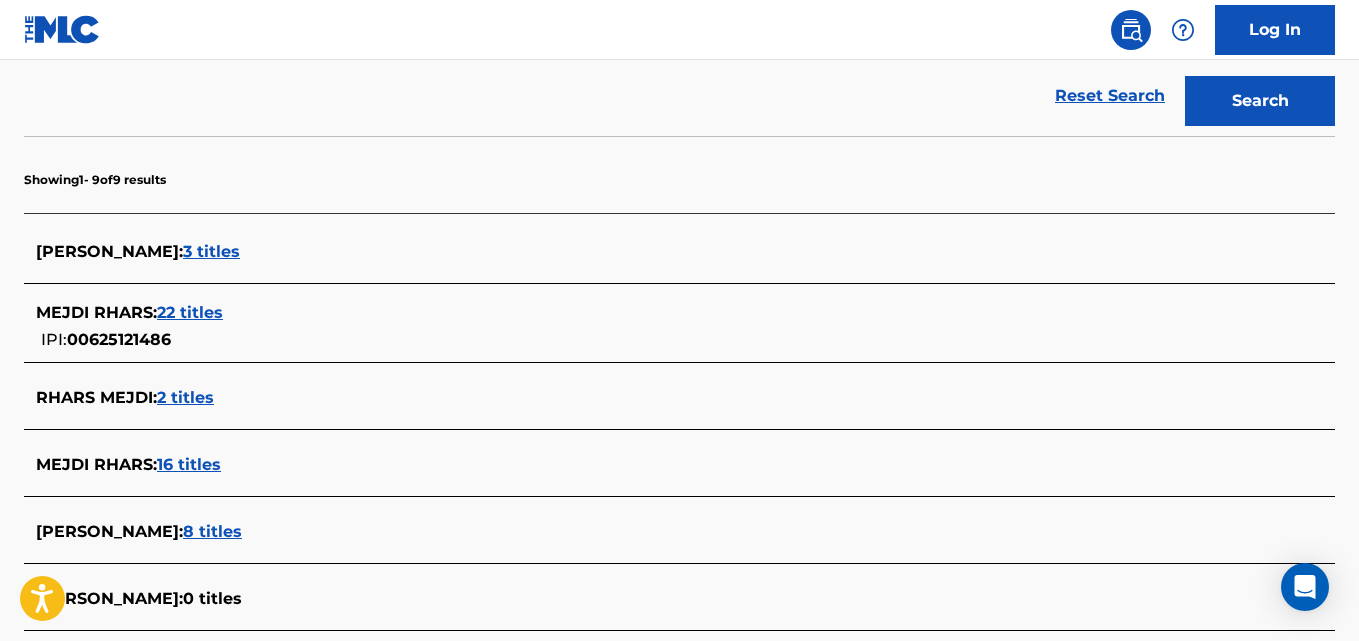 scroll, scrollTop: 500, scrollLeft: 0, axis: vertical 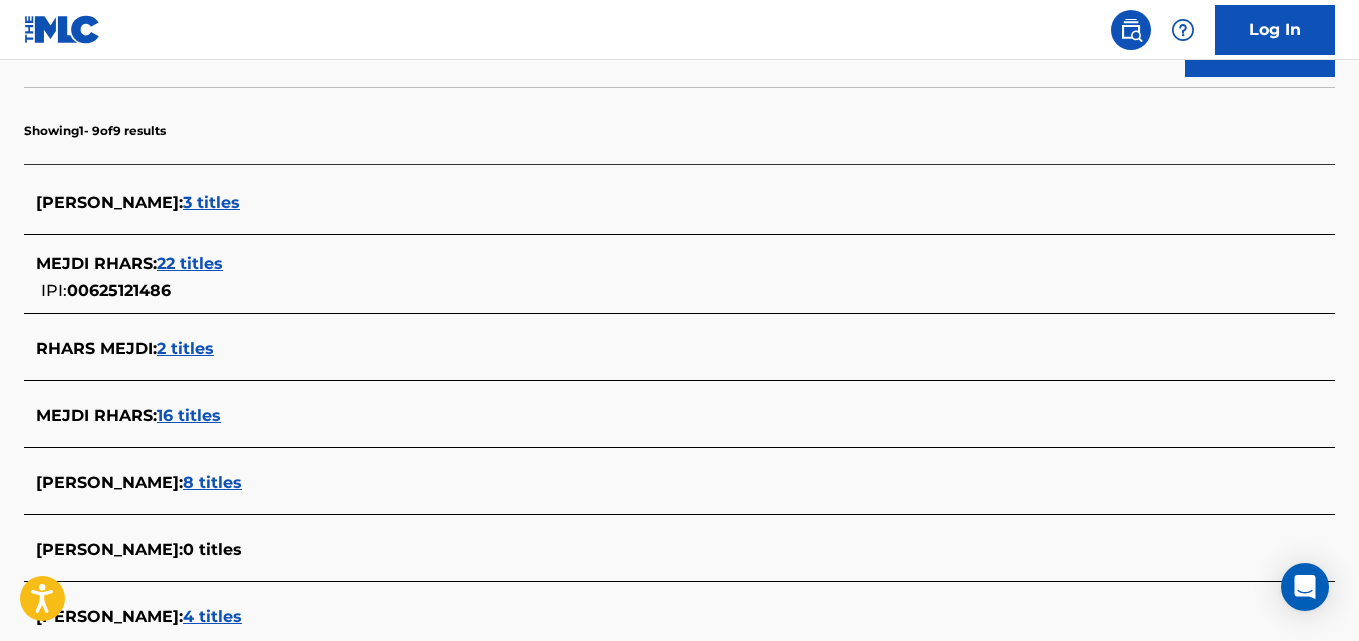 click on "22 titles" at bounding box center (190, 263) 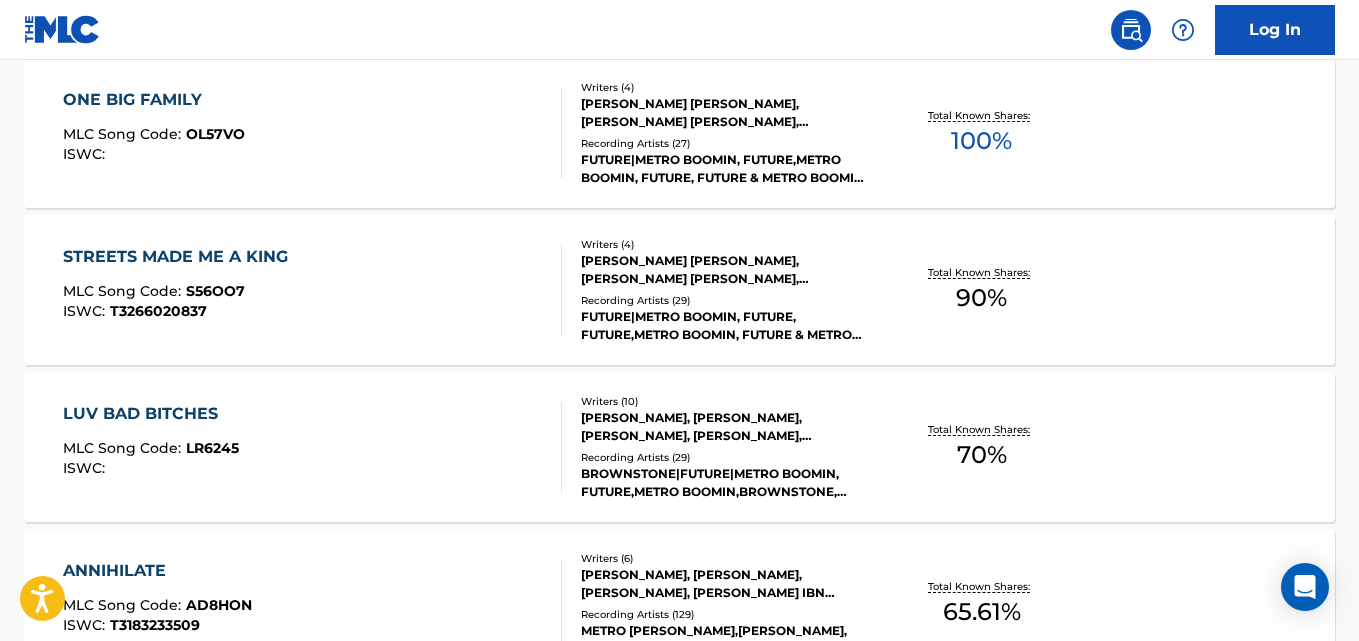 scroll, scrollTop: 500, scrollLeft: 0, axis: vertical 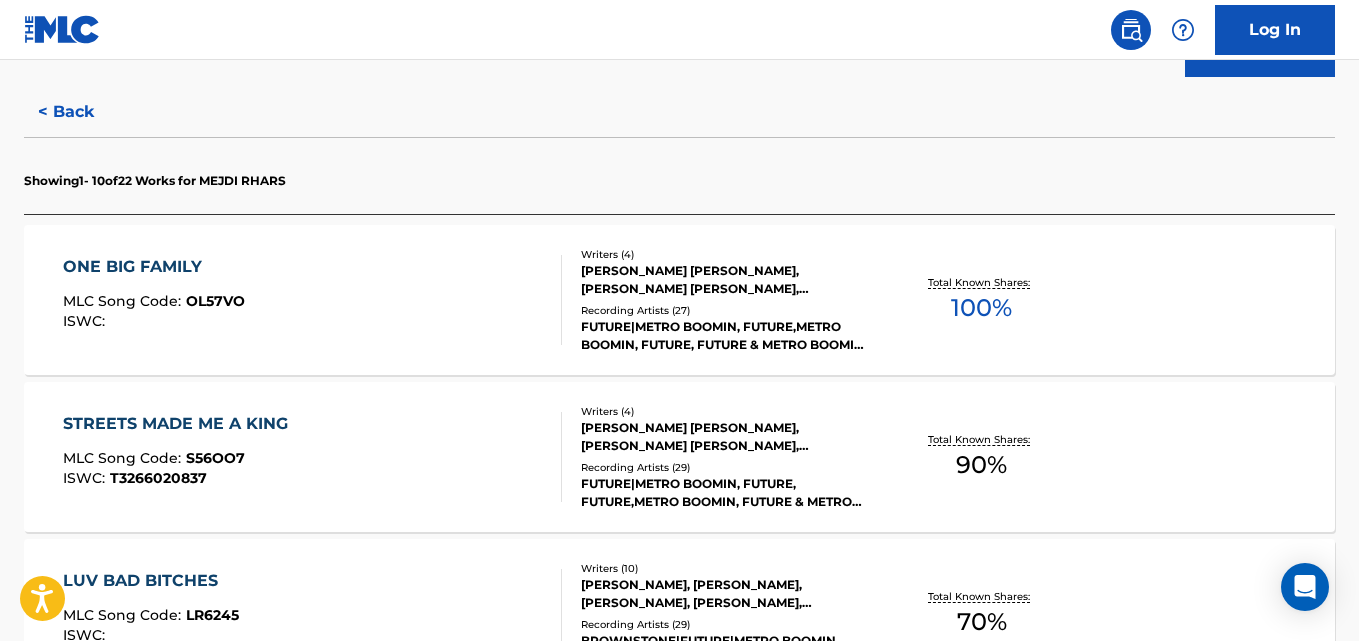 click on "ONE BIG FAMILY" at bounding box center [154, 267] 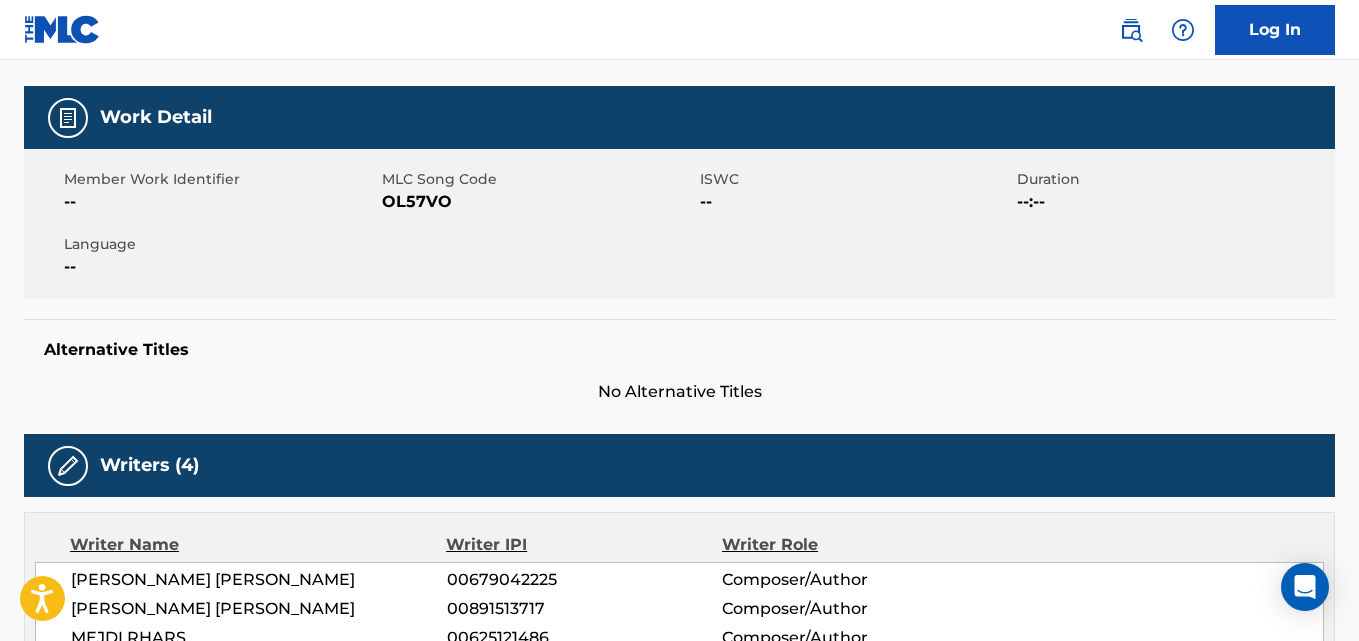 scroll, scrollTop: 0, scrollLeft: 0, axis: both 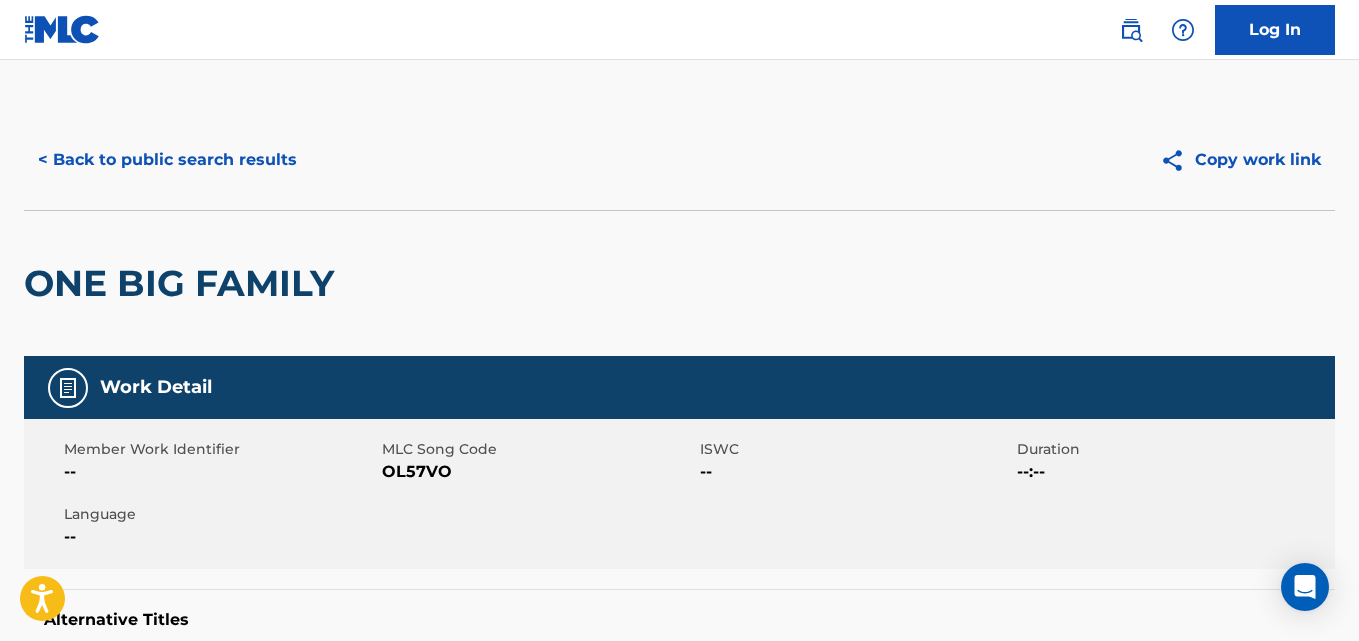 click on "< Back to public search results" at bounding box center (167, 160) 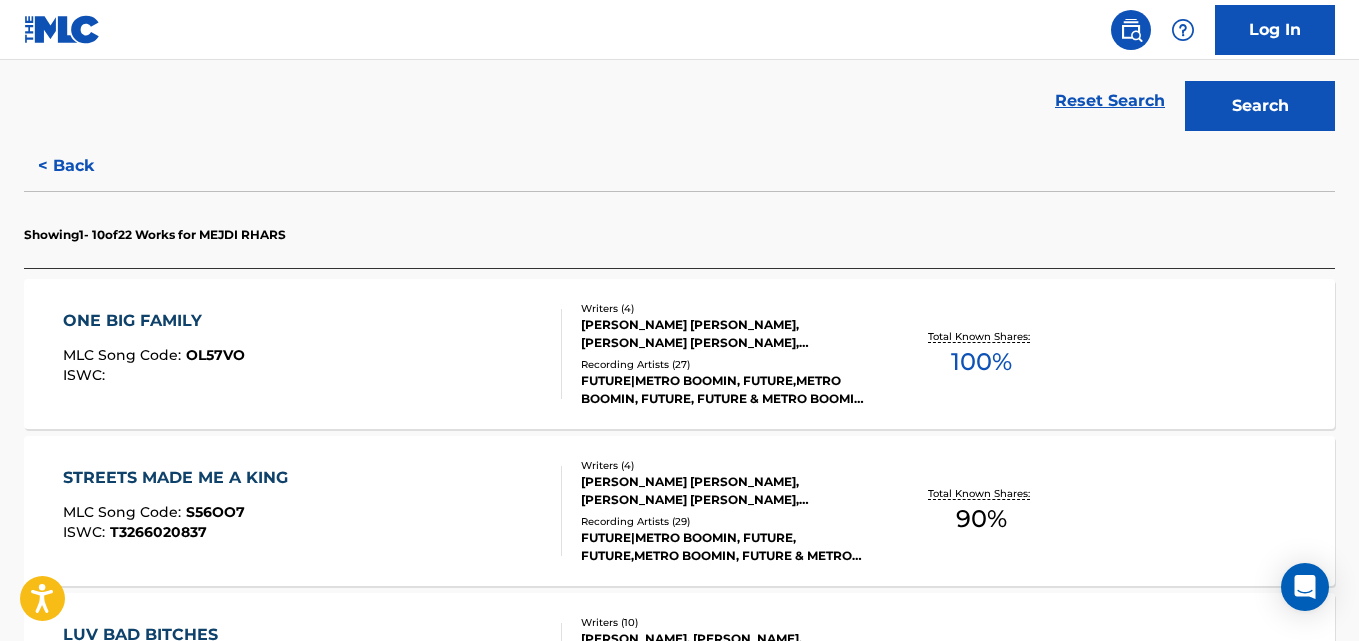 scroll, scrollTop: 780, scrollLeft: 0, axis: vertical 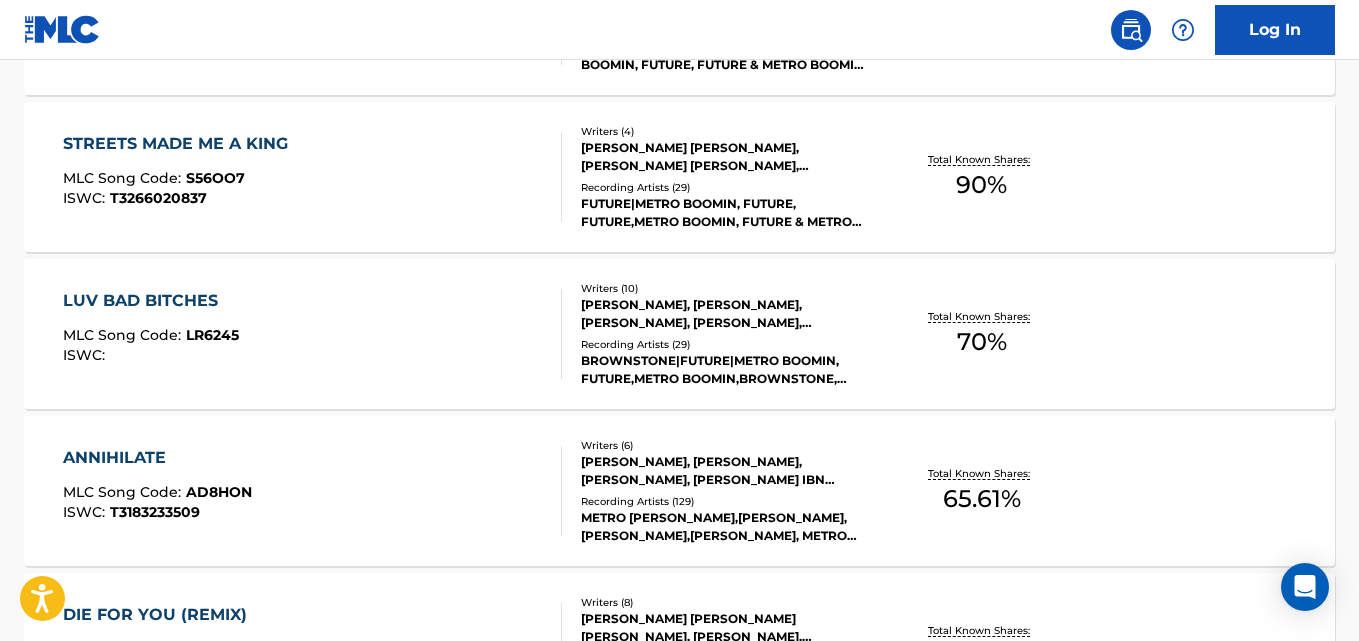 click on "STREETS MADE ME A KING" at bounding box center (180, 144) 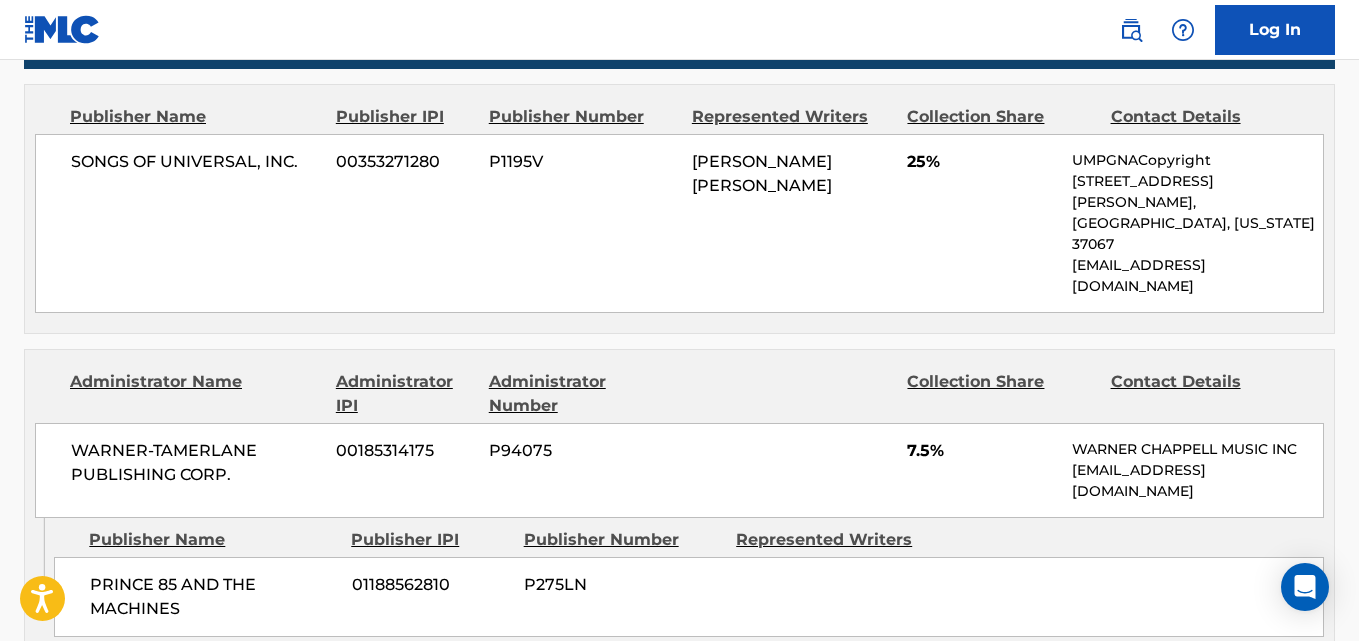 scroll, scrollTop: 0, scrollLeft: 0, axis: both 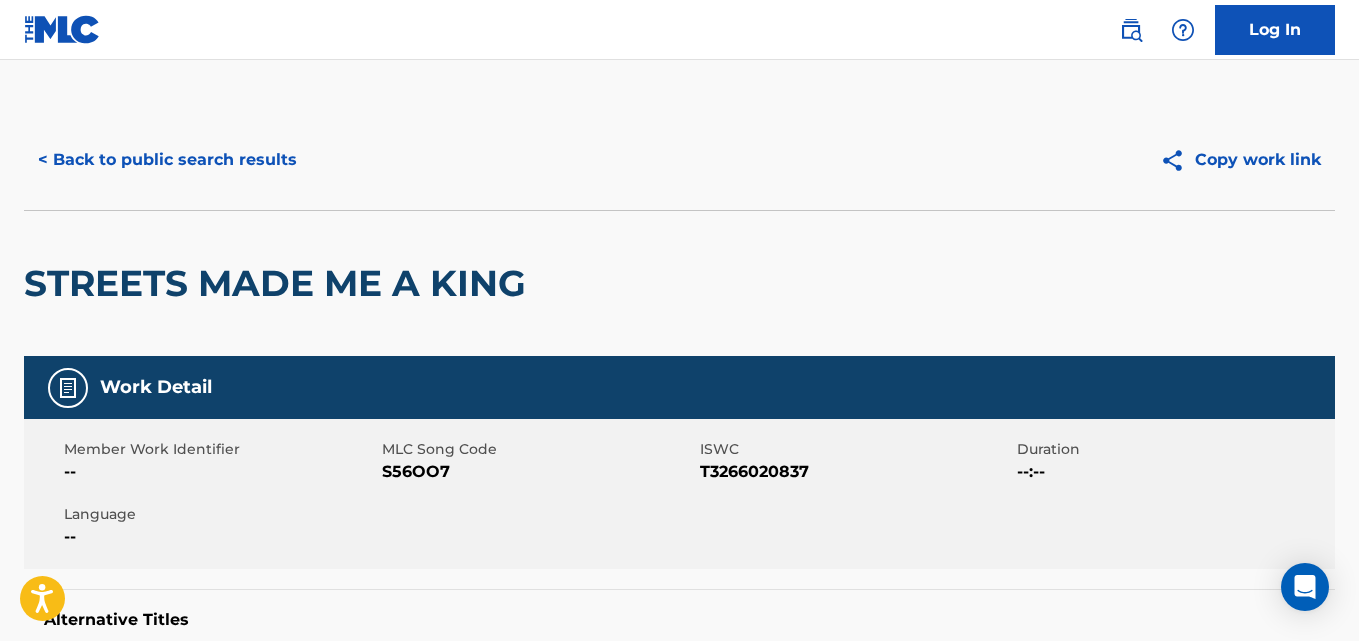 click on "< Back to public search results" at bounding box center (167, 160) 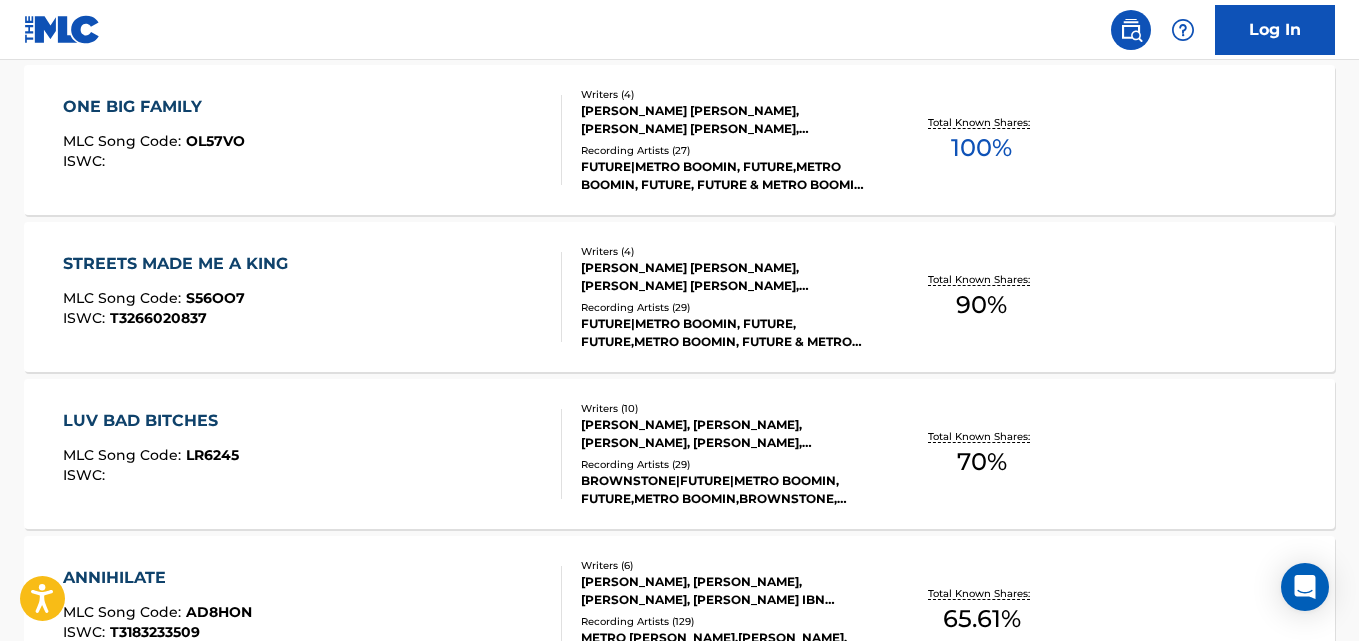 scroll, scrollTop: 780, scrollLeft: 0, axis: vertical 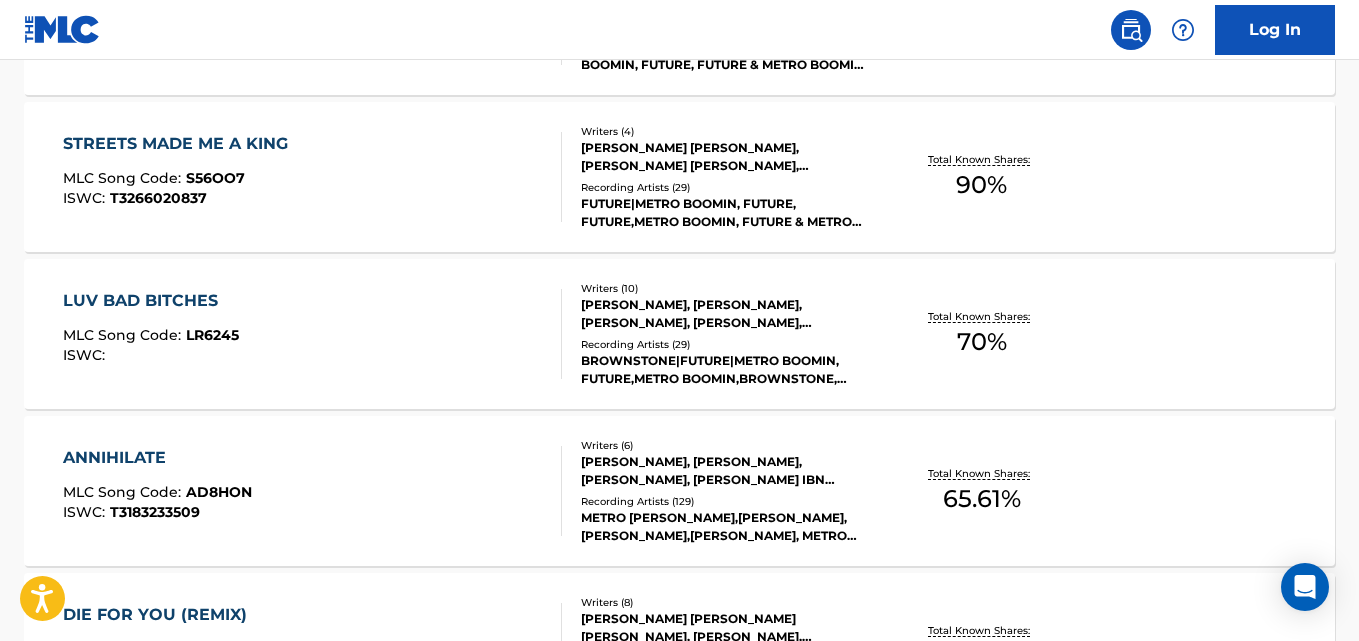click on "LUV BAD BITCHES" at bounding box center [151, 301] 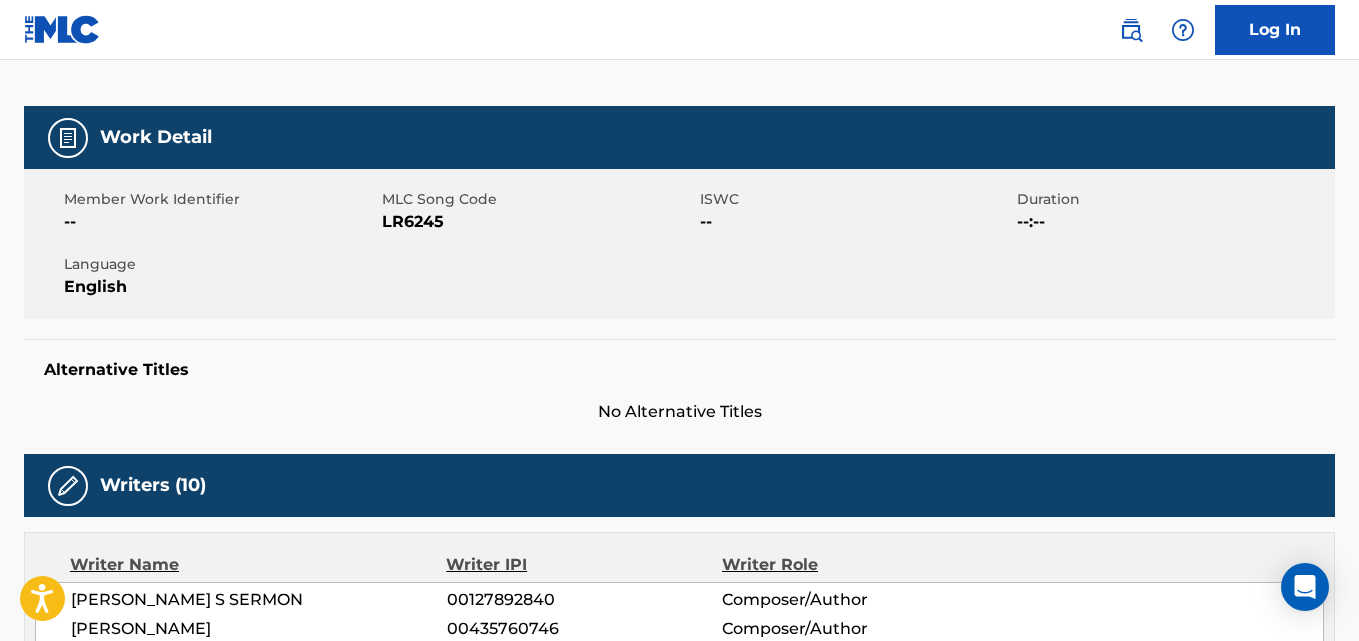 scroll, scrollTop: 0, scrollLeft: 0, axis: both 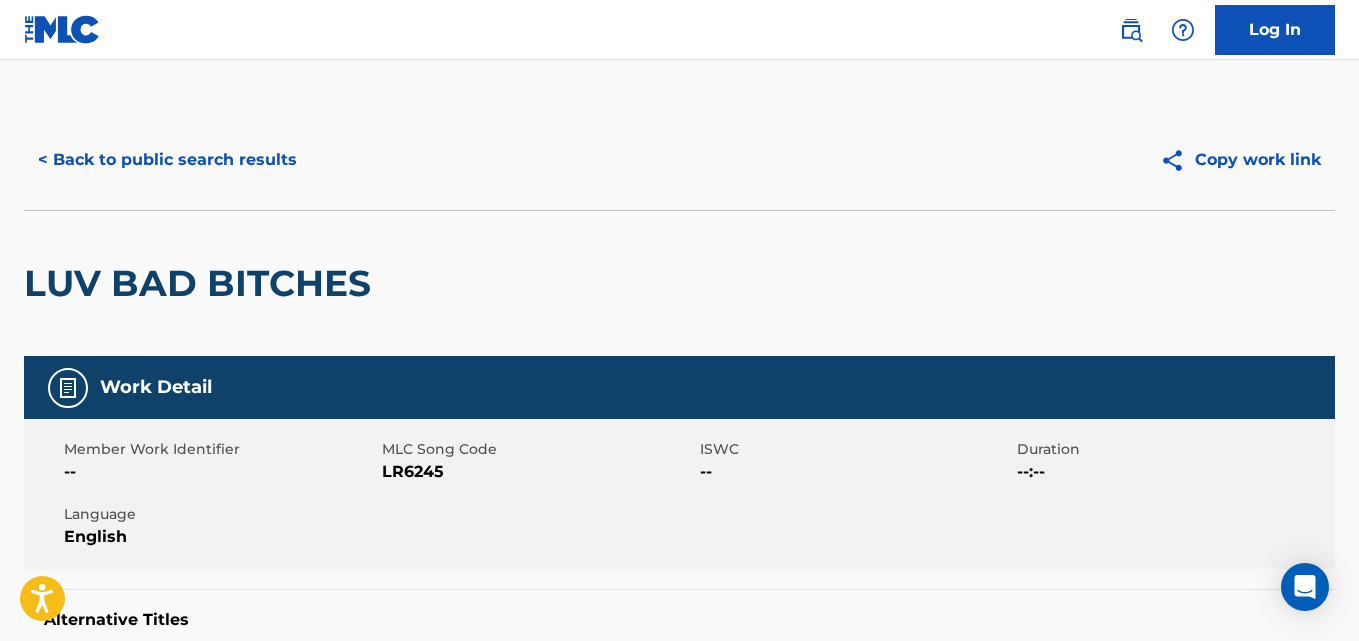 click on "< Back to public search results" at bounding box center (167, 160) 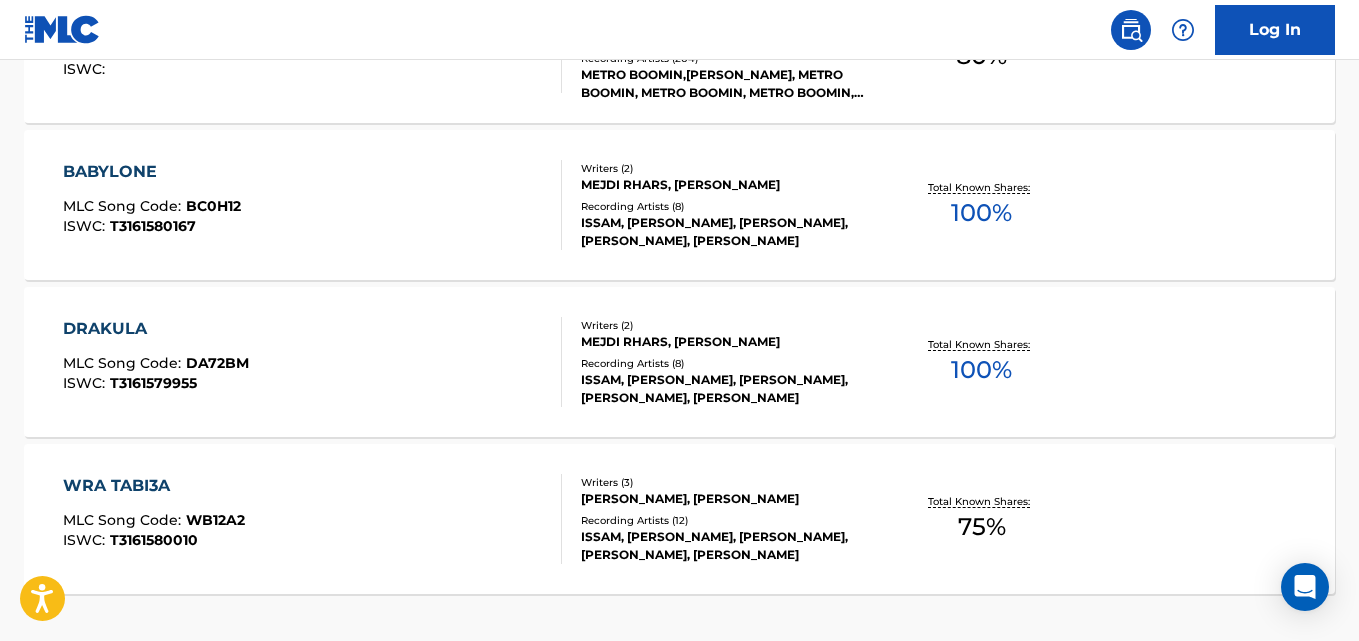 scroll, scrollTop: 1888, scrollLeft: 0, axis: vertical 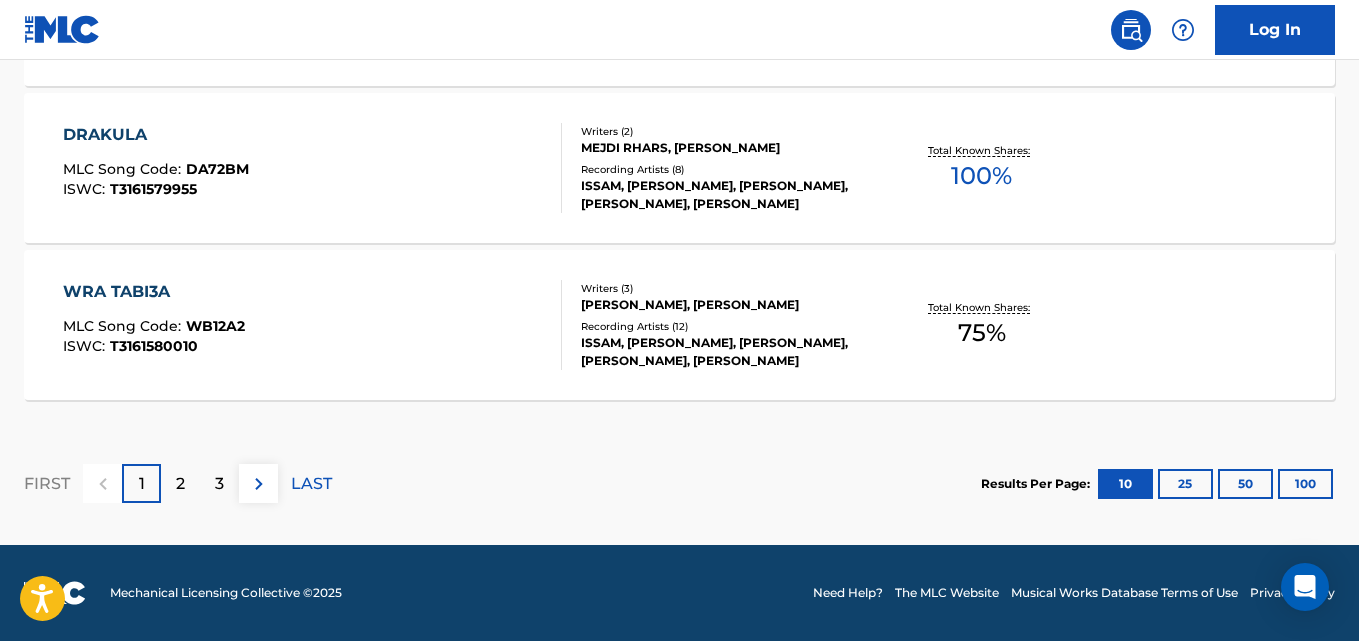 click on "WRA TABI3A" at bounding box center [154, 292] 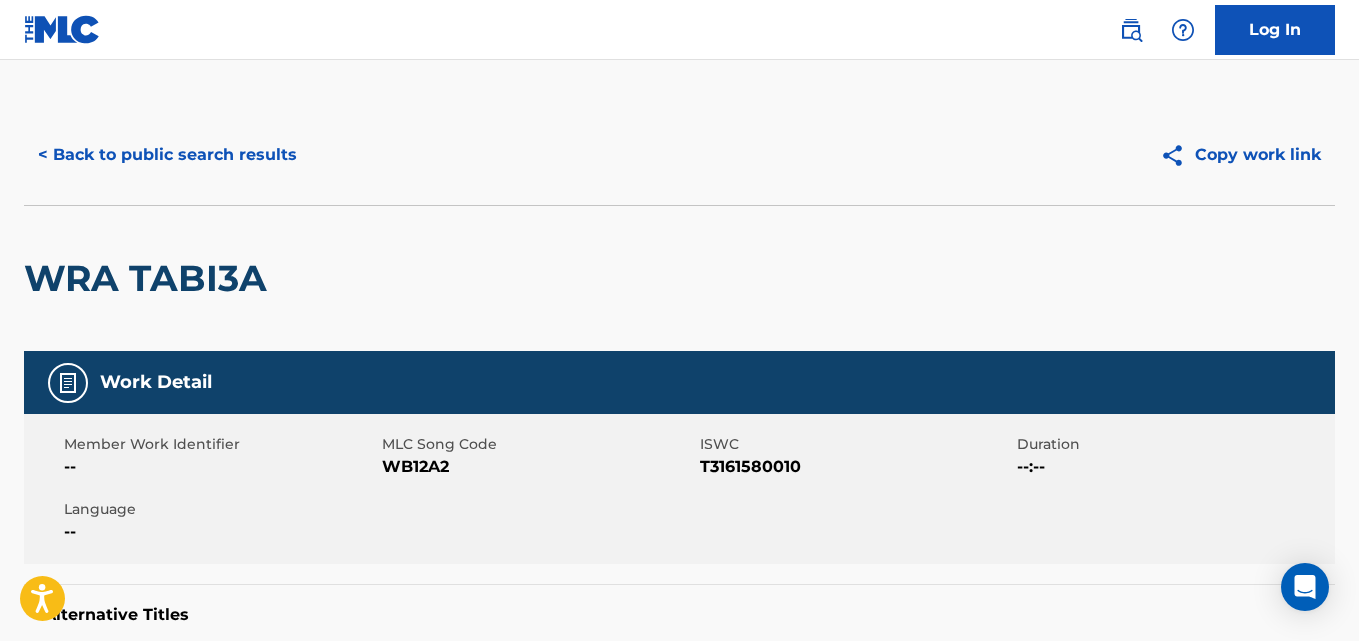 scroll, scrollTop: 0, scrollLeft: 0, axis: both 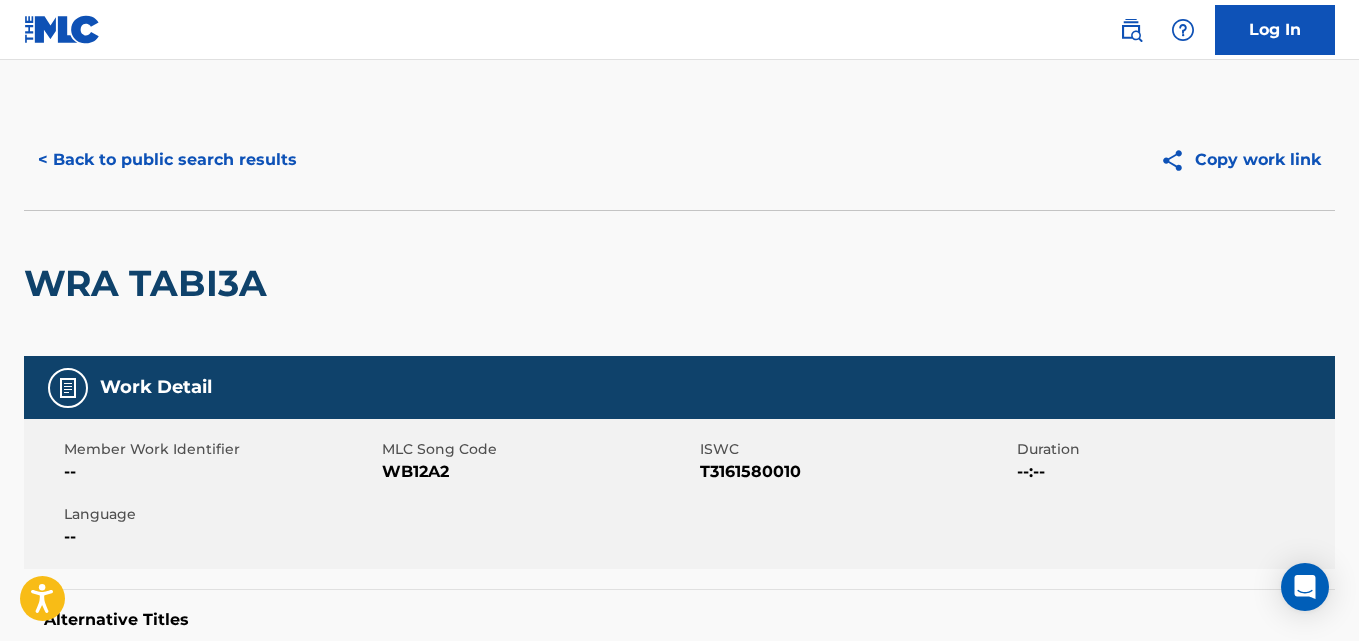click on "< Back to public search results" at bounding box center [167, 160] 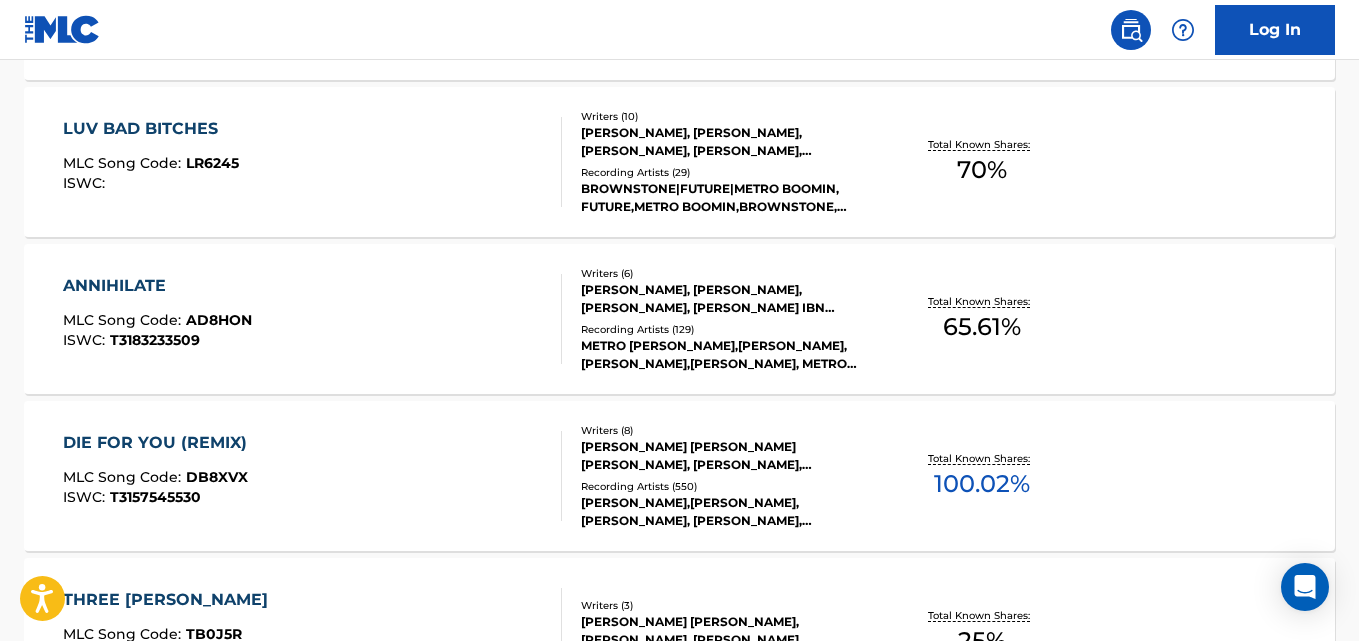 scroll, scrollTop: 1113, scrollLeft: 0, axis: vertical 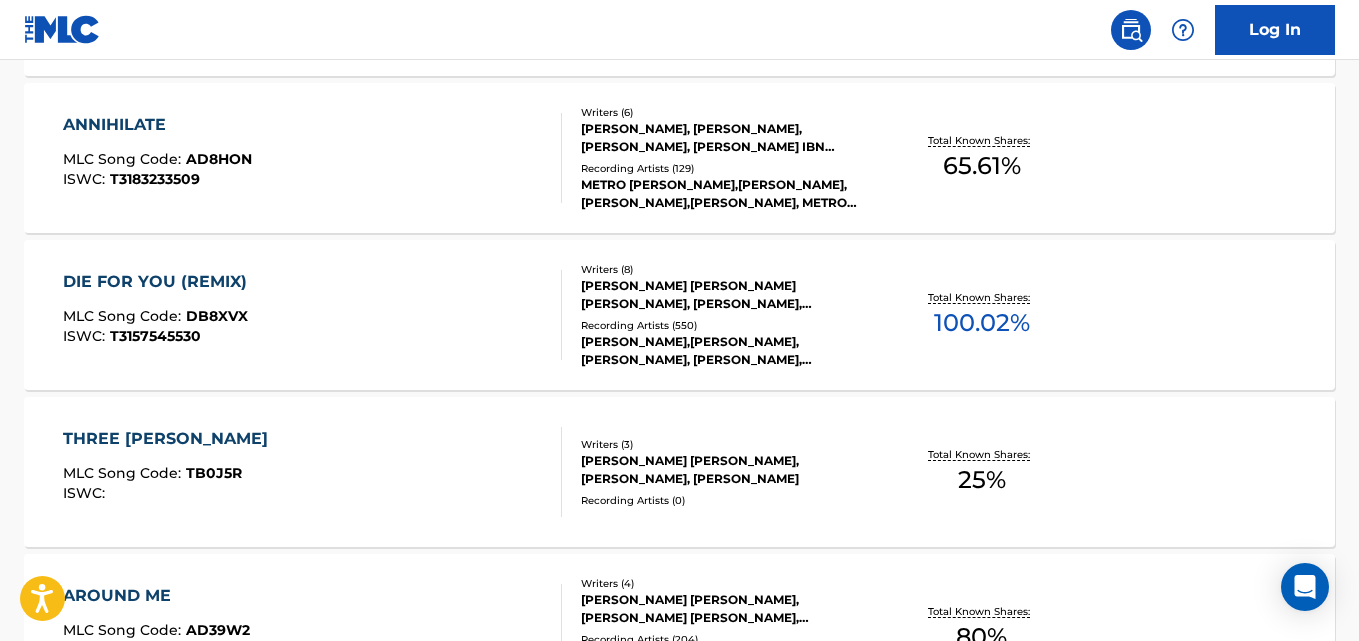 click on "ANNIHILATE" at bounding box center (157, 125) 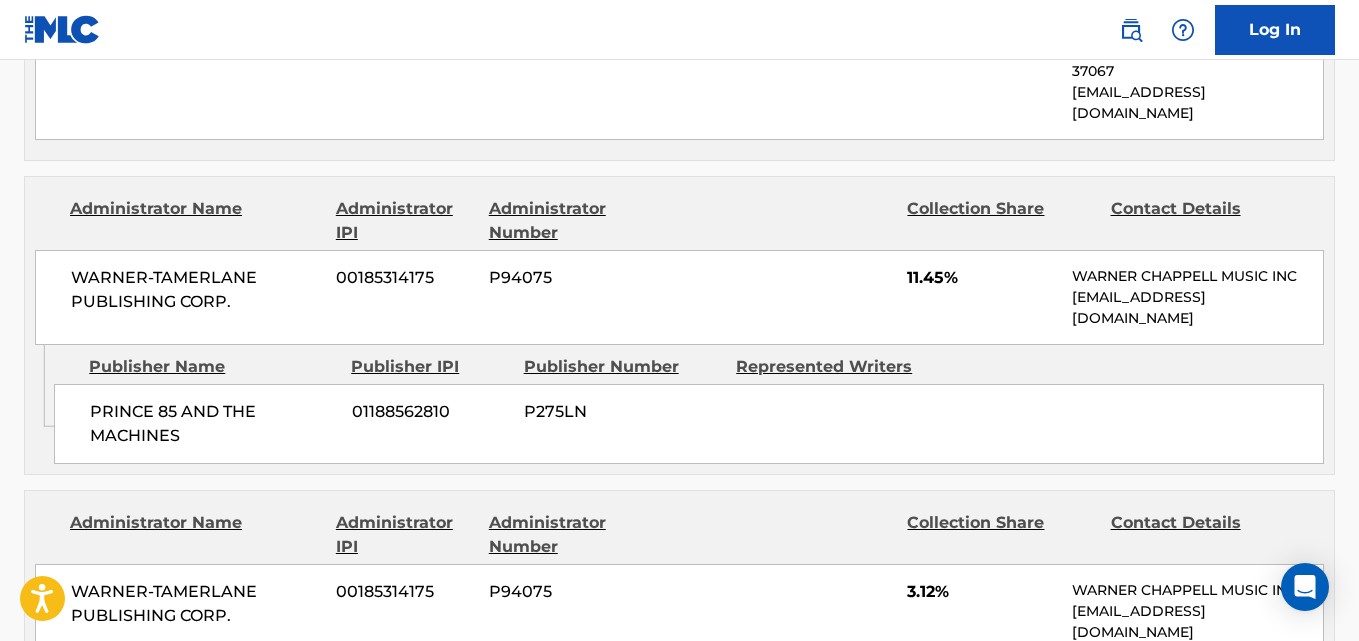 scroll, scrollTop: 2587, scrollLeft: 0, axis: vertical 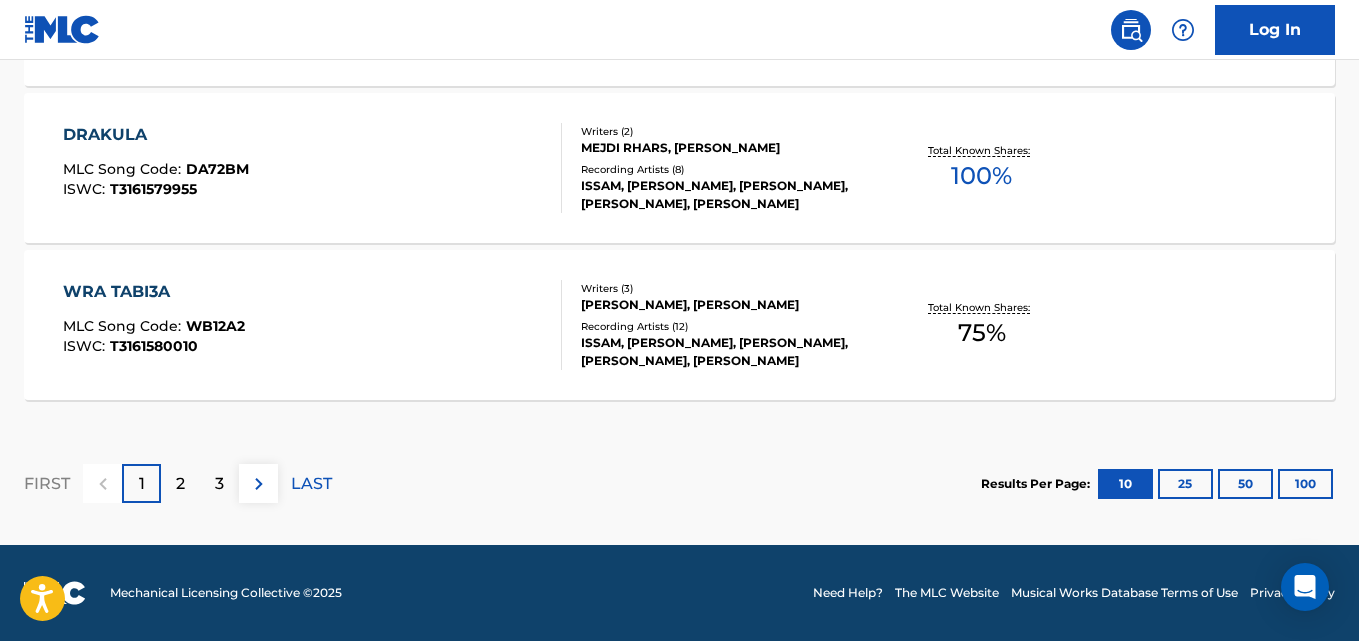 click on "DRAKULA" at bounding box center [156, 135] 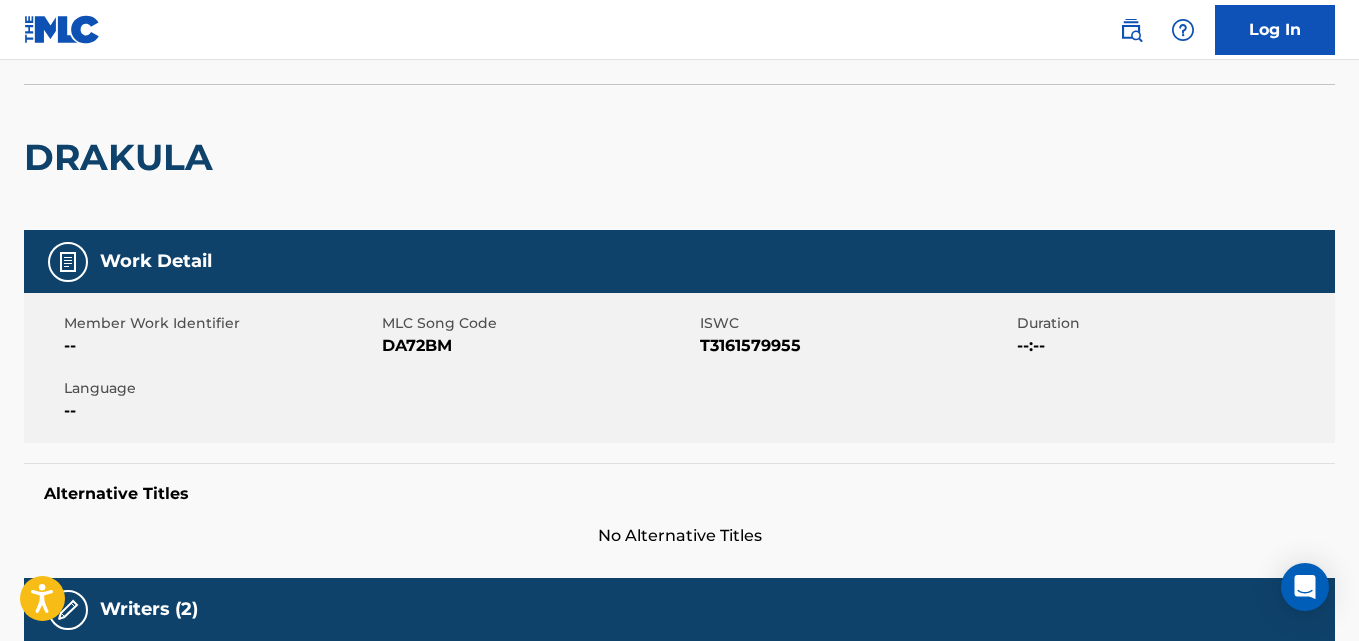 scroll, scrollTop: 0, scrollLeft: 0, axis: both 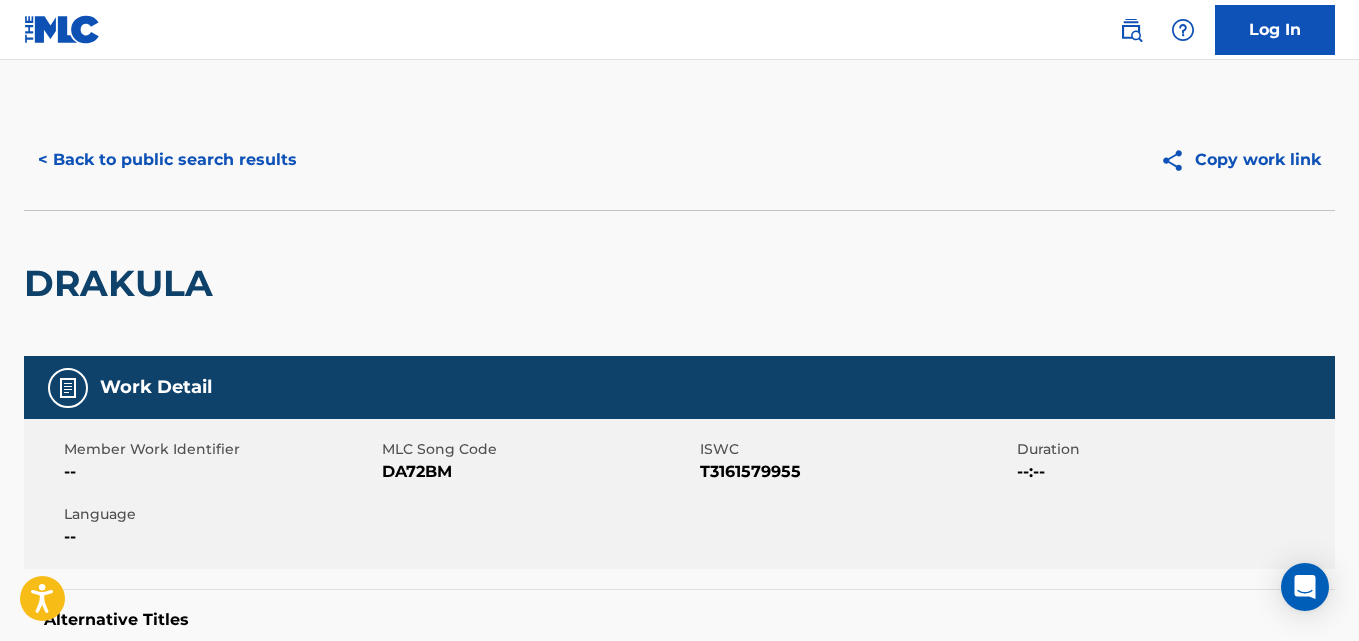 click on "< Back to public search results" at bounding box center [167, 160] 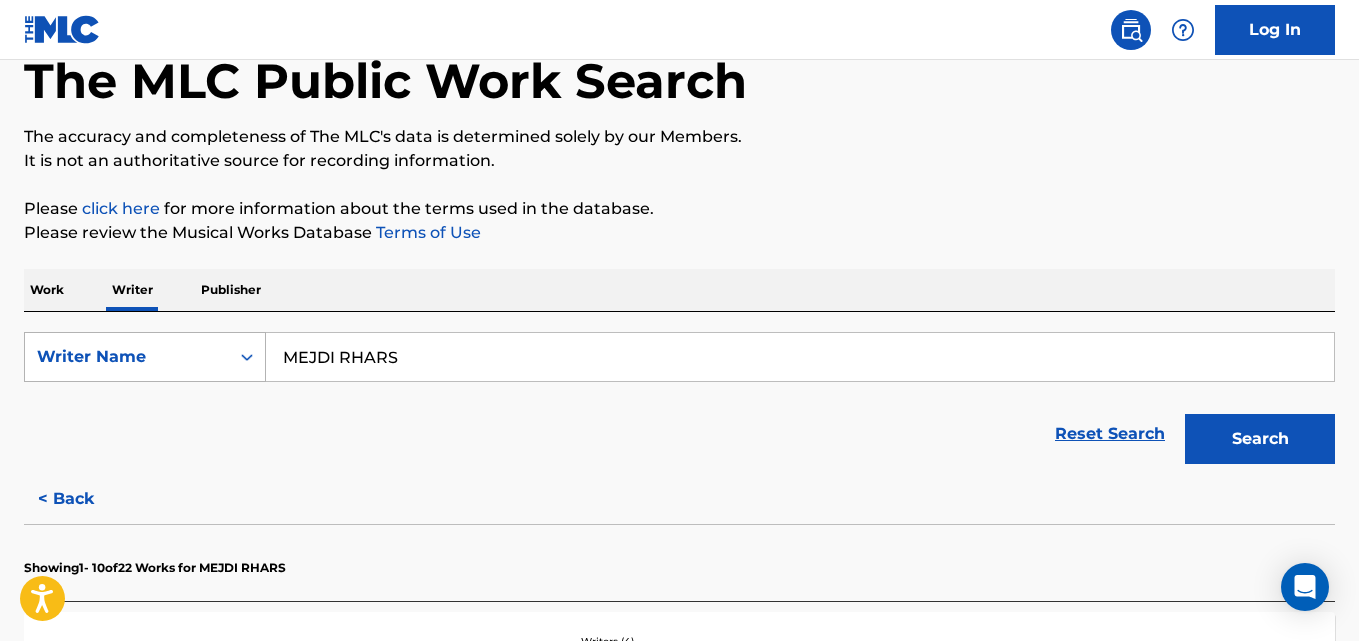 drag, startPoint x: 461, startPoint y: 338, endPoint x: 181, endPoint y: 342, distance: 280.02856 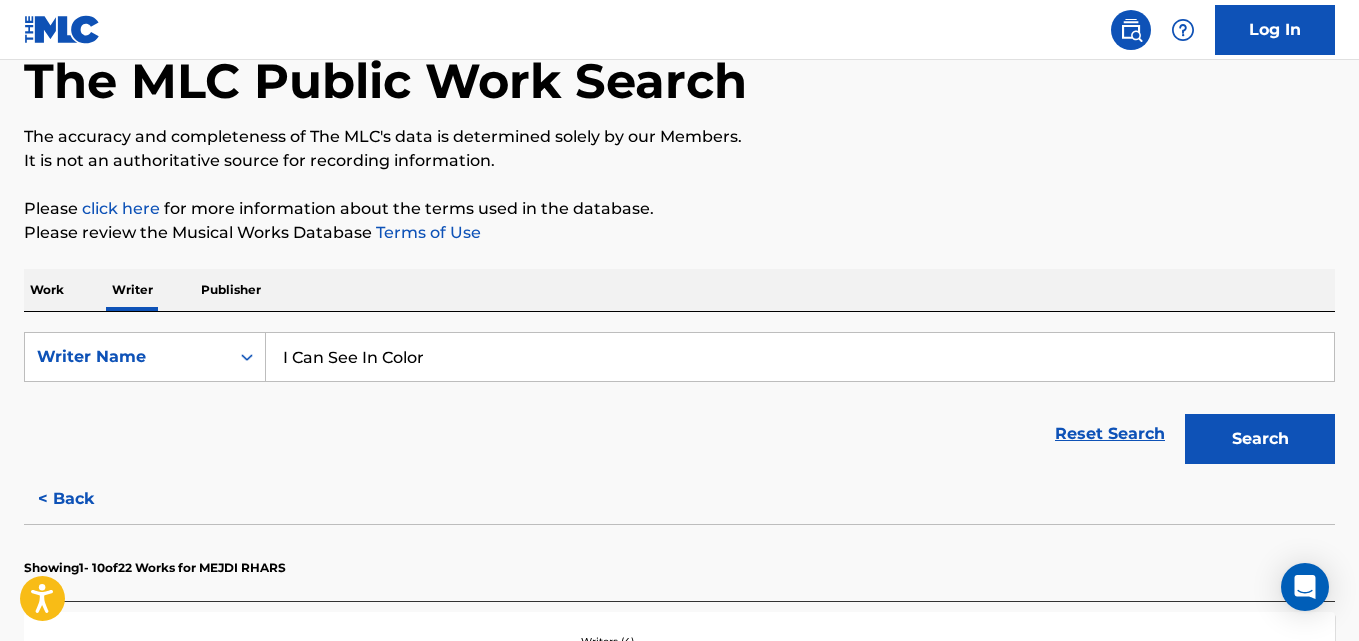 type on "I Can See In Color" 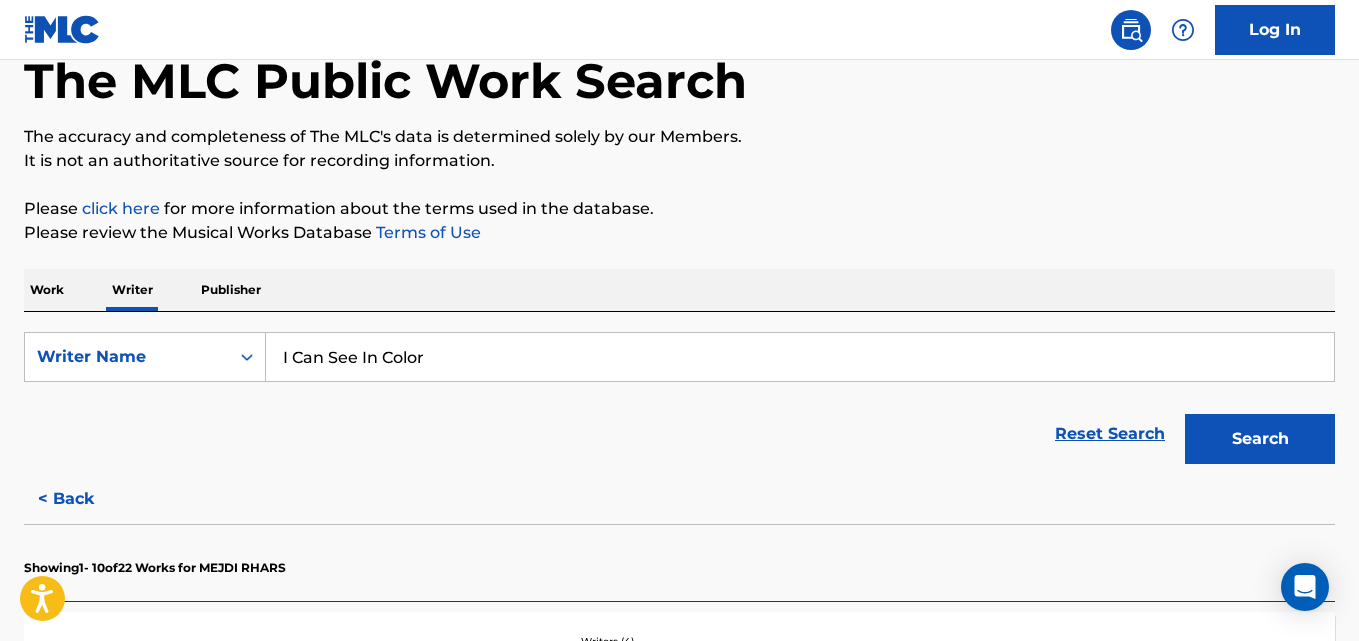 click on "Work" at bounding box center (47, 290) 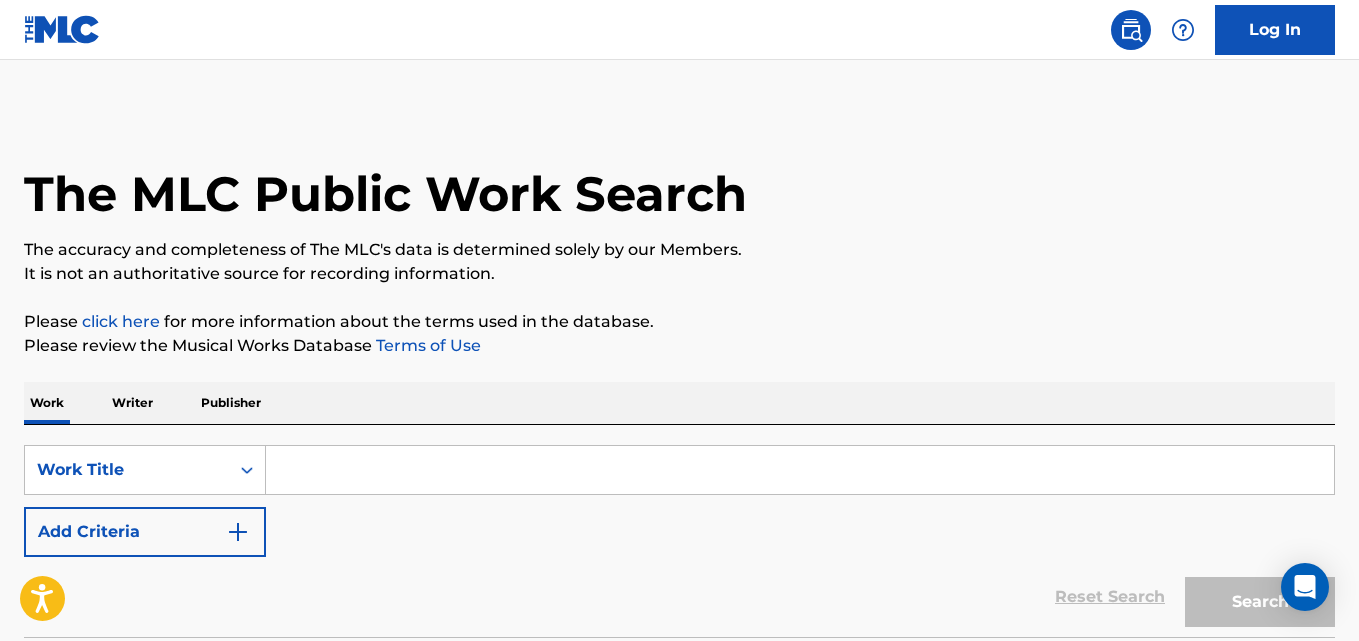 click at bounding box center [800, 470] 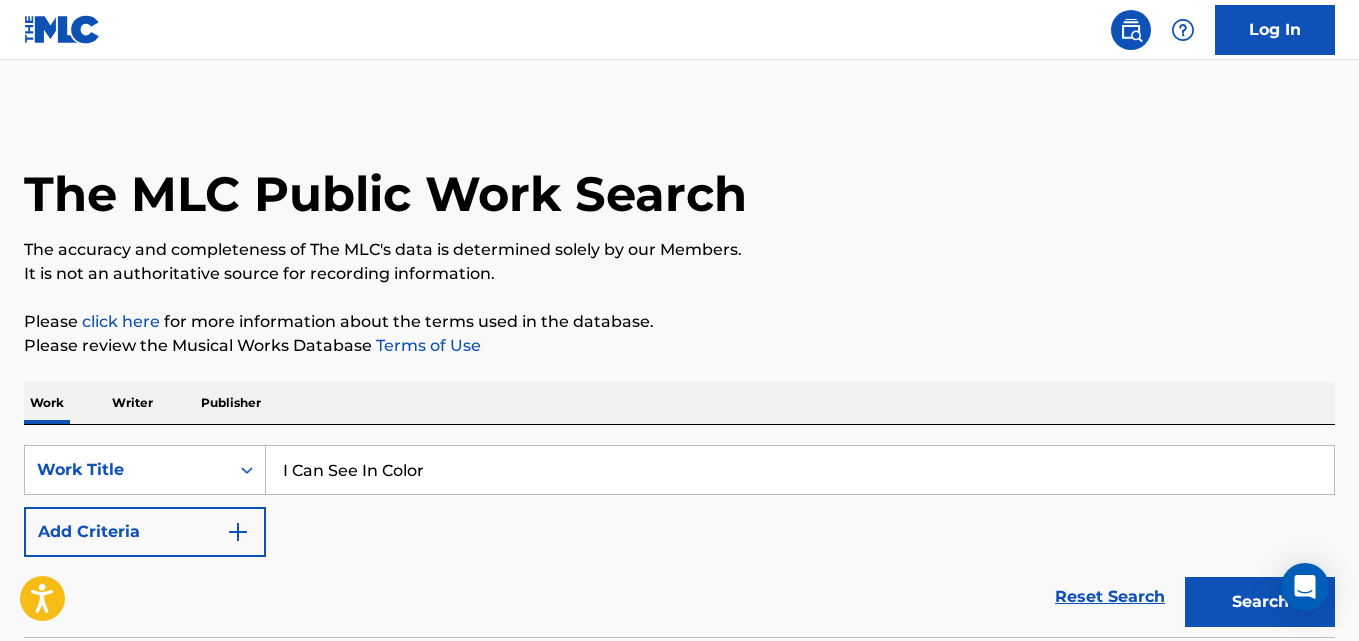 type on "I Can See In Color" 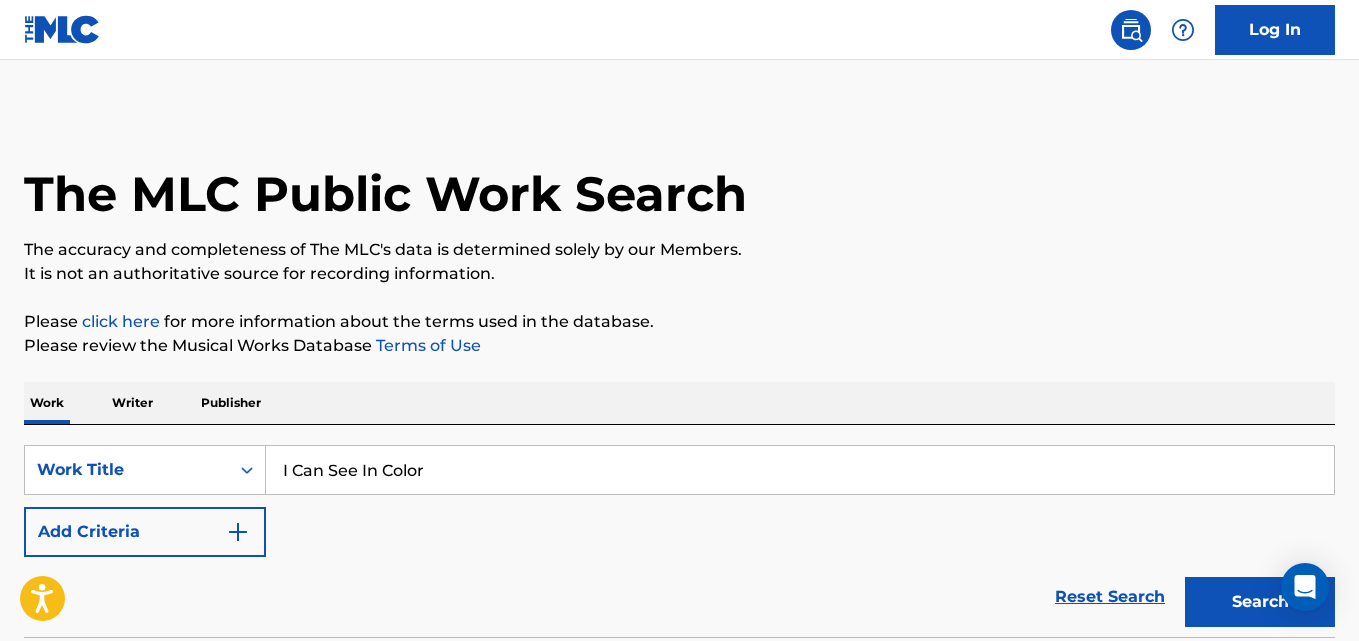 click on "Add Criteria" at bounding box center (145, 532) 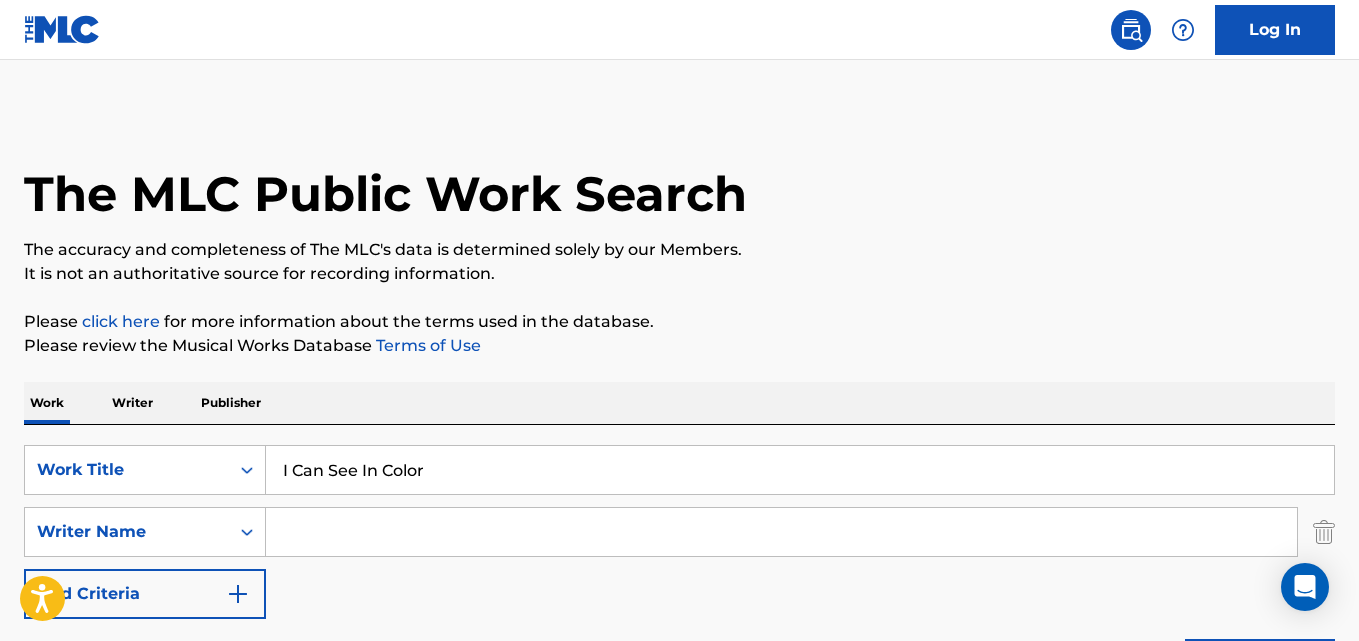 drag, startPoint x: 210, startPoint y: 535, endPoint x: 416, endPoint y: 535, distance: 206 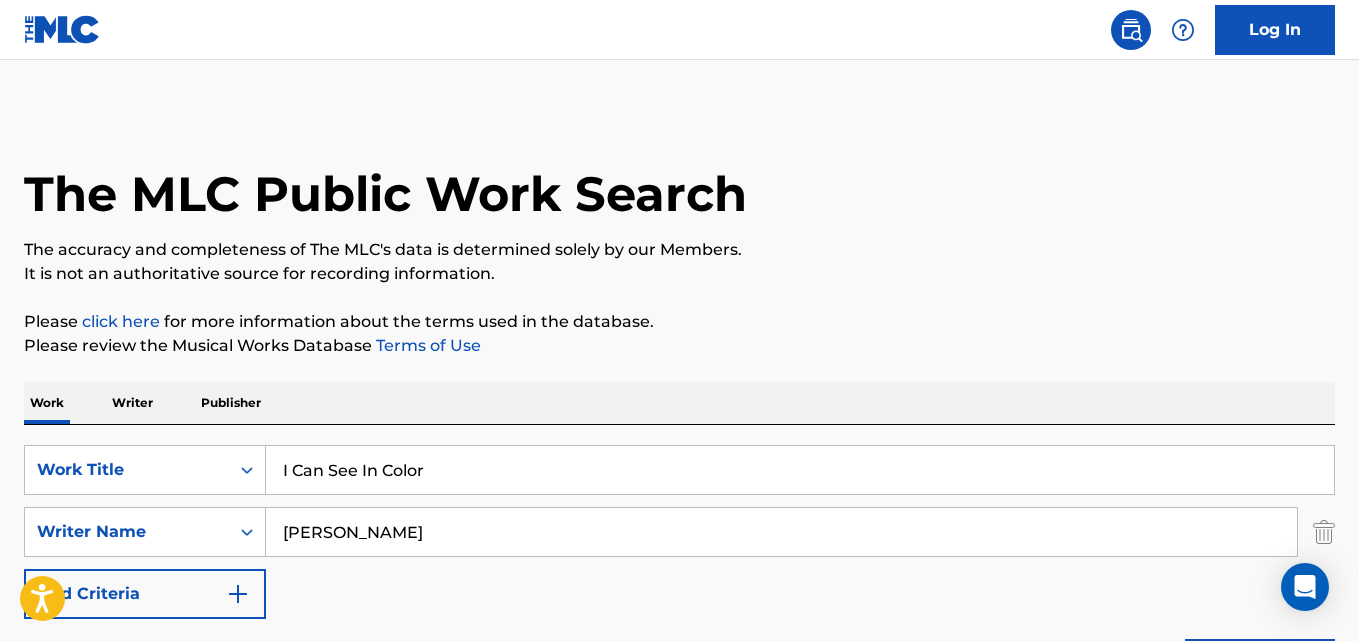 type on "[PERSON_NAME]" 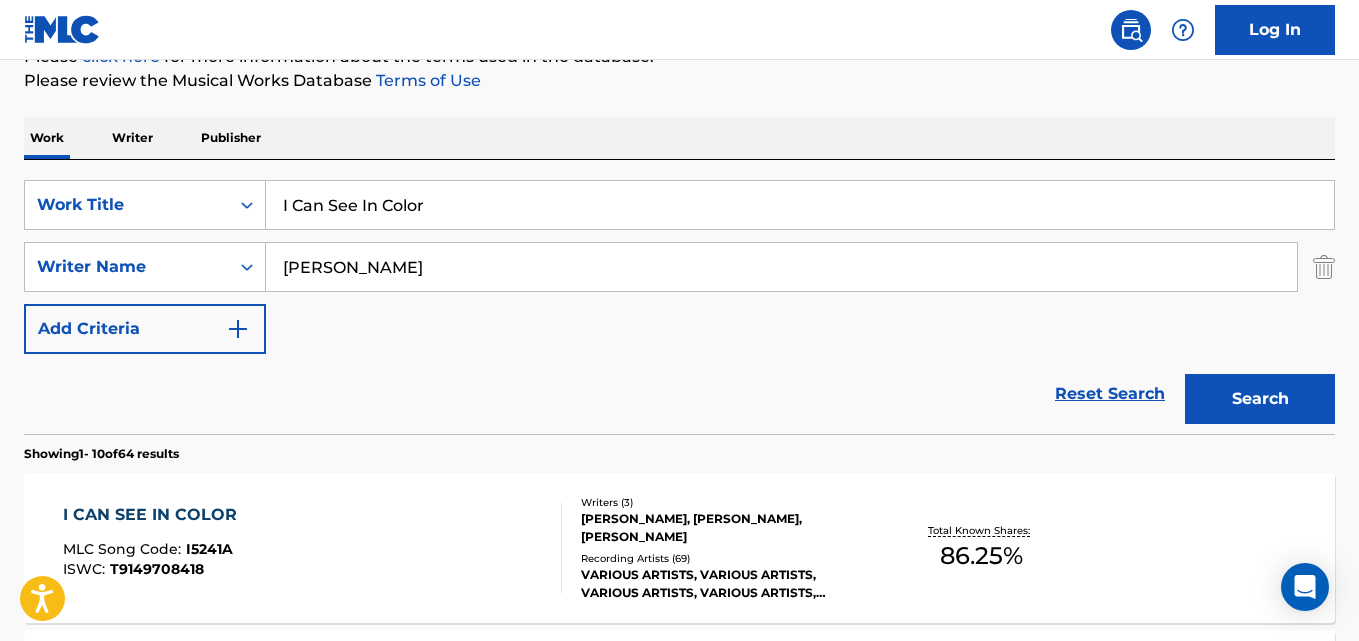 scroll, scrollTop: 343, scrollLeft: 0, axis: vertical 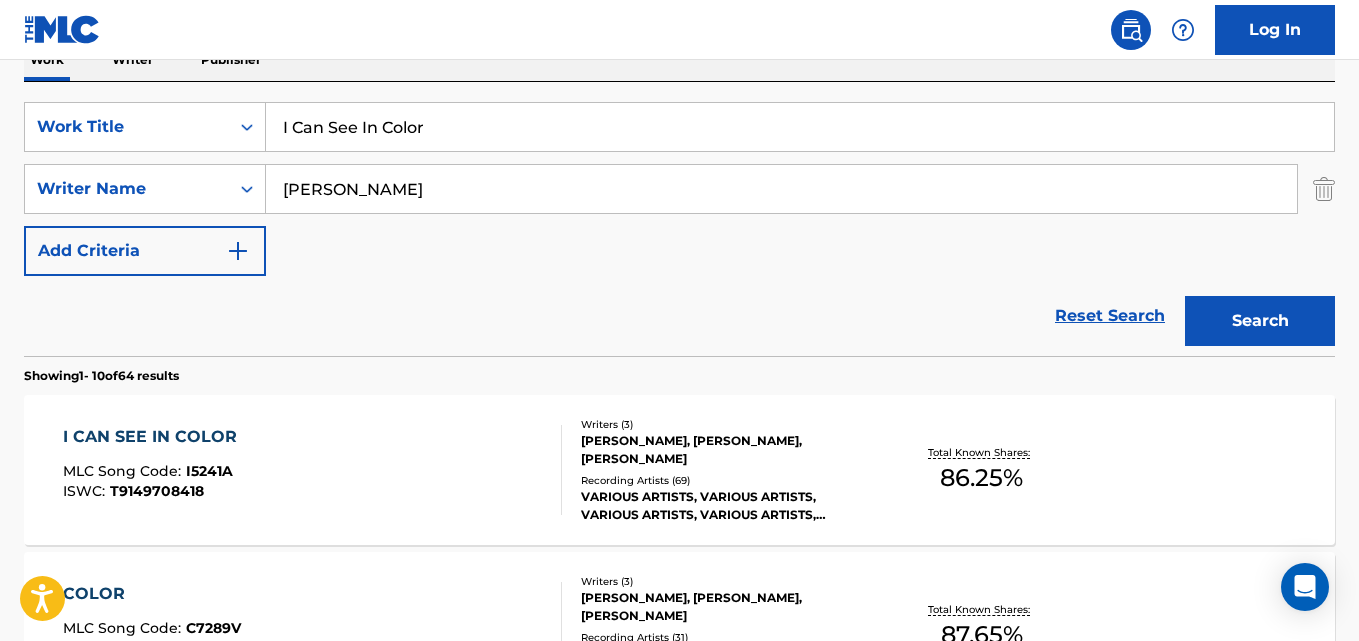click on "I CAN SEE IN COLOR" at bounding box center [155, 437] 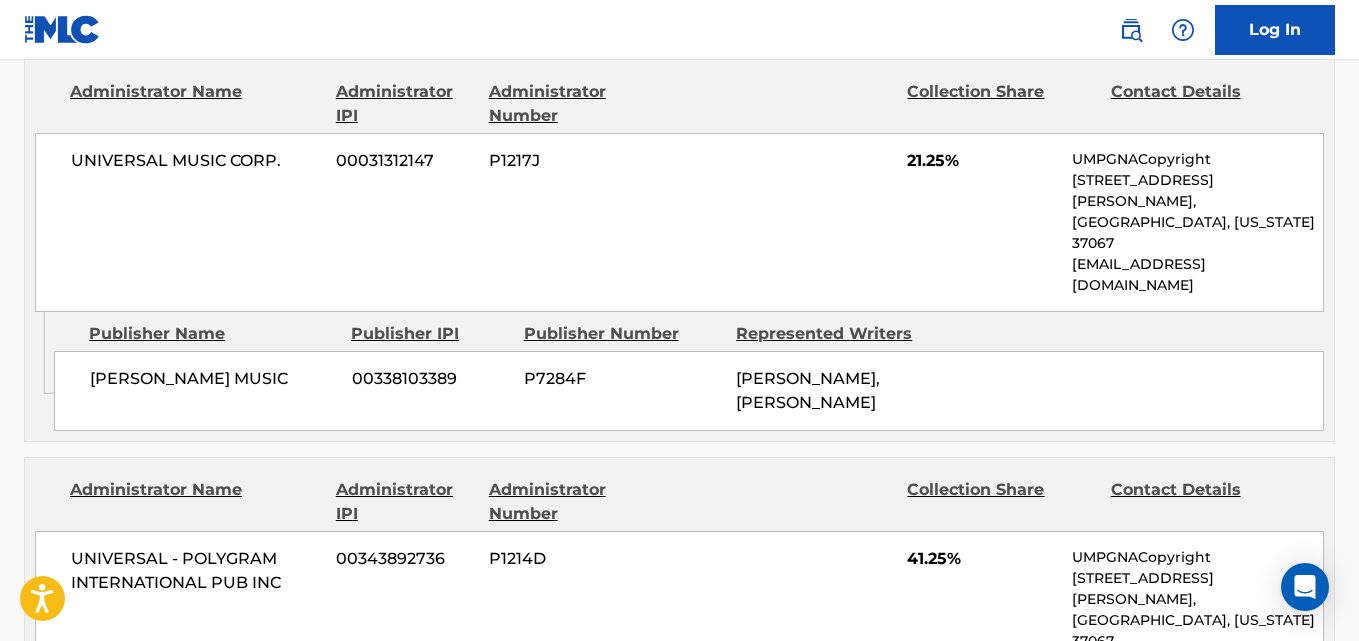 scroll, scrollTop: 833, scrollLeft: 0, axis: vertical 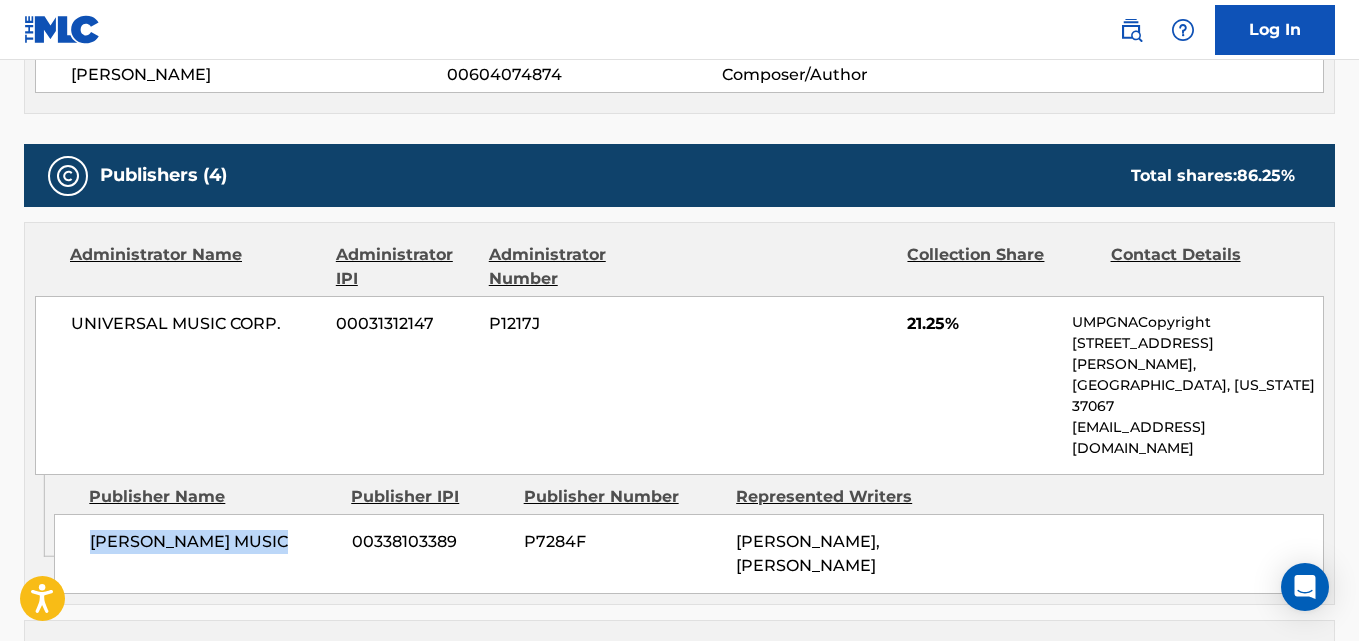 drag, startPoint x: 94, startPoint y: 469, endPoint x: 289, endPoint y: 472, distance: 195.02307 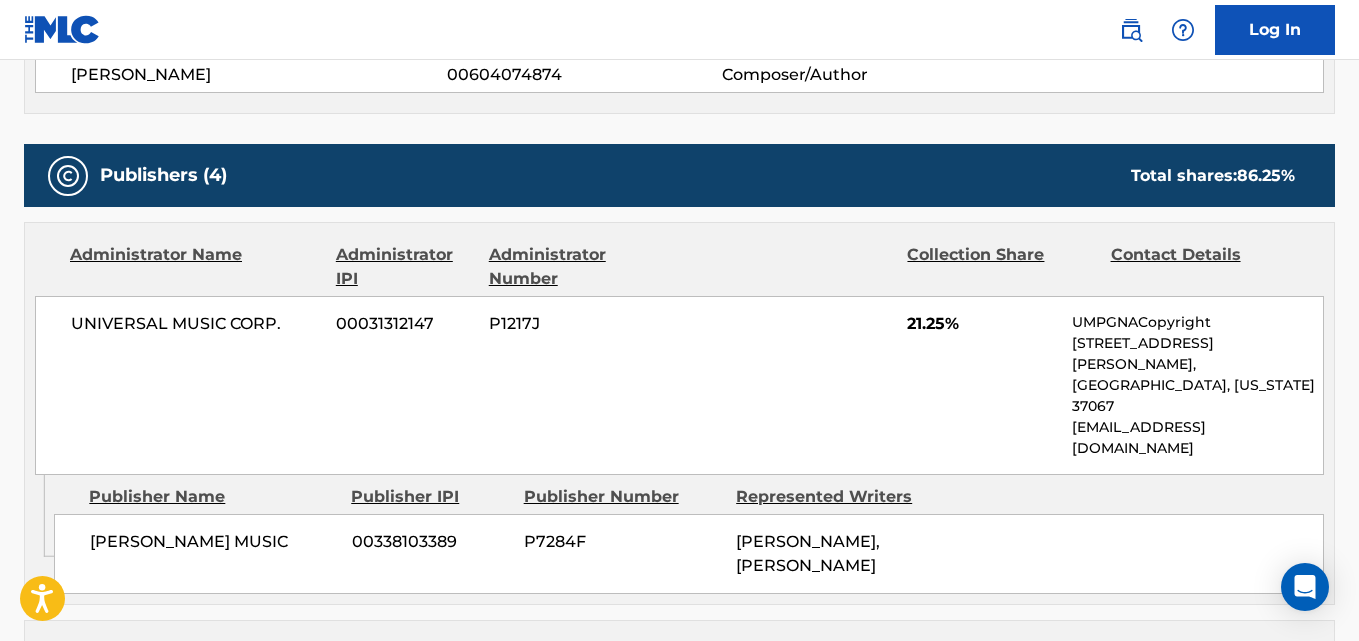 click on "21.25%" at bounding box center [982, 324] 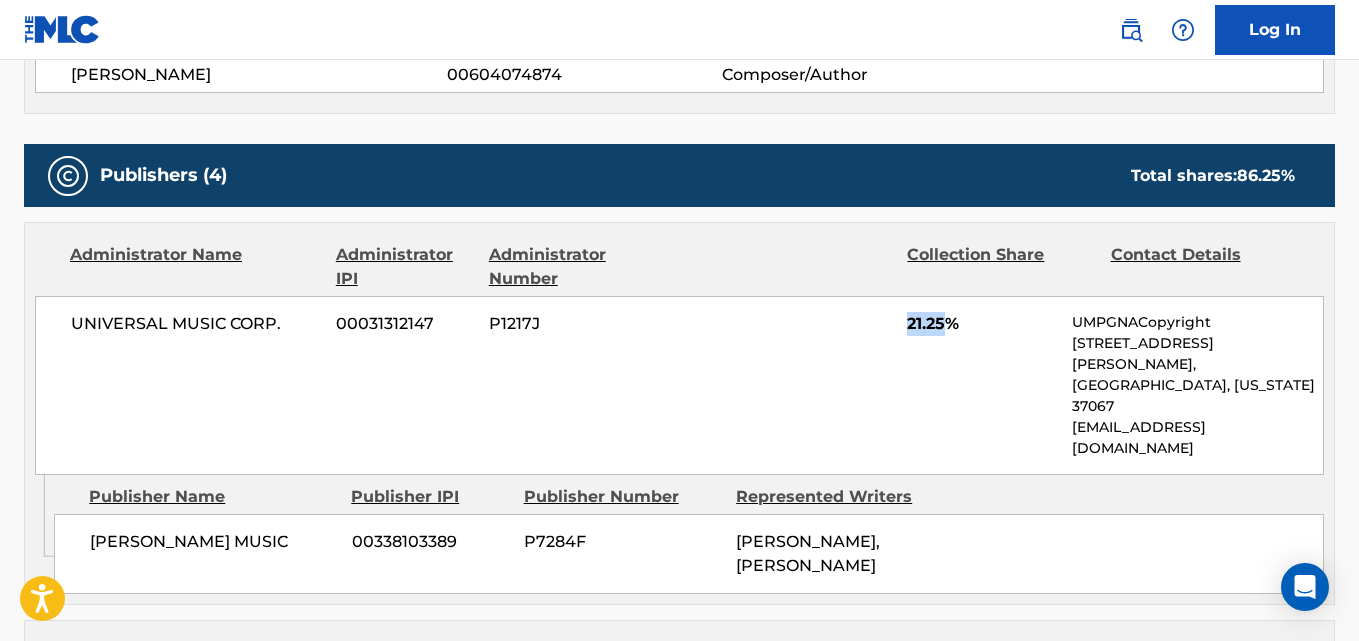 click on "21.25%" at bounding box center [982, 324] 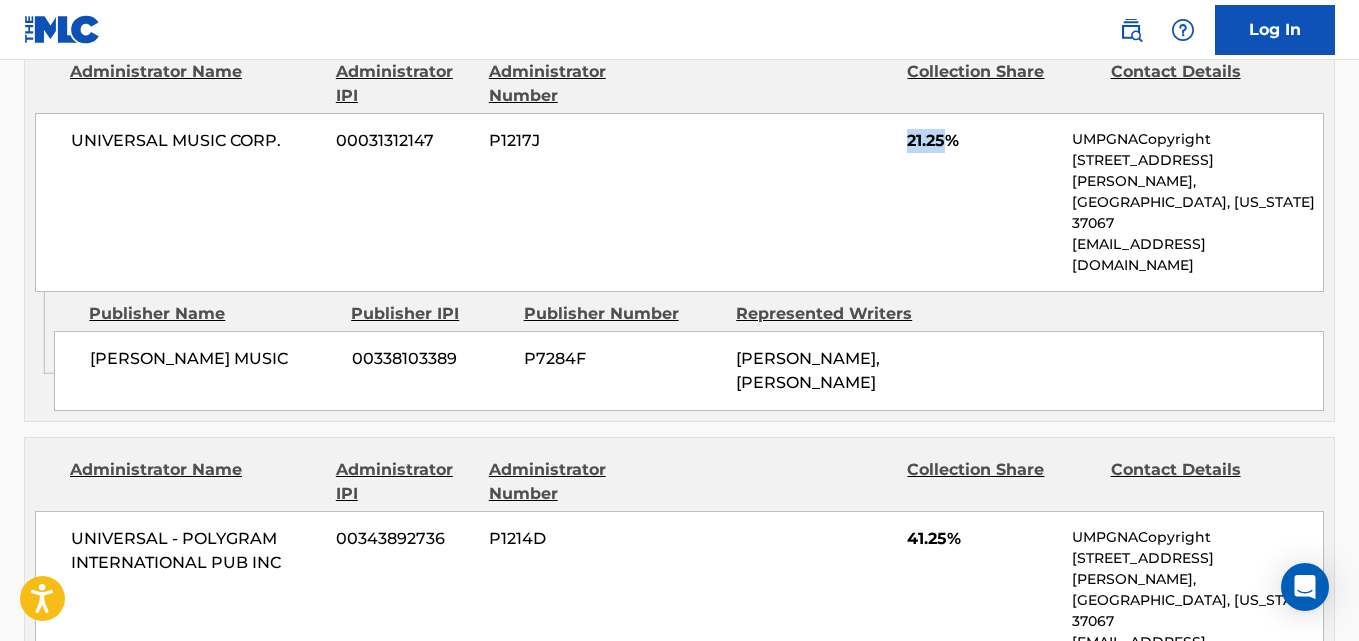 scroll, scrollTop: 1167, scrollLeft: 0, axis: vertical 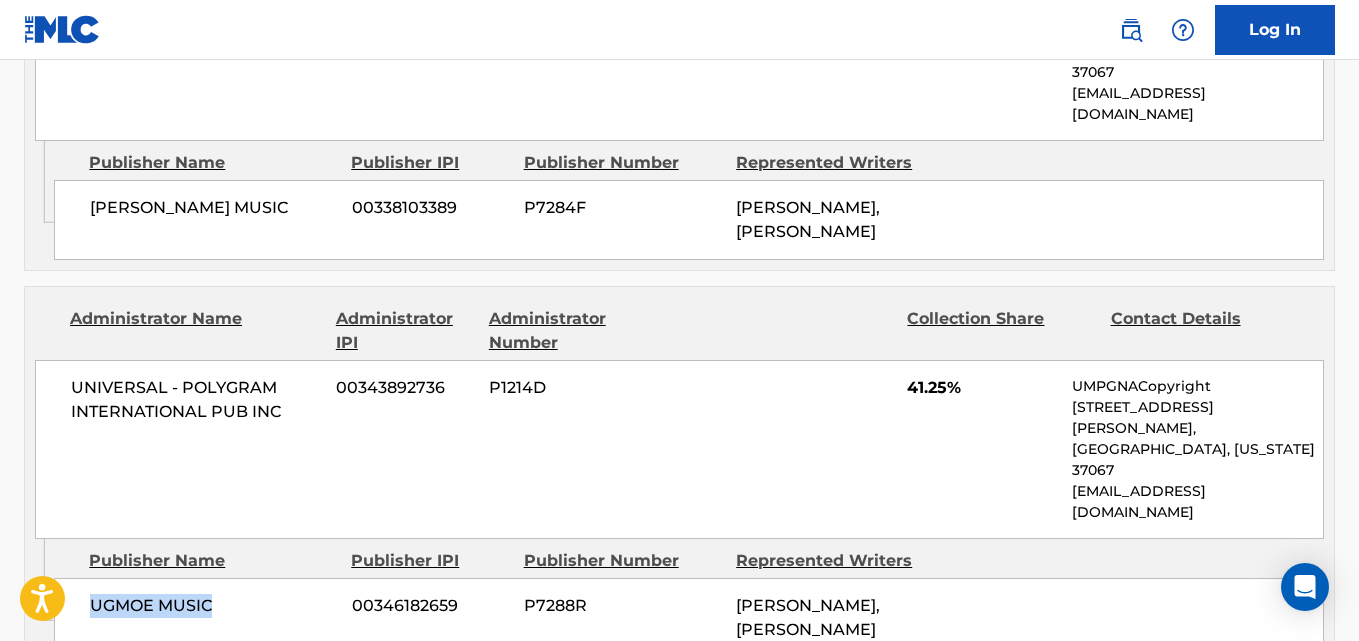 drag, startPoint x: 75, startPoint y: 483, endPoint x: 232, endPoint y: 483, distance: 157 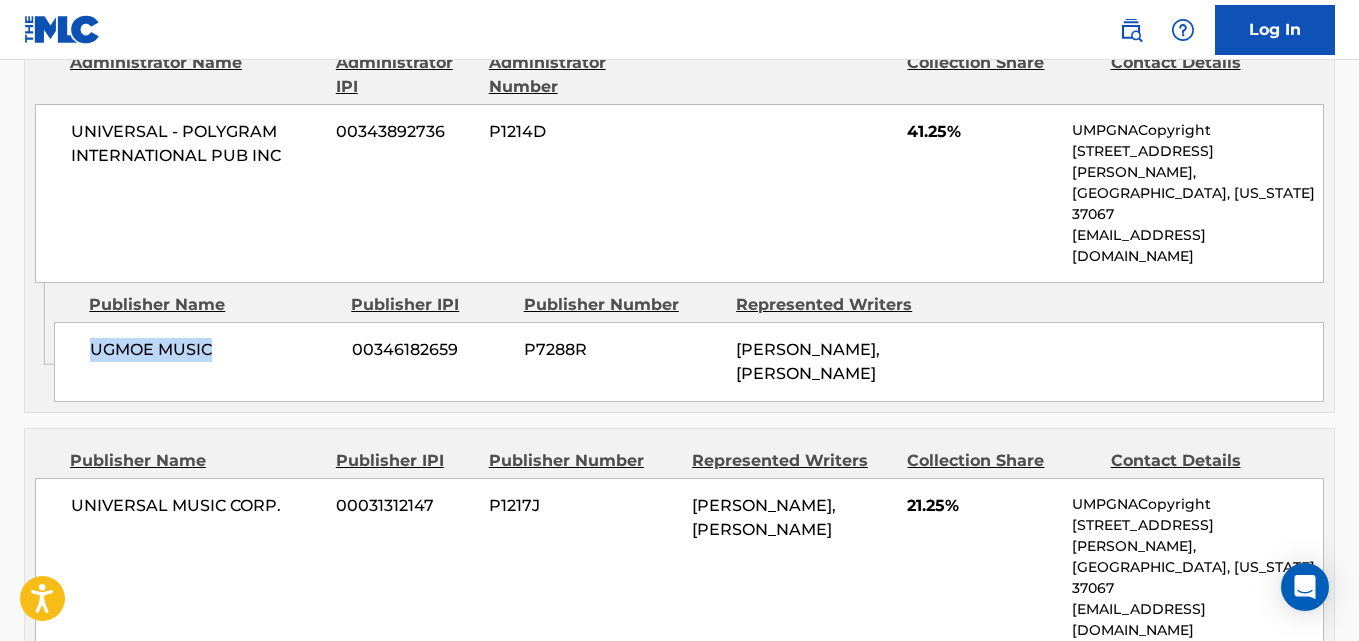 scroll, scrollTop: 1500, scrollLeft: 0, axis: vertical 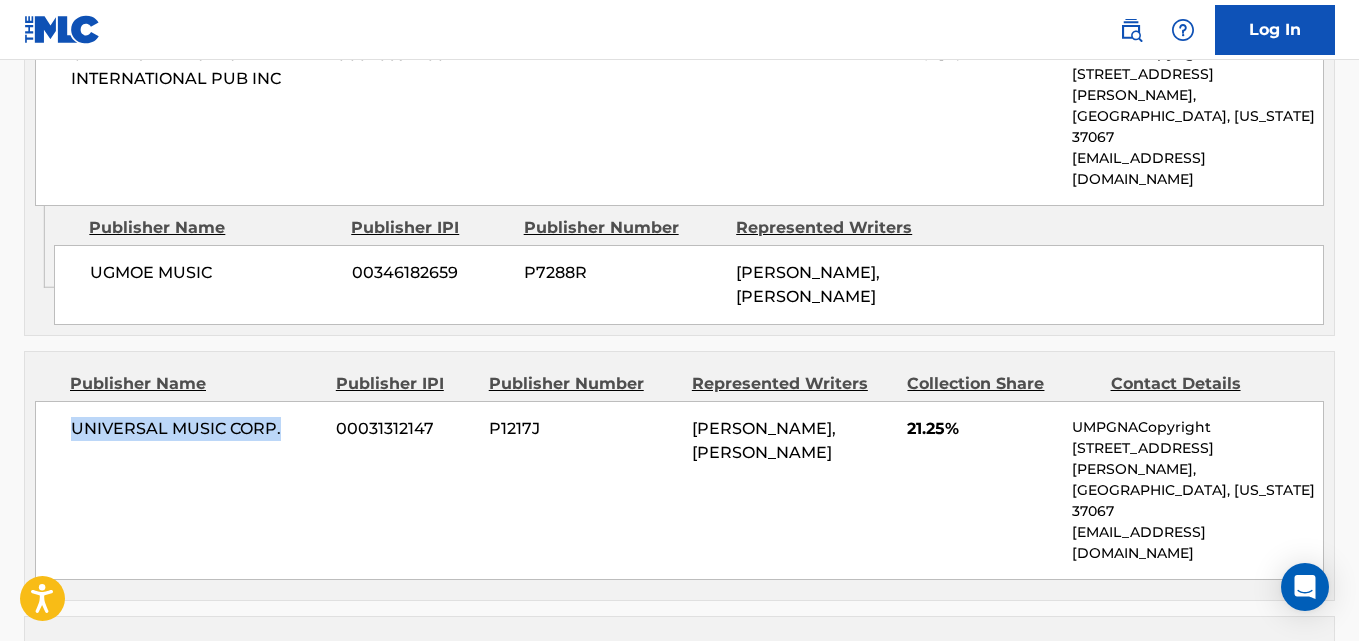 drag, startPoint x: 51, startPoint y: 310, endPoint x: 301, endPoint y: 309, distance: 250.002 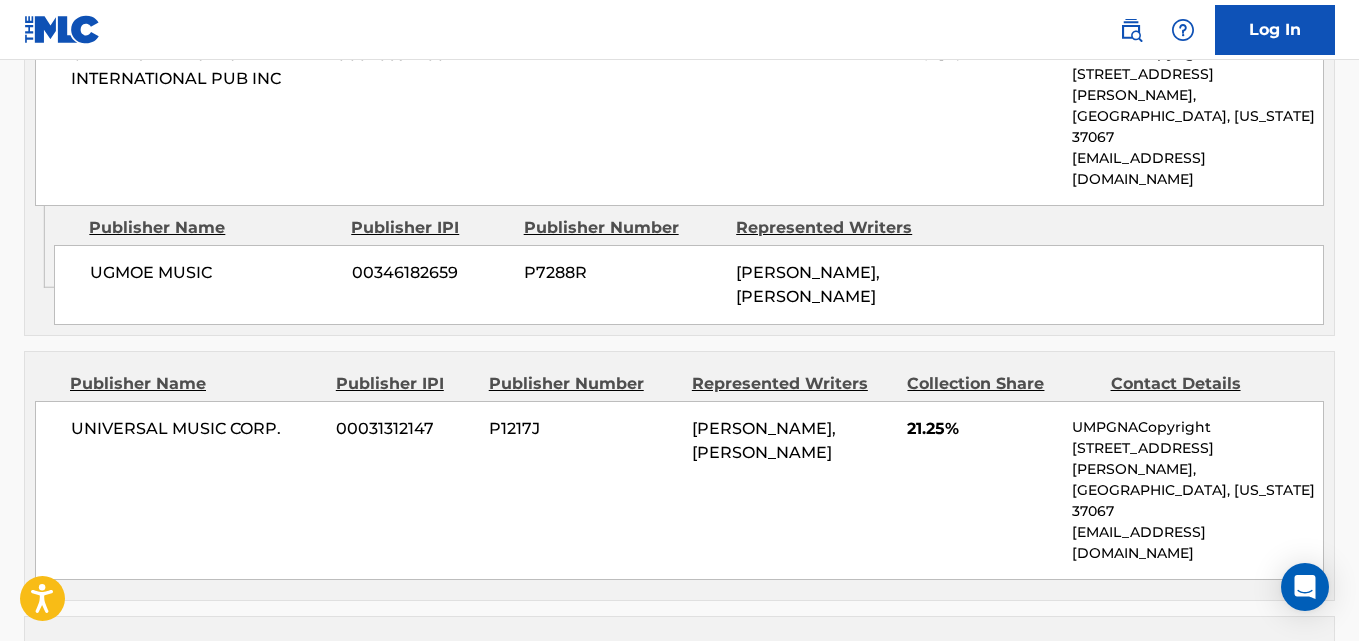 click on "21.25%" at bounding box center [982, 429] 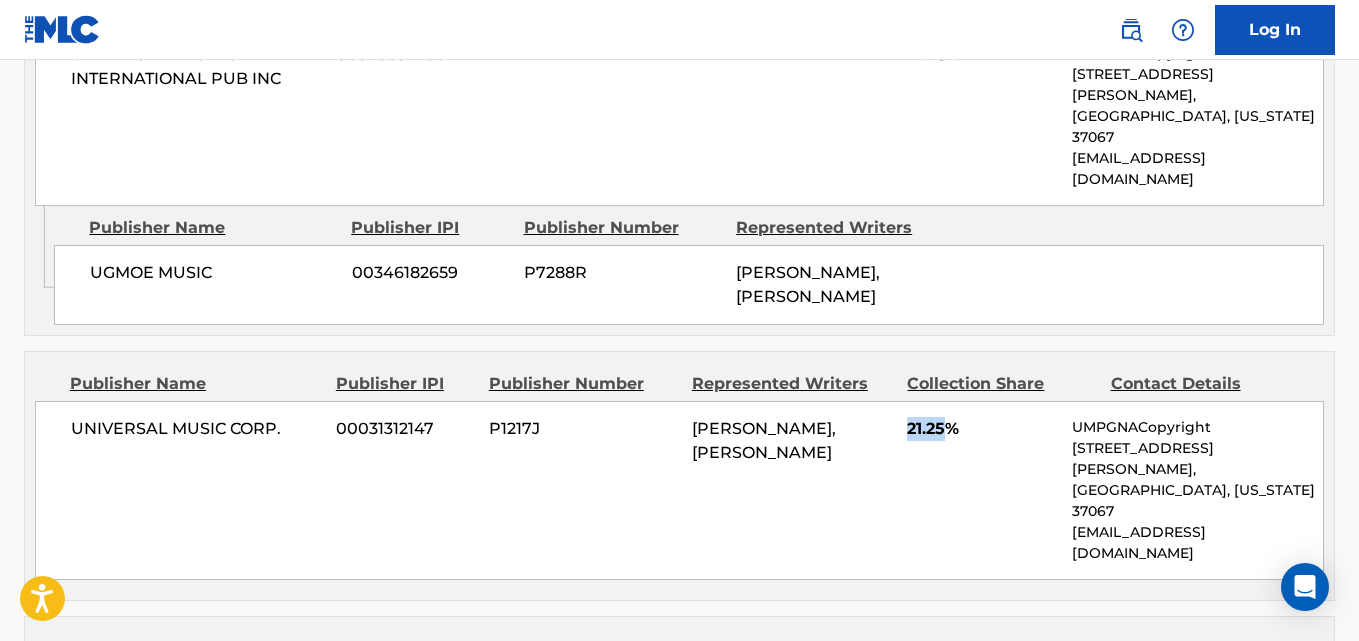 click on "21.25%" at bounding box center (982, 429) 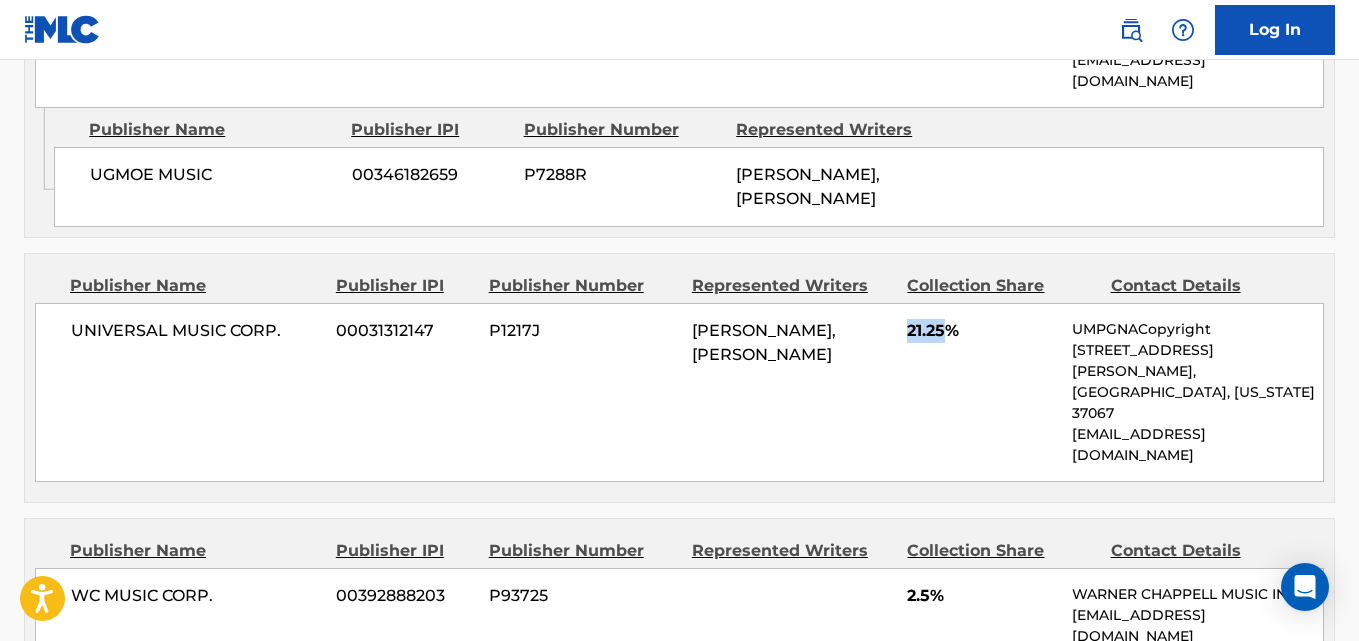 scroll, scrollTop: 1667, scrollLeft: 0, axis: vertical 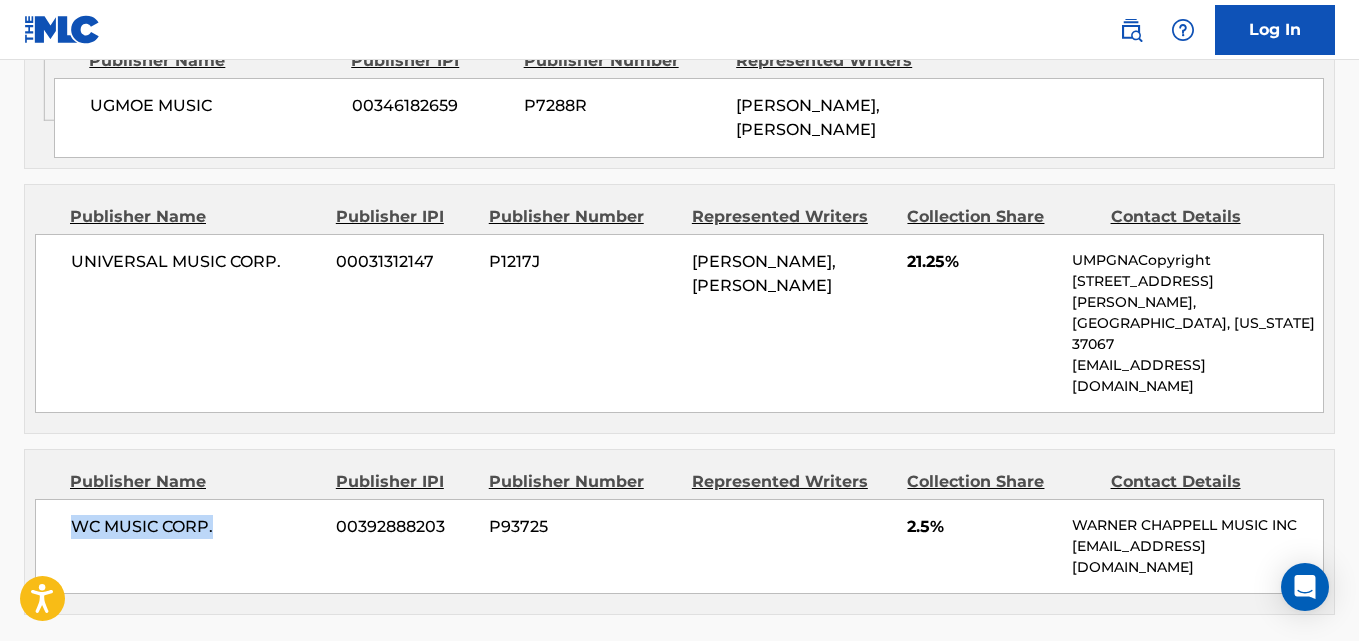 drag, startPoint x: 111, startPoint y: 347, endPoint x: 252, endPoint y: 347, distance: 141 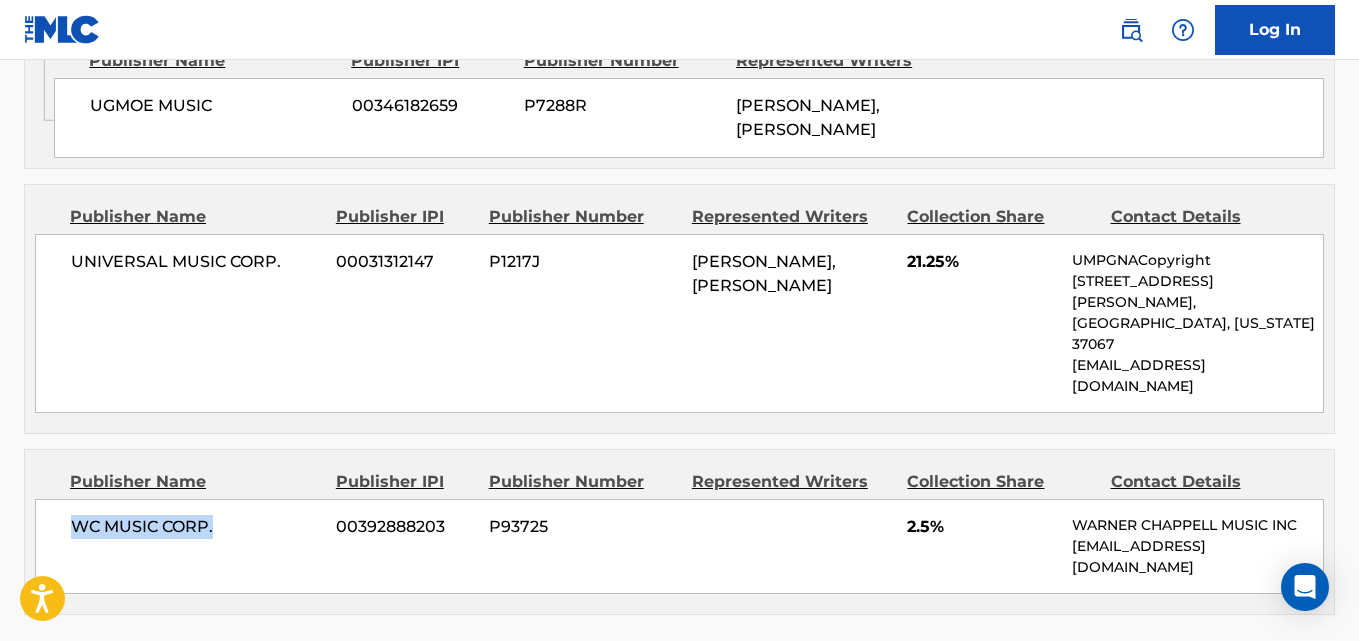 click on "WC MUSIC CORP. 00392888203 P93725 2.5% [PERSON_NAME] MUSIC INC [EMAIL_ADDRESS][DOMAIN_NAME]" at bounding box center [679, 546] 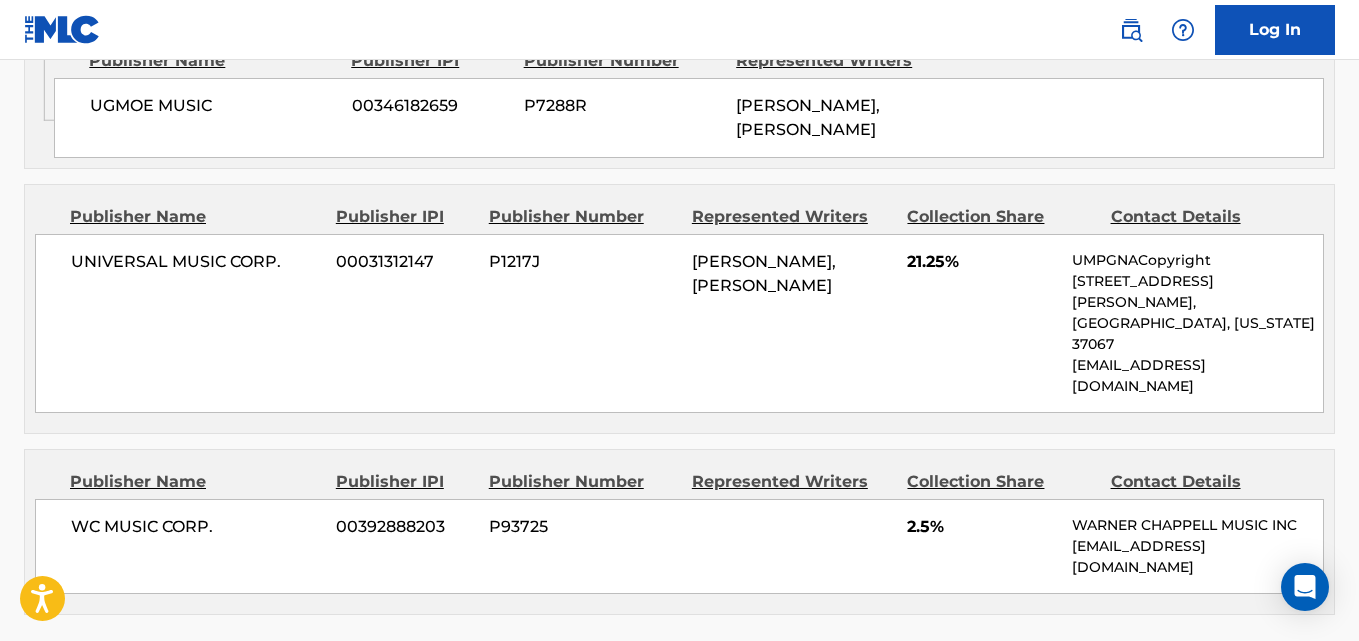 click on "WC MUSIC CORP. 00392888203 P93725 2.5% [PERSON_NAME] MUSIC INC [EMAIL_ADDRESS][DOMAIN_NAME]" at bounding box center (679, 546) 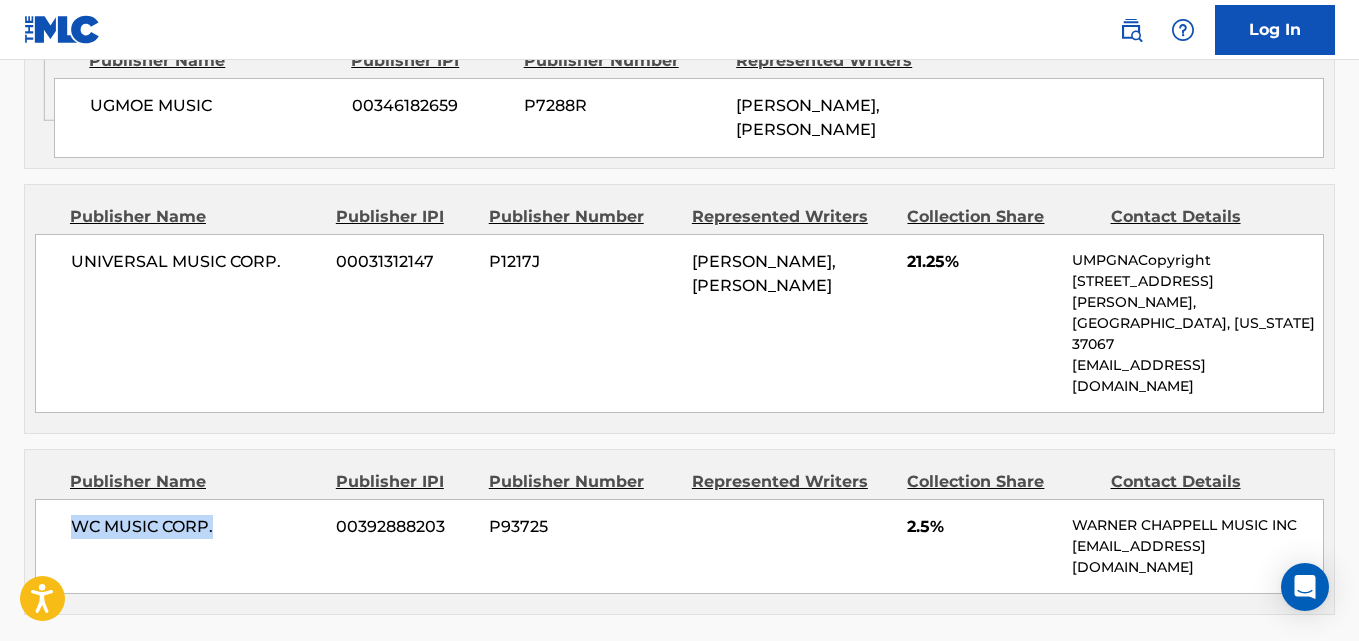 drag, startPoint x: 75, startPoint y: 342, endPoint x: 250, endPoint y: 342, distance: 175 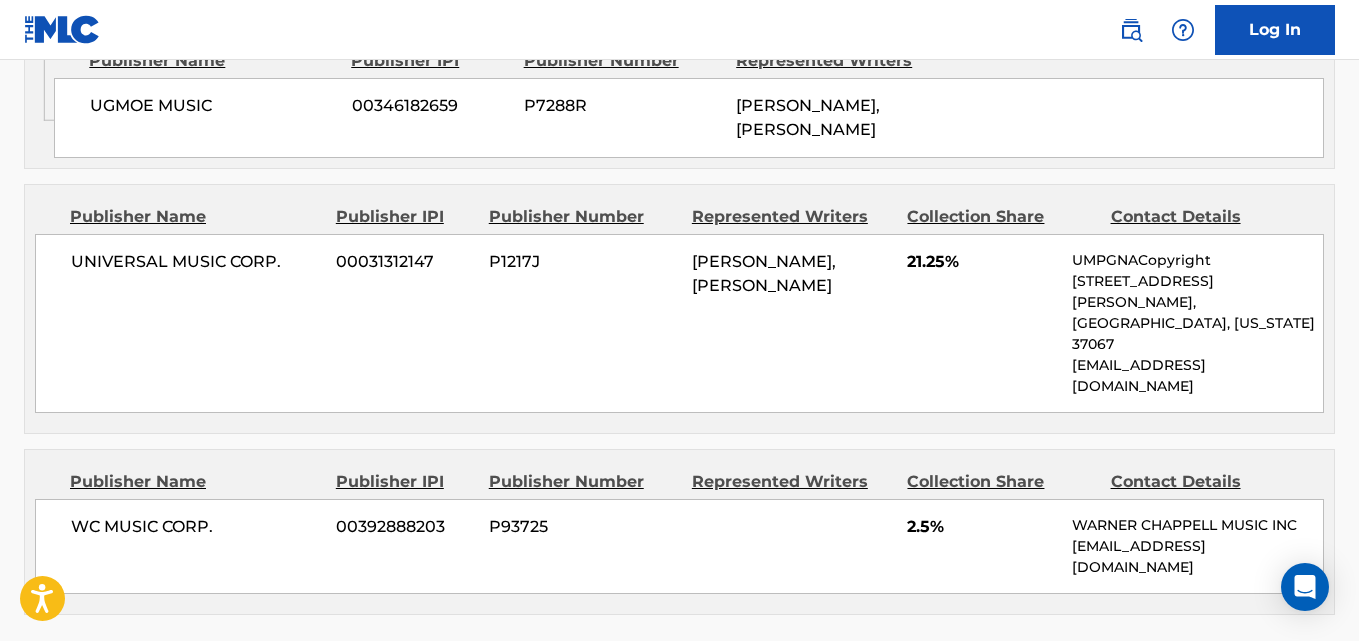 click on "WC MUSIC CORP. 00392888203 P93725 2.5% [PERSON_NAME] MUSIC INC [EMAIL_ADDRESS][DOMAIN_NAME]" at bounding box center [679, 546] 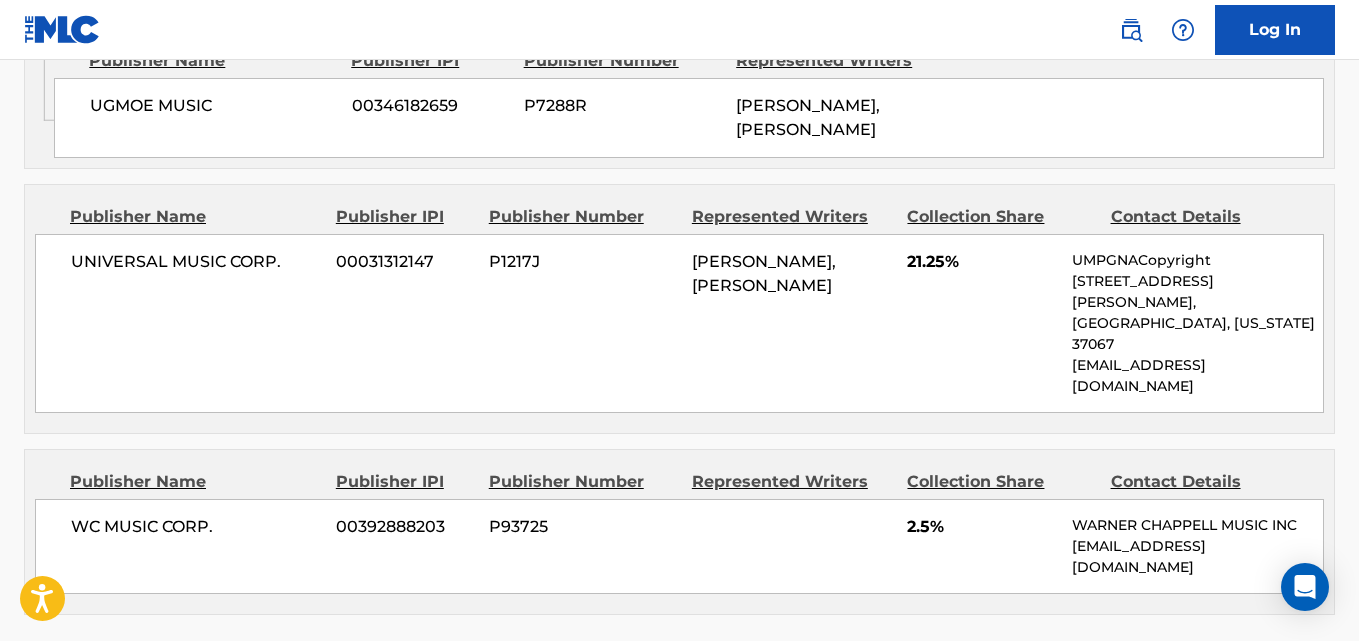 click on "WC MUSIC CORP. 00392888203 P93725 2.5% [PERSON_NAME] MUSIC INC [EMAIL_ADDRESS][DOMAIN_NAME]" at bounding box center (679, 546) 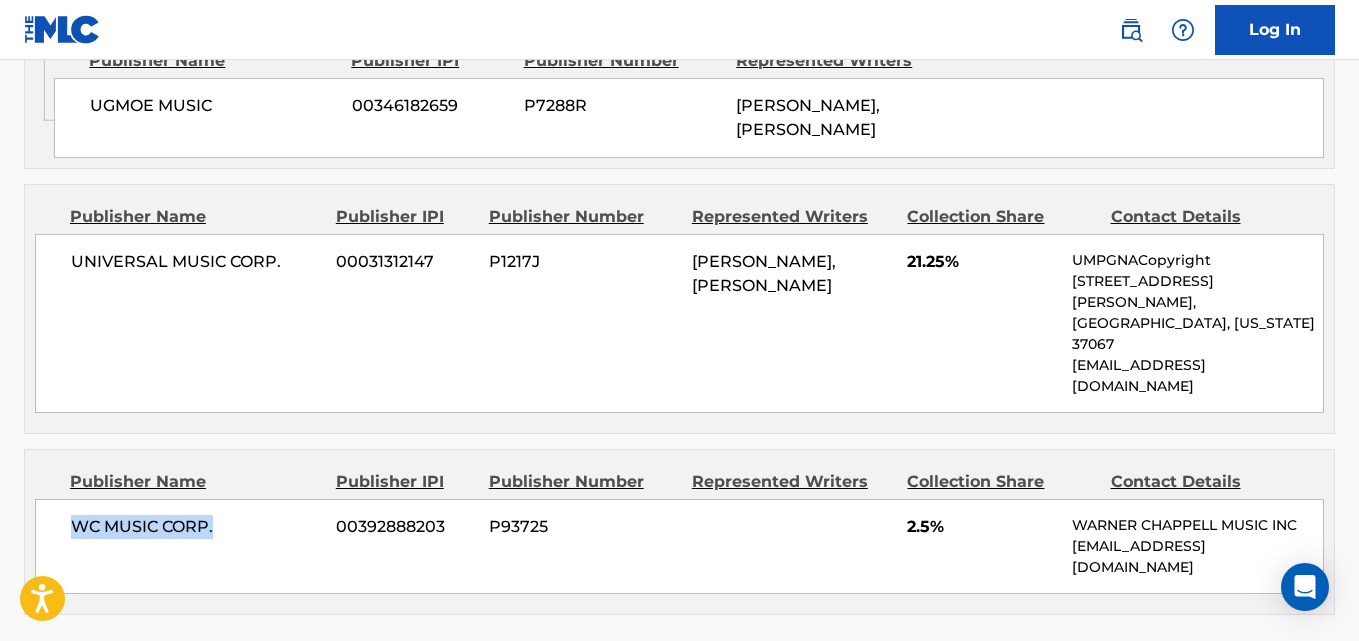drag, startPoint x: 72, startPoint y: 341, endPoint x: 243, endPoint y: 340, distance: 171.00293 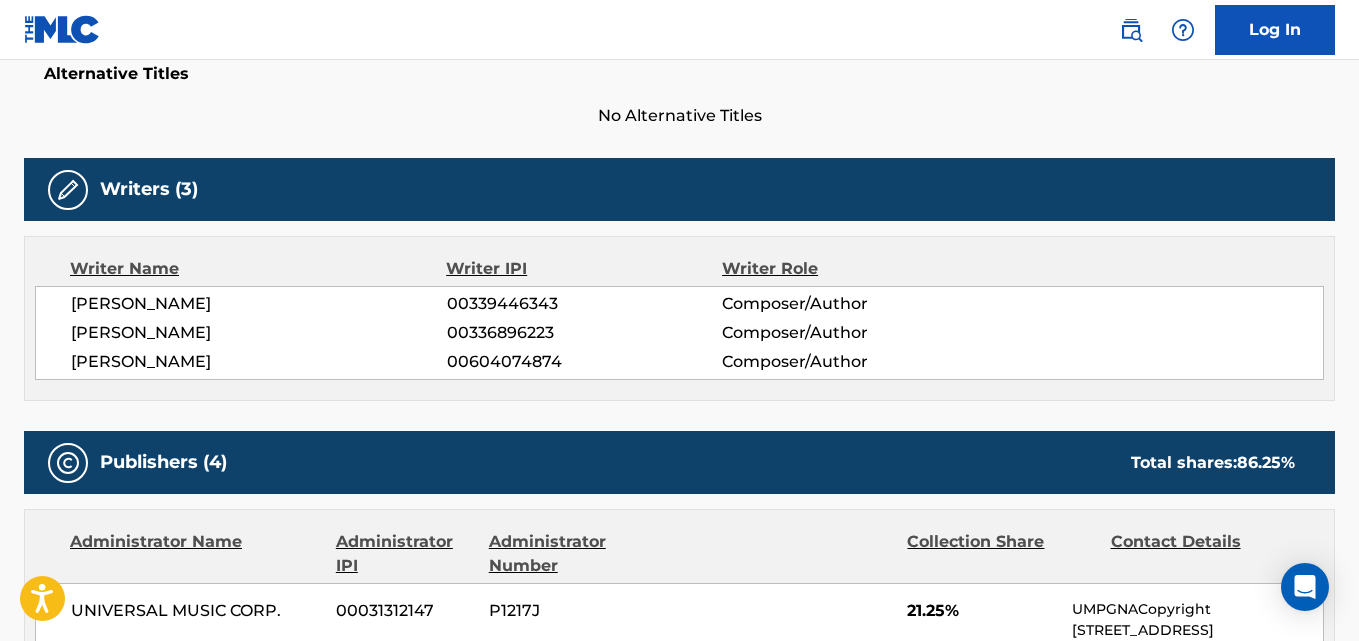 scroll, scrollTop: 0, scrollLeft: 0, axis: both 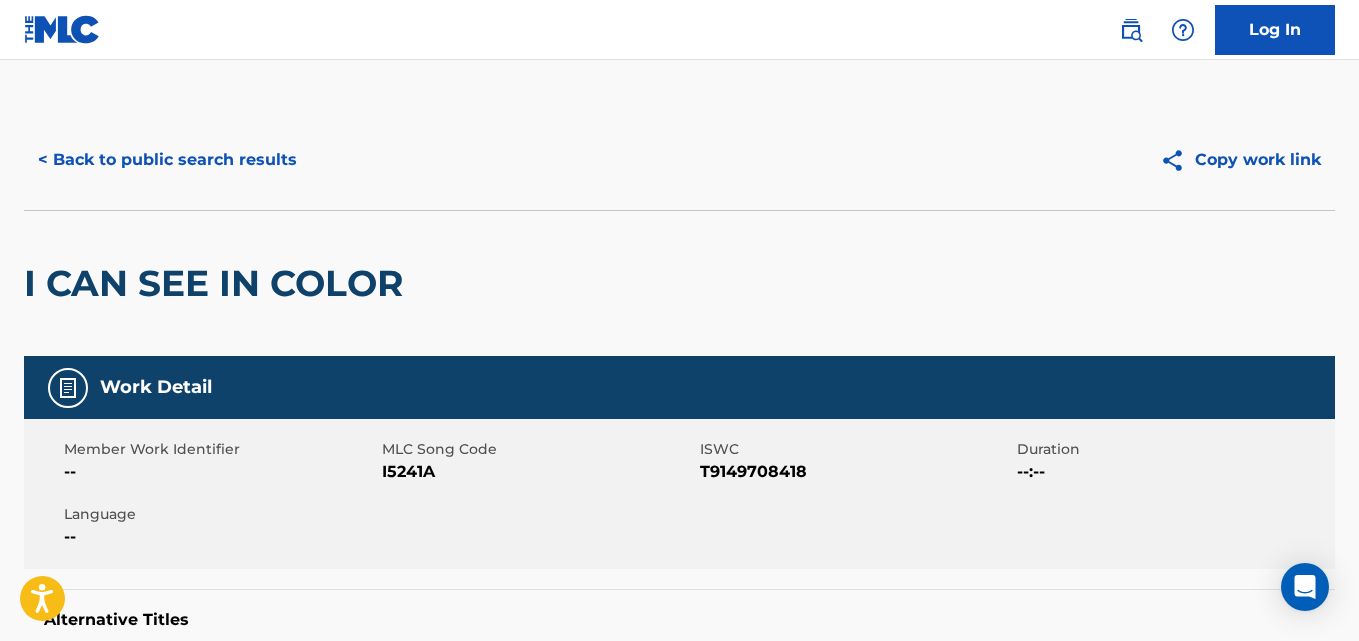 click on "< Back to public search results" at bounding box center (167, 160) 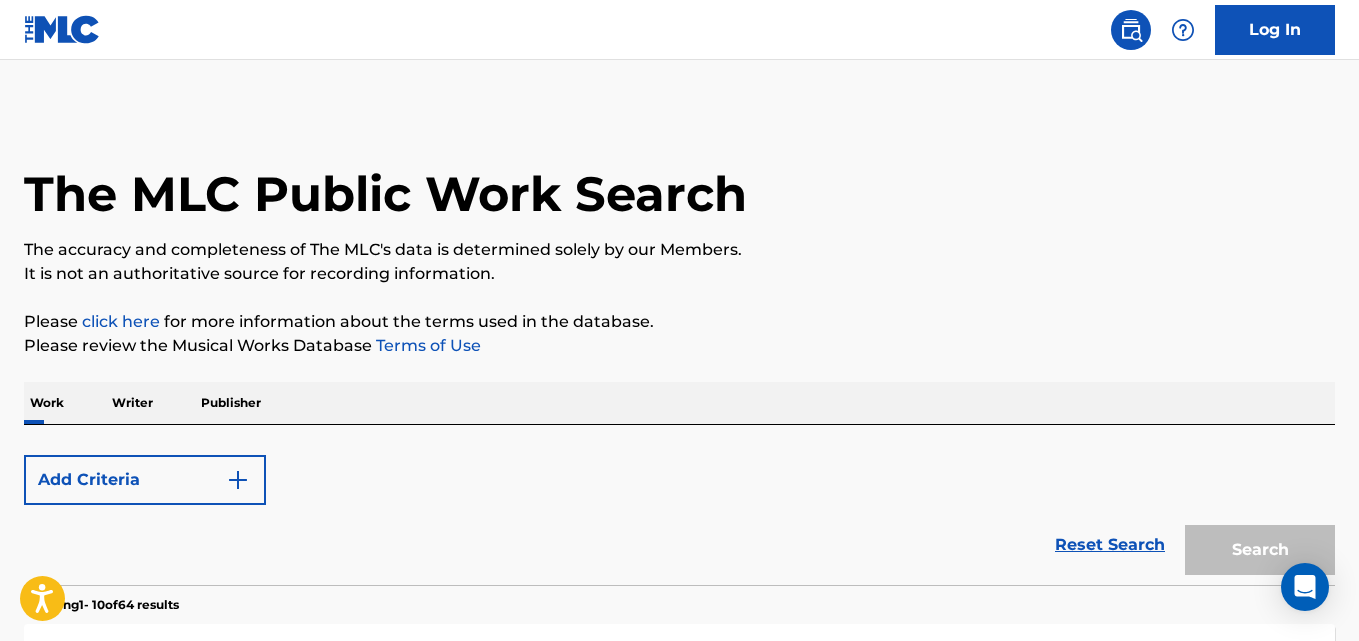 scroll, scrollTop: 343, scrollLeft: 0, axis: vertical 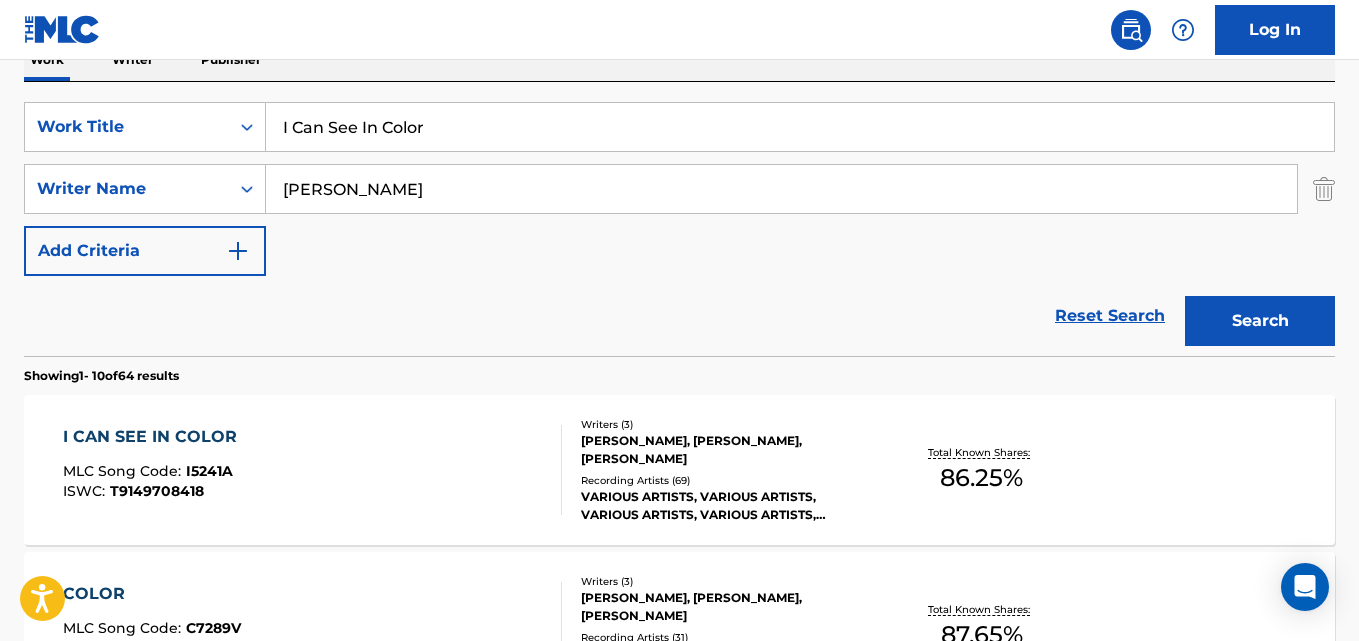 click on "Log In" at bounding box center [679, 30] 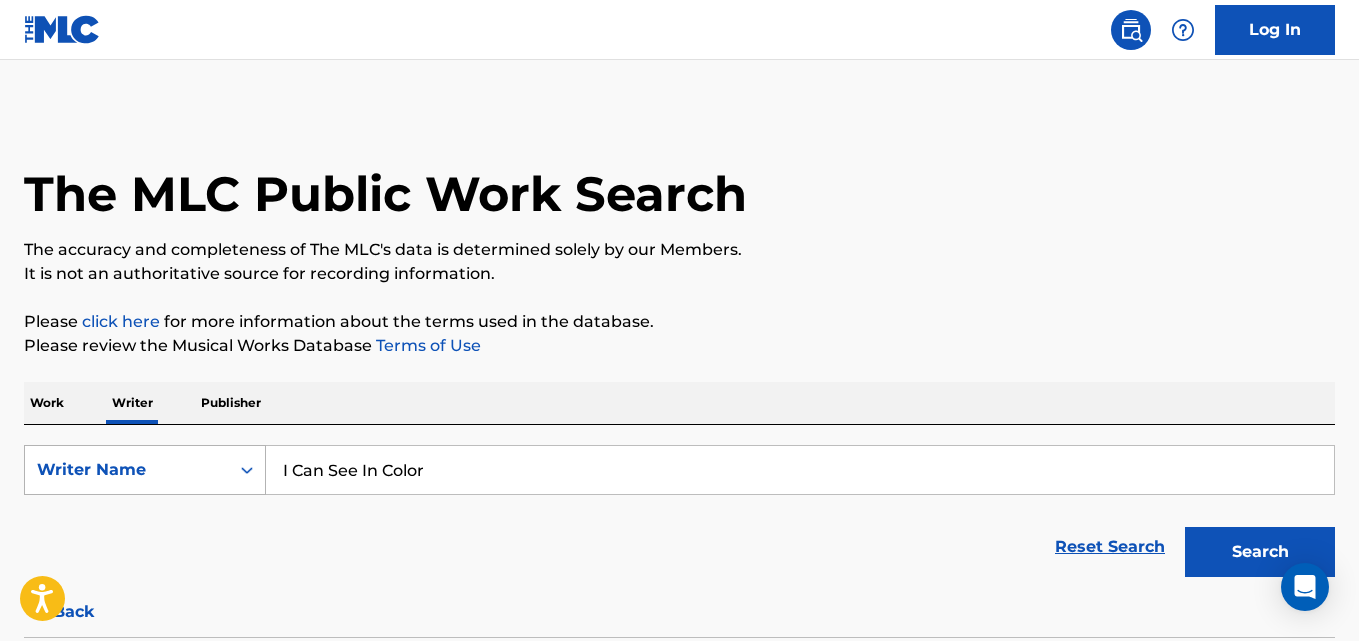 drag, startPoint x: 487, startPoint y: 479, endPoint x: 87, endPoint y: 482, distance: 400.01126 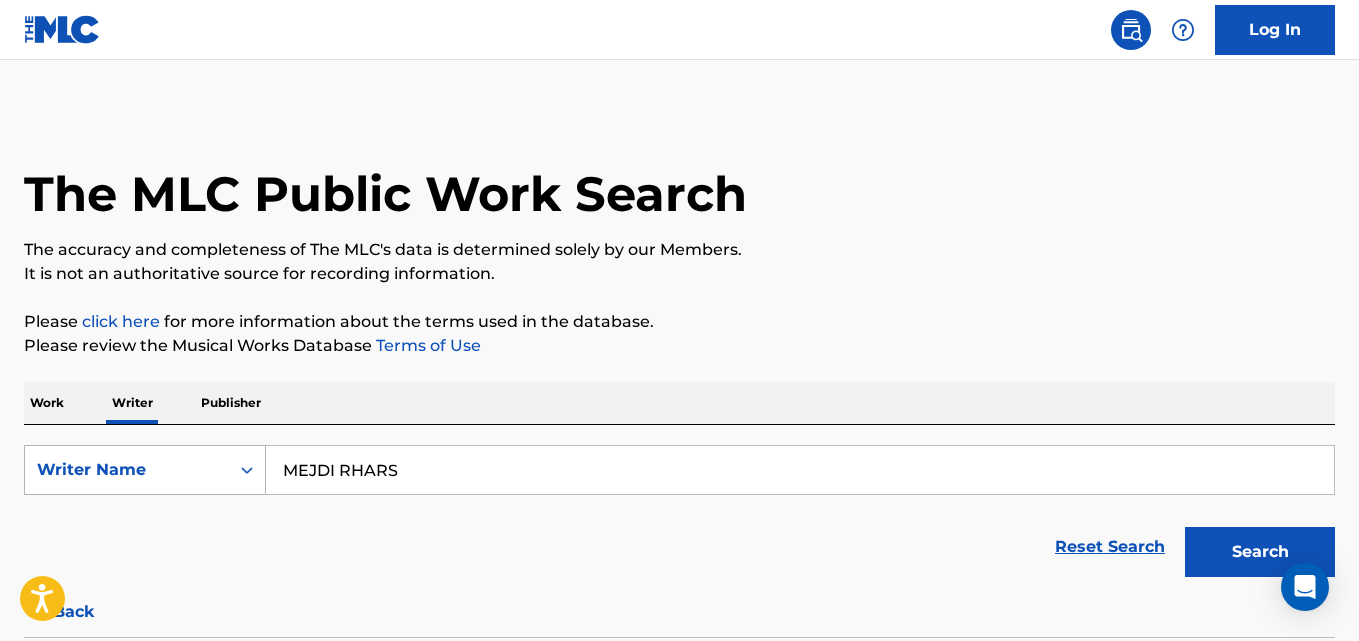 type on "MEJDI RHARS" 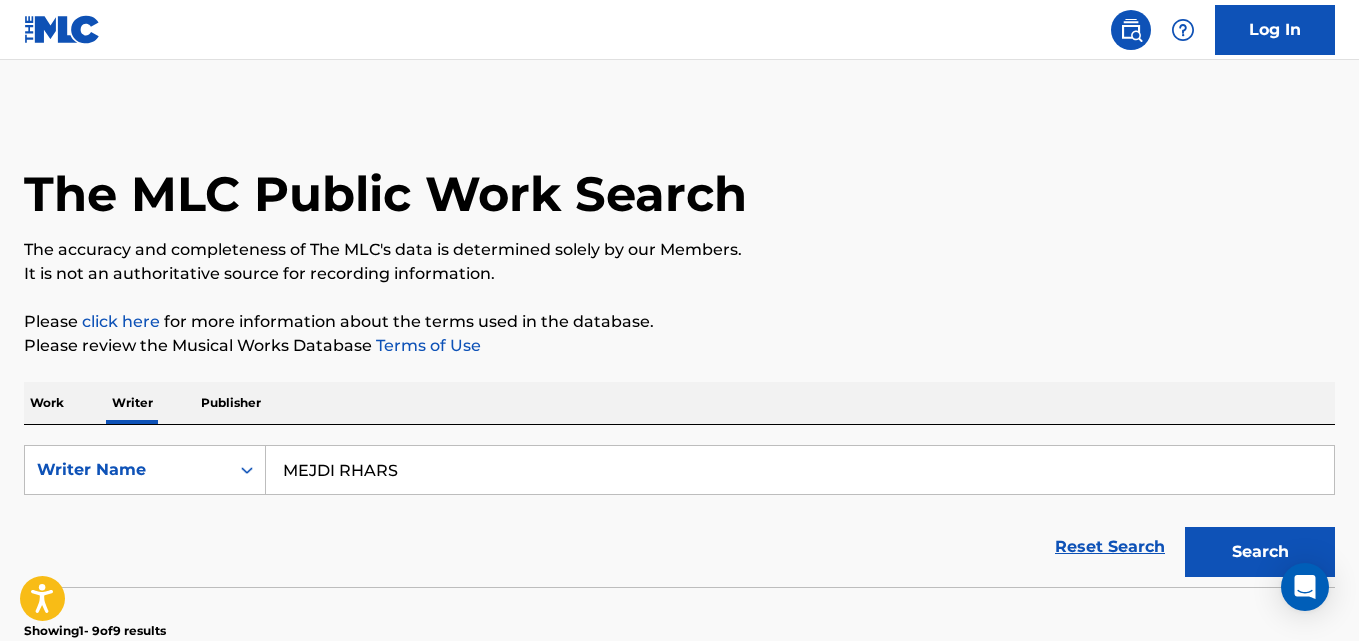 scroll, scrollTop: 333, scrollLeft: 0, axis: vertical 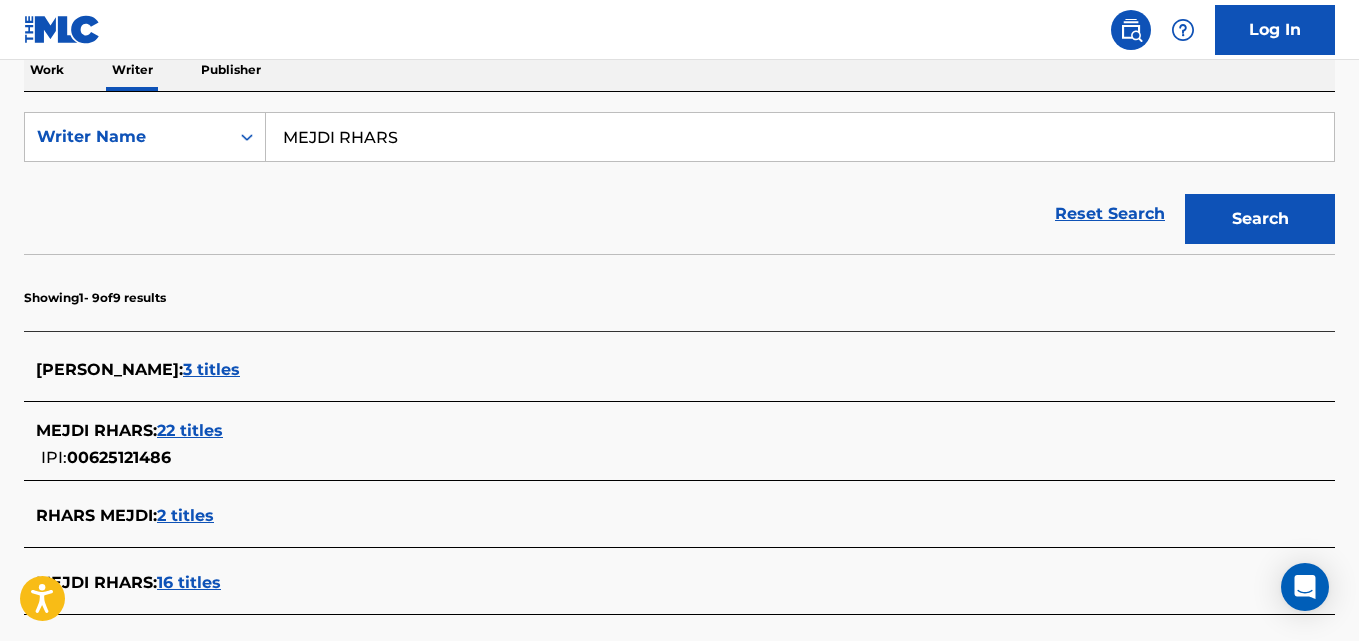 click on "22 titles" at bounding box center (190, 430) 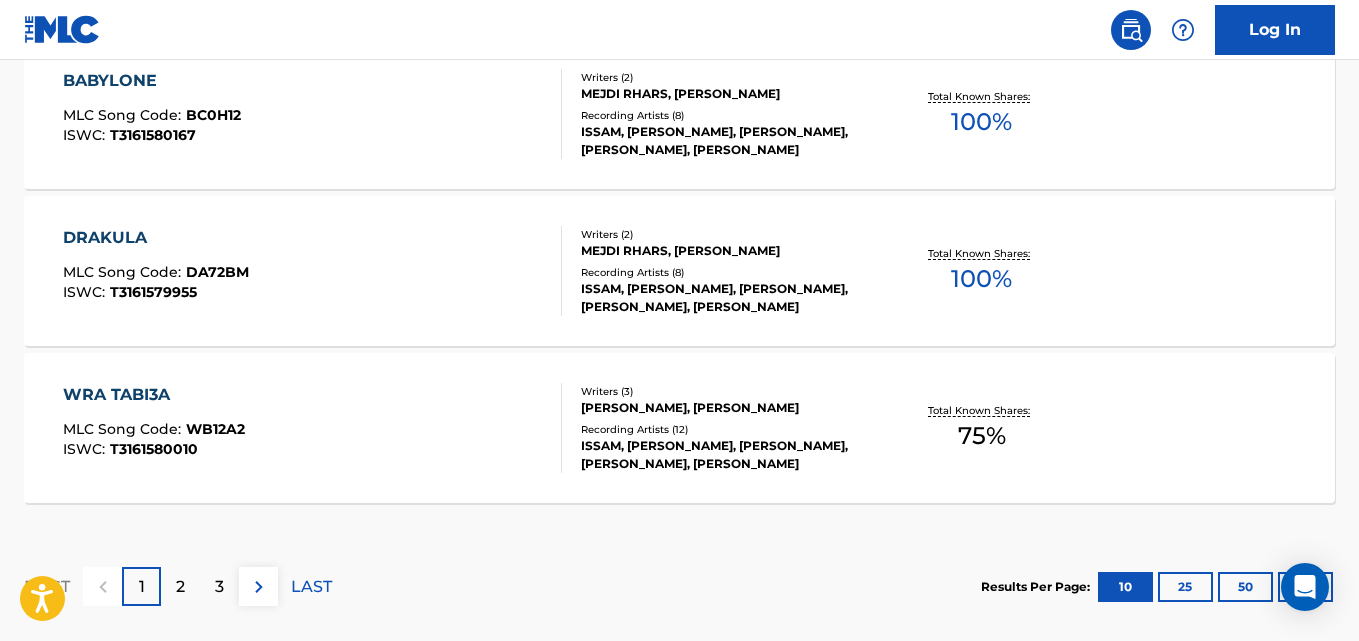 scroll, scrollTop: 1721, scrollLeft: 0, axis: vertical 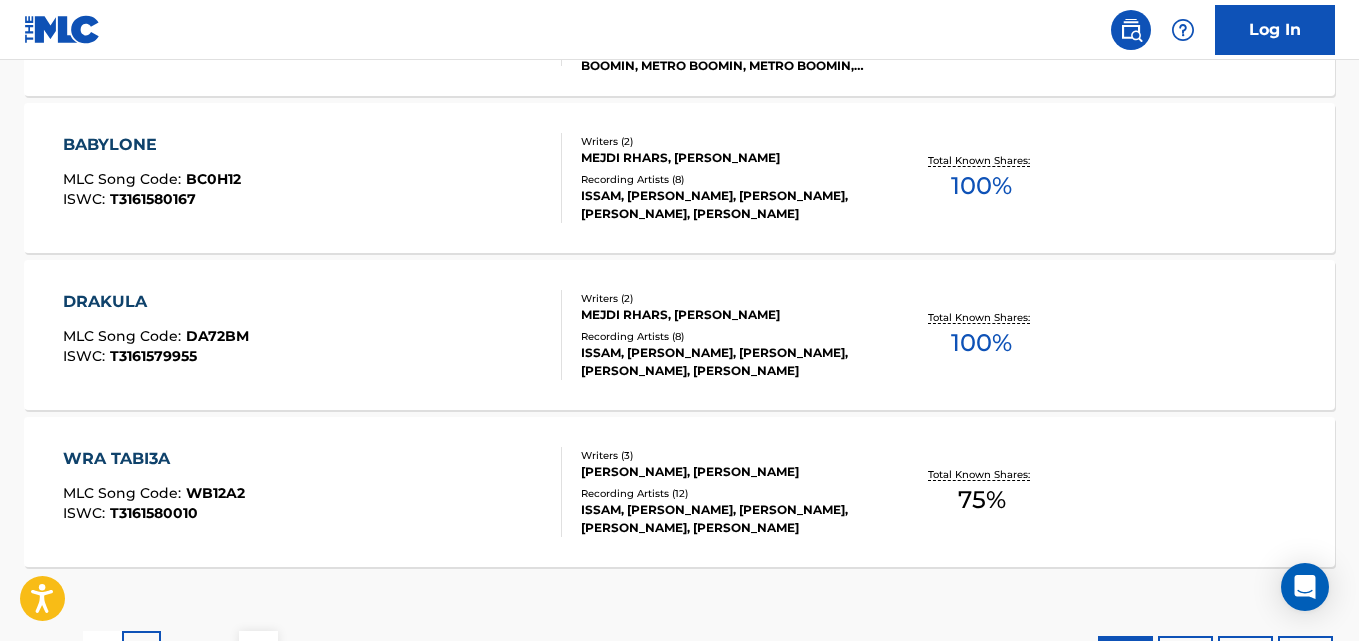 click on "DRAKULA" at bounding box center (156, 302) 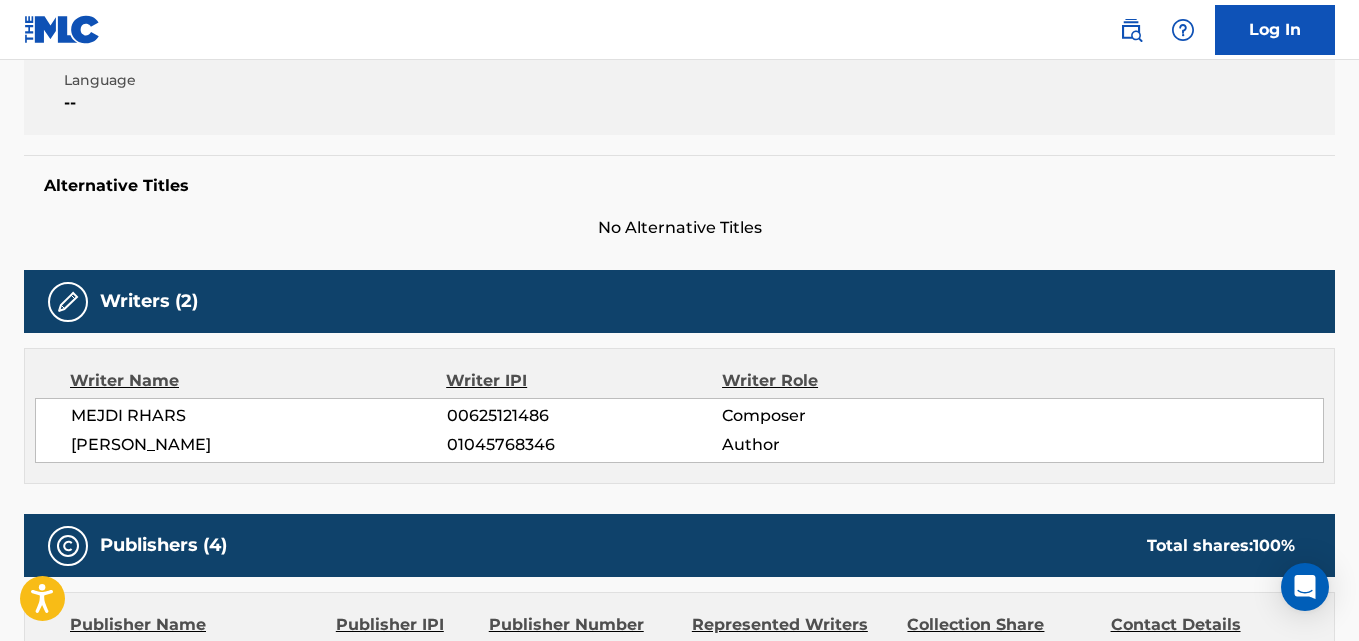 scroll, scrollTop: 500, scrollLeft: 0, axis: vertical 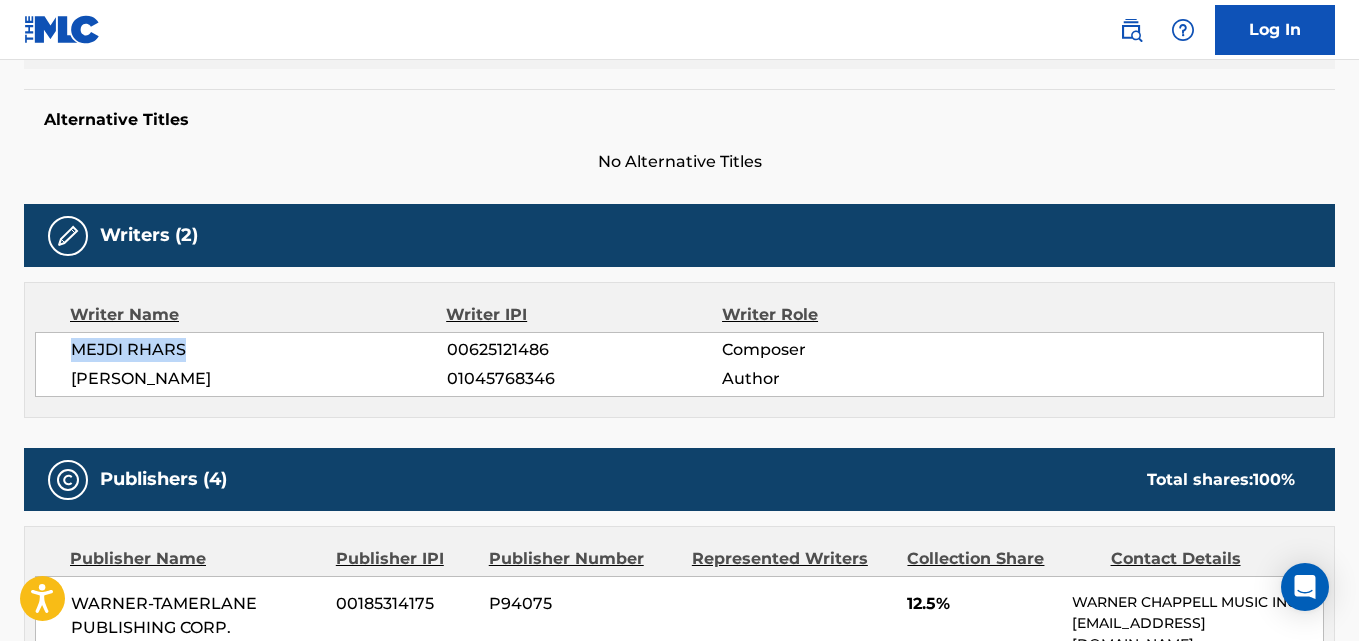 drag, startPoint x: 76, startPoint y: 356, endPoint x: 239, endPoint y: 354, distance: 163.01227 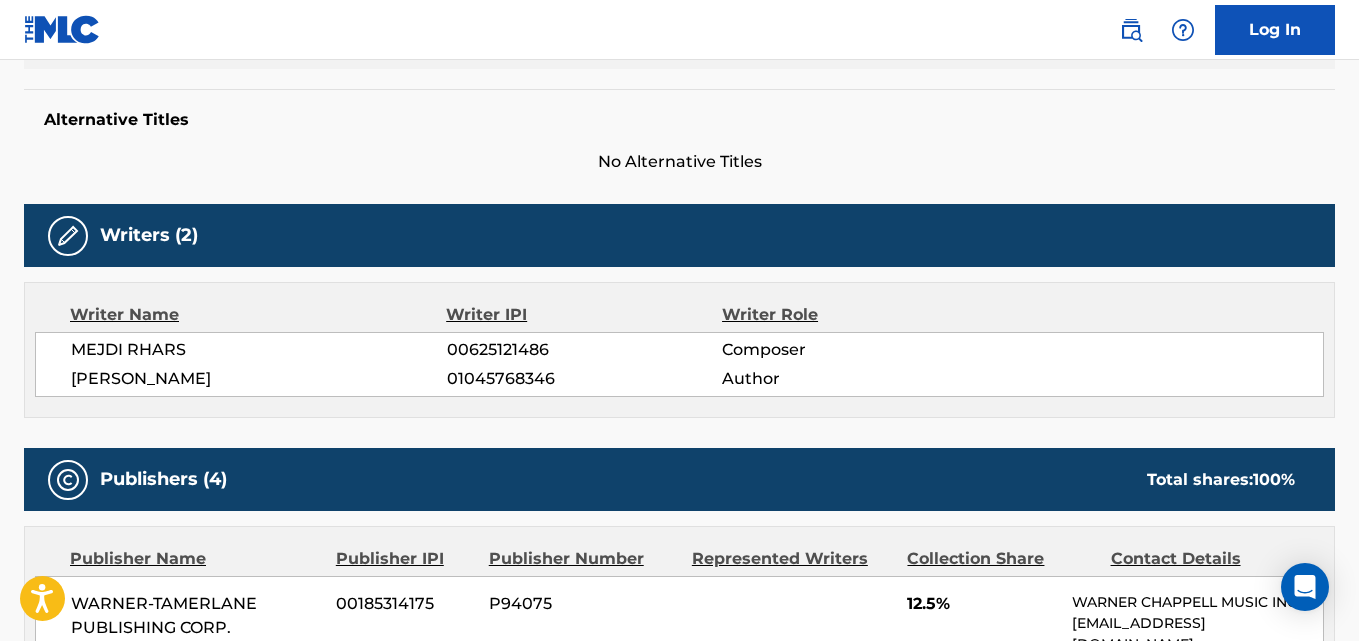 scroll, scrollTop: 1773, scrollLeft: 0, axis: vertical 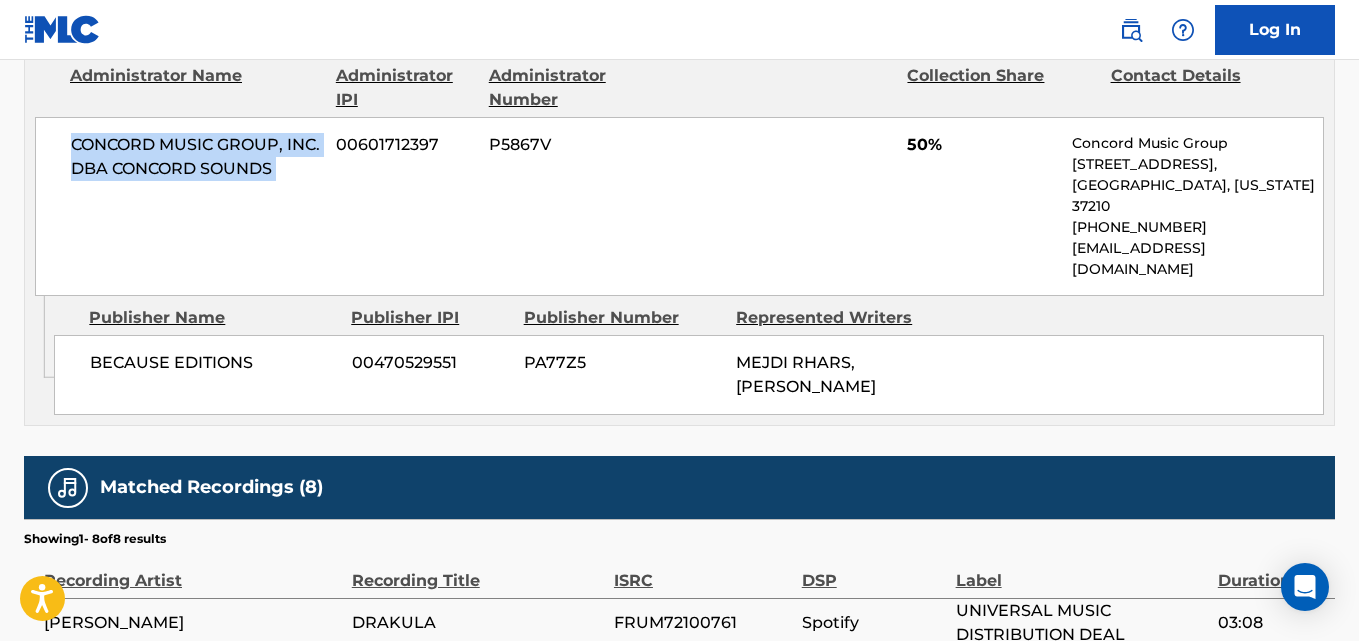 drag, startPoint x: 70, startPoint y: 142, endPoint x: 336, endPoint y: 170, distance: 267.46964 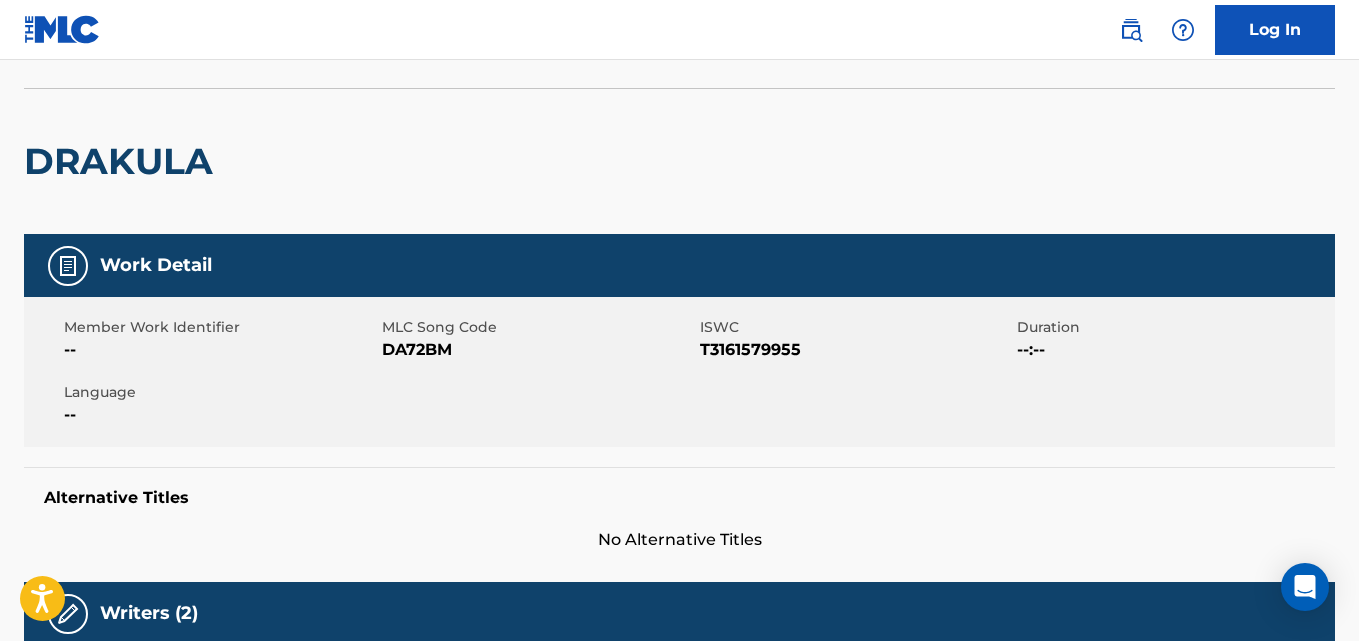 scroll, scrollTop: 0, scrollLeft: 0, axis: both 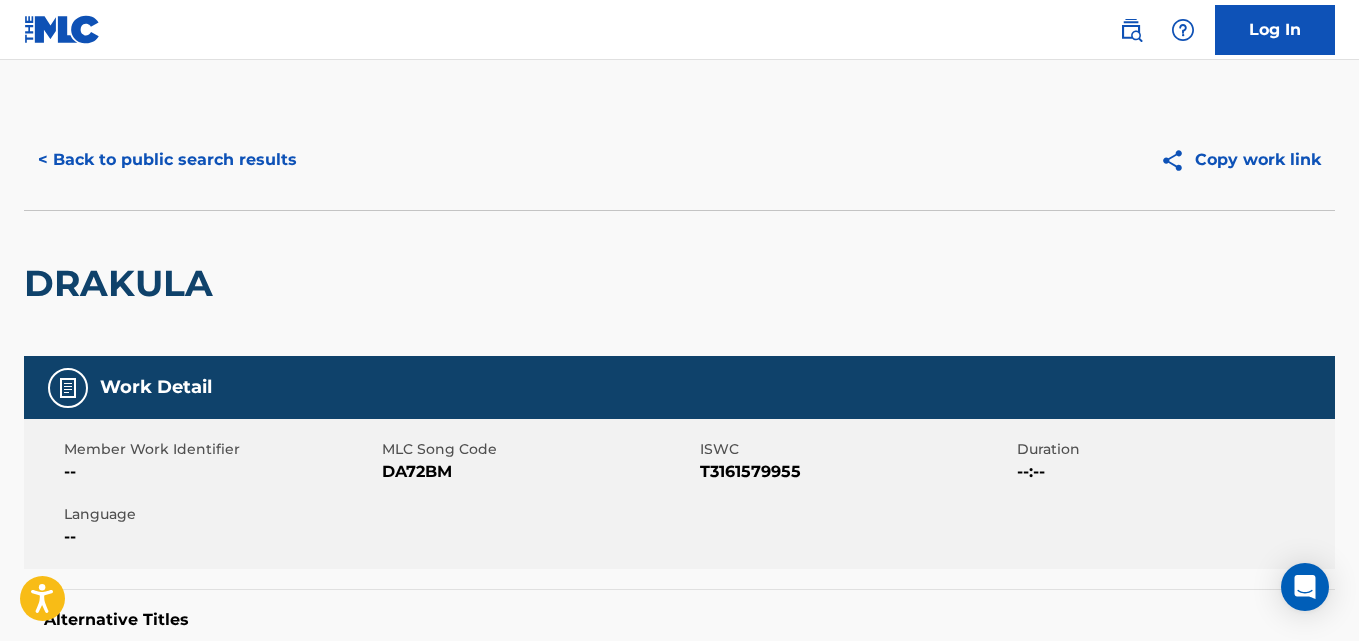 click on "< Back to public search results" at bounding box center [167, 160] 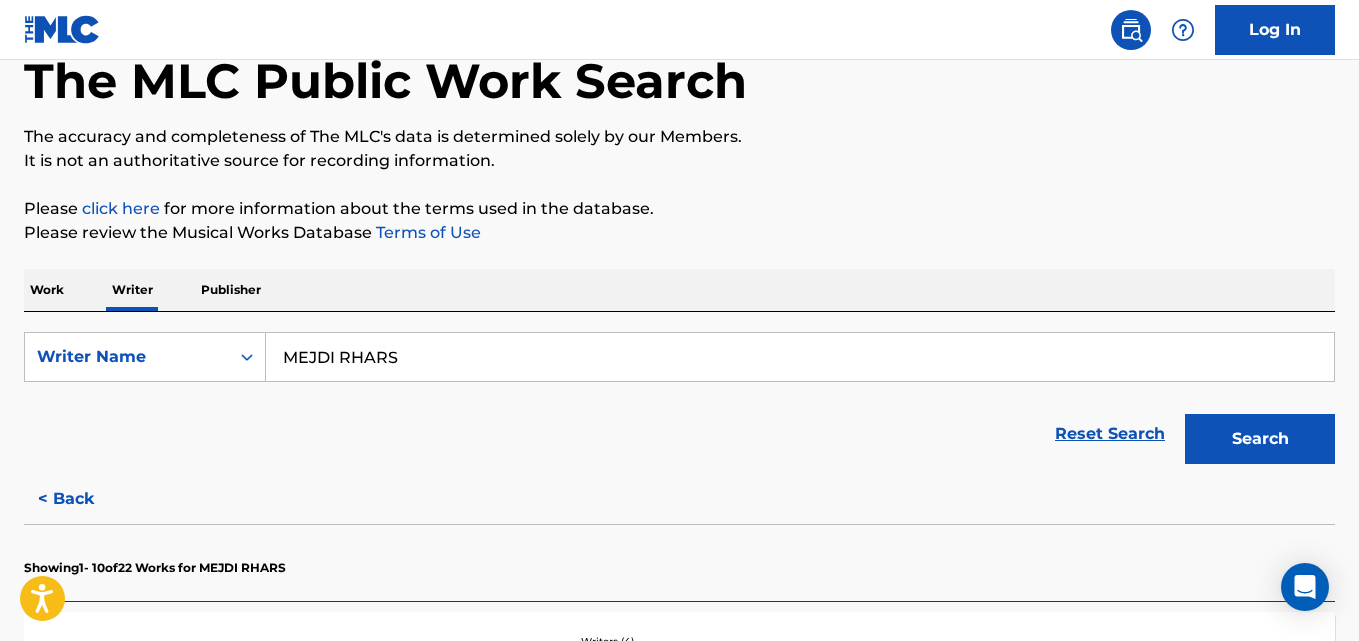drag, startPoint x: 445, startPoint y: 342, endPoint x: 149, endPoint y: 394, distance: 300.53287 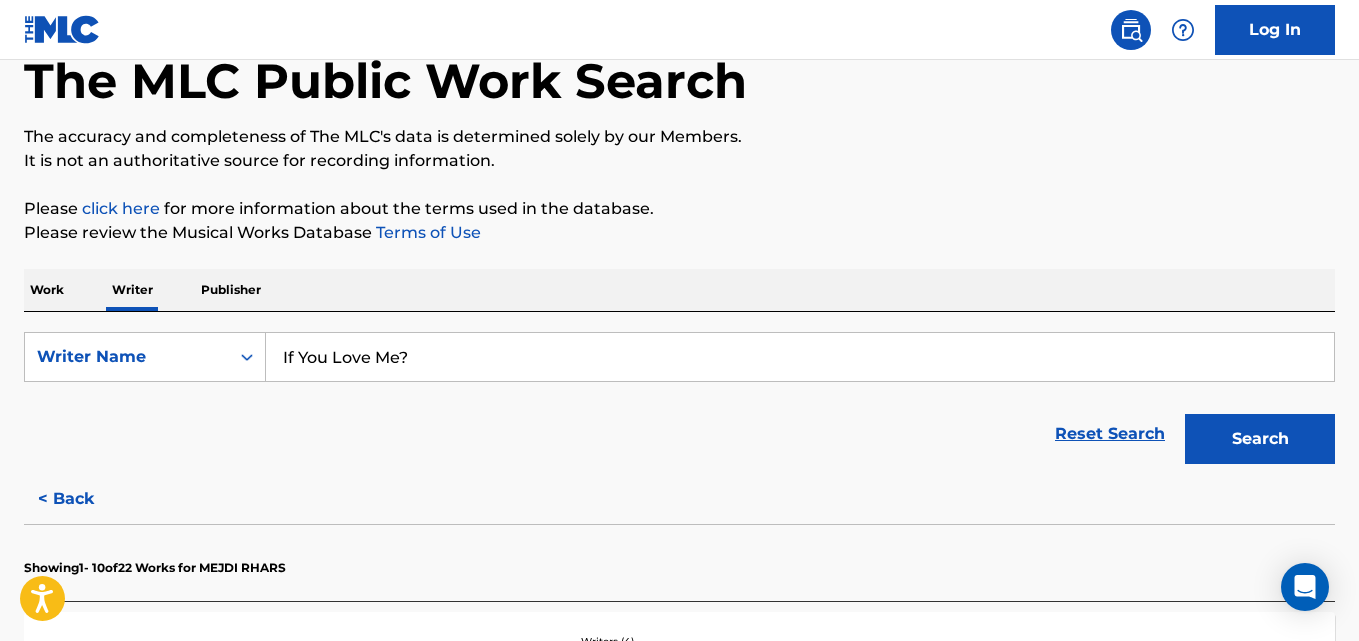 type on "If You Love Me?" 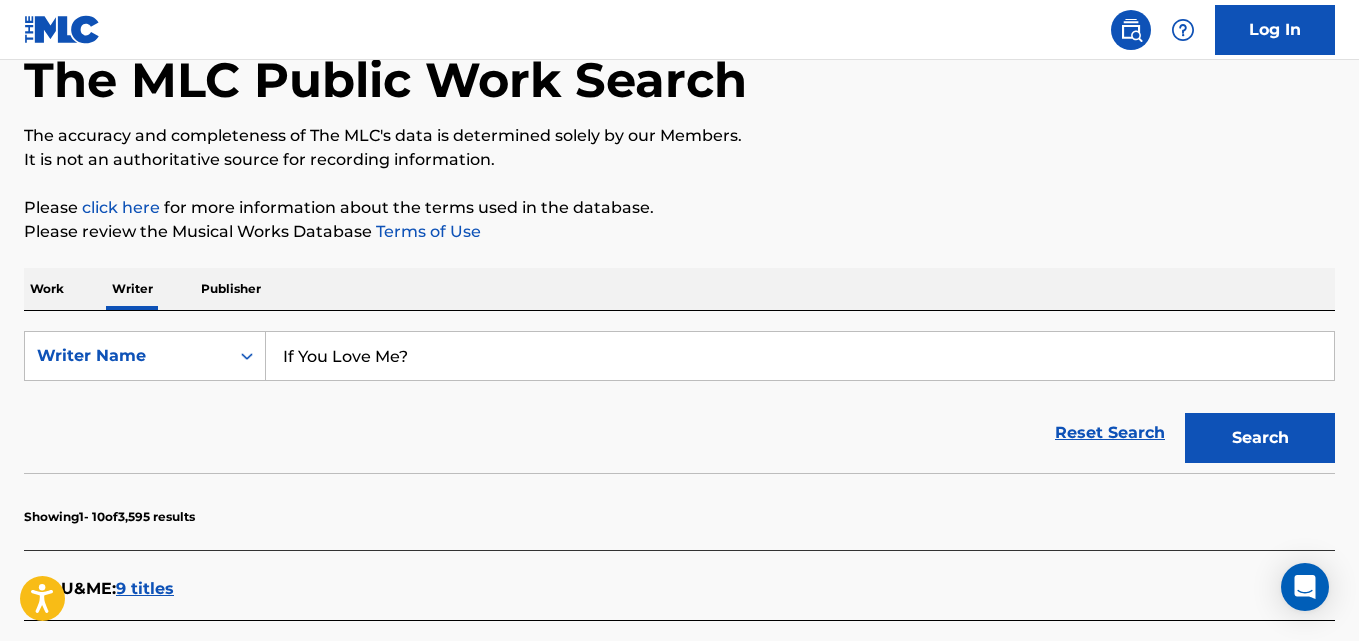 scroll, scrollTop: 0, scrollLeft: 0, axis: both 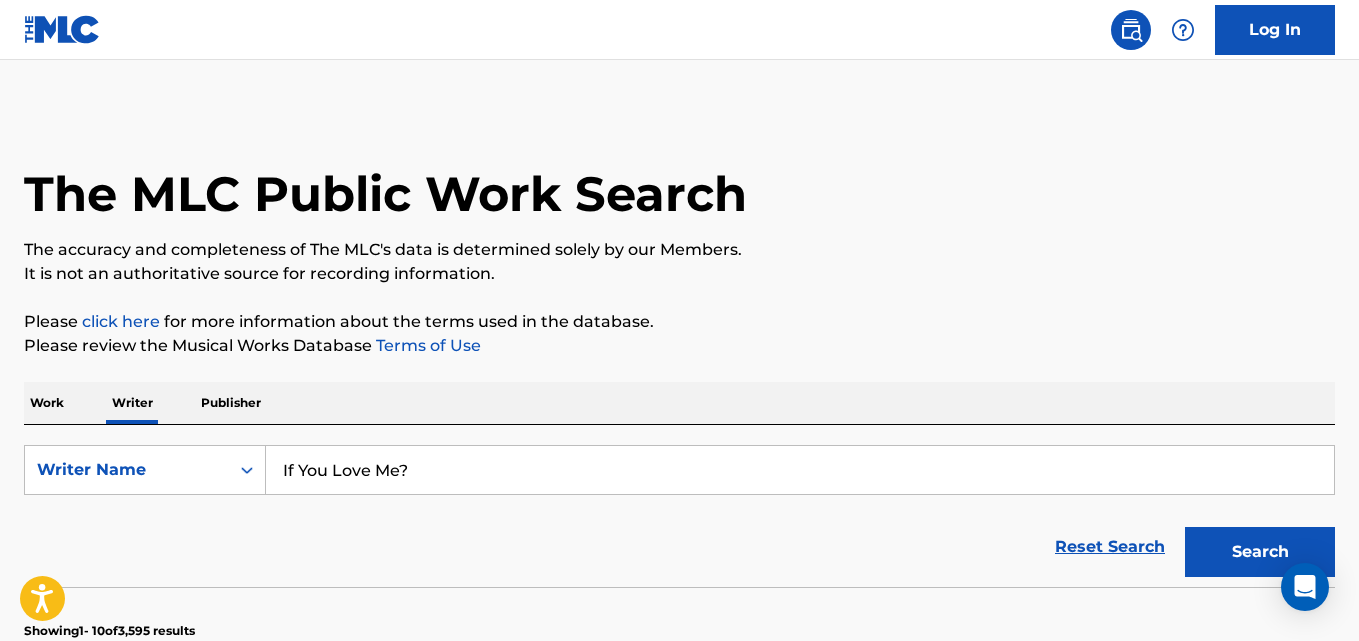 click on "Work Writer Publisher" at bounding box center (679, 403) 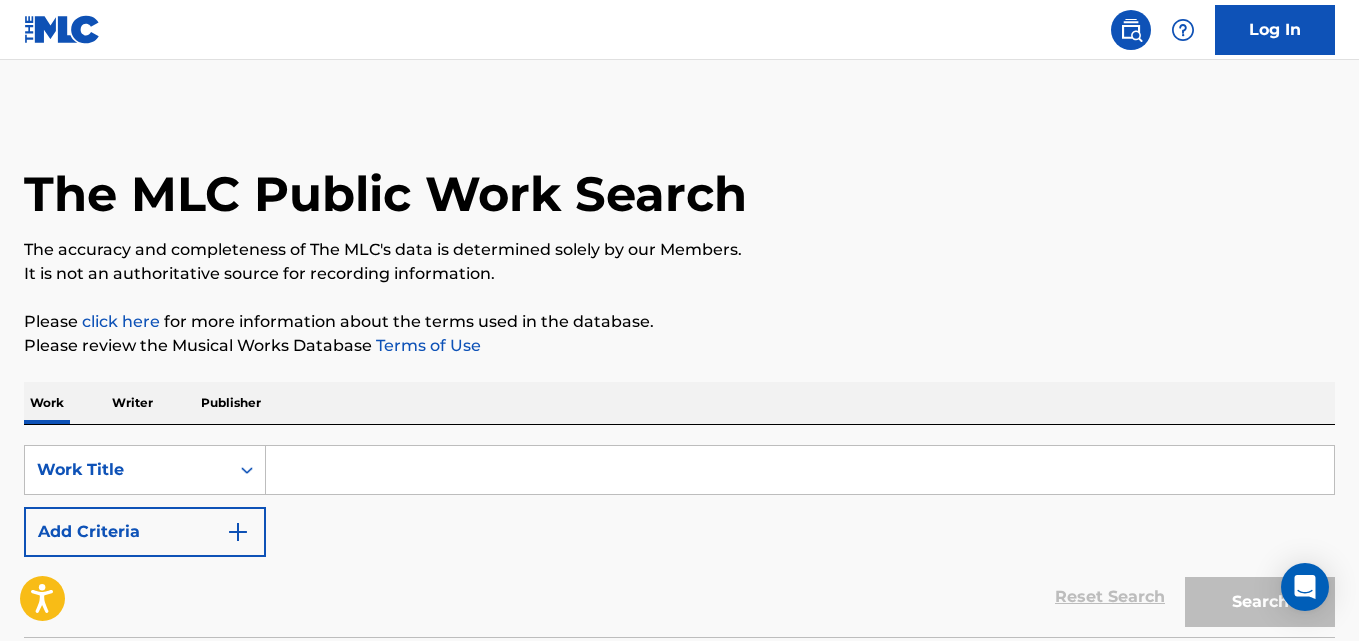 click at bounding box center [800, 470] 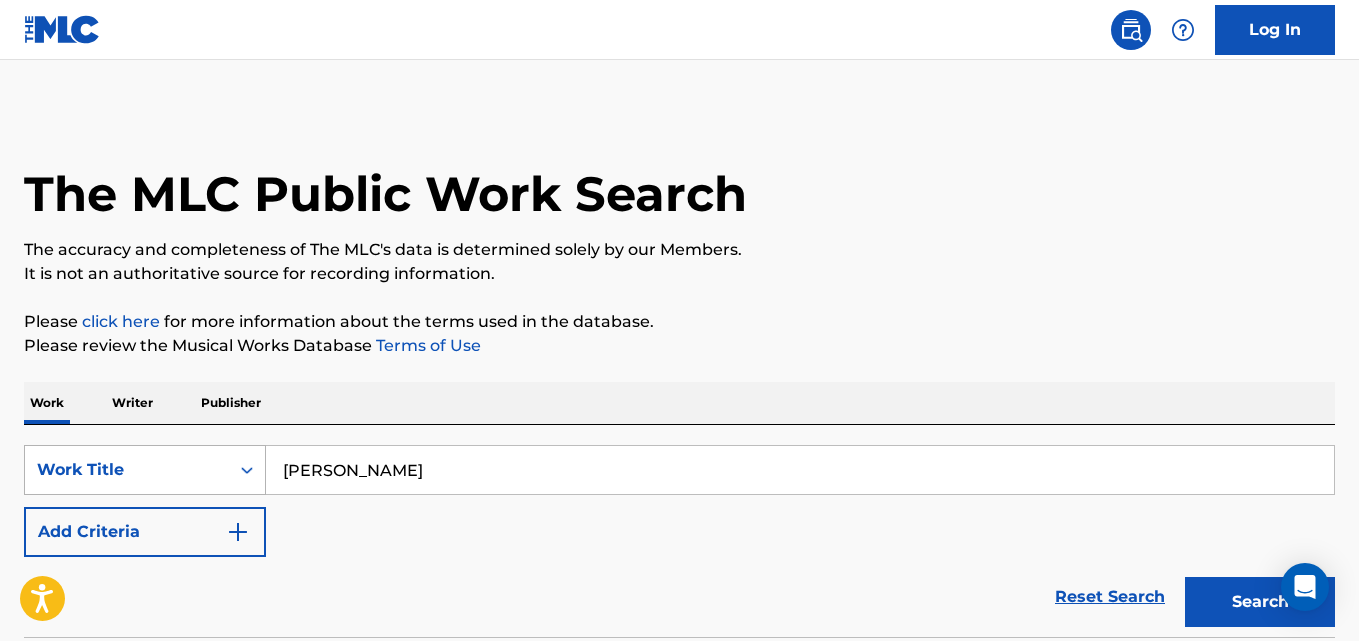 drag, startPoint x: 423, startPoint y: 477, endPoint x: 81, endPoint y: 480, distance: 342.01315 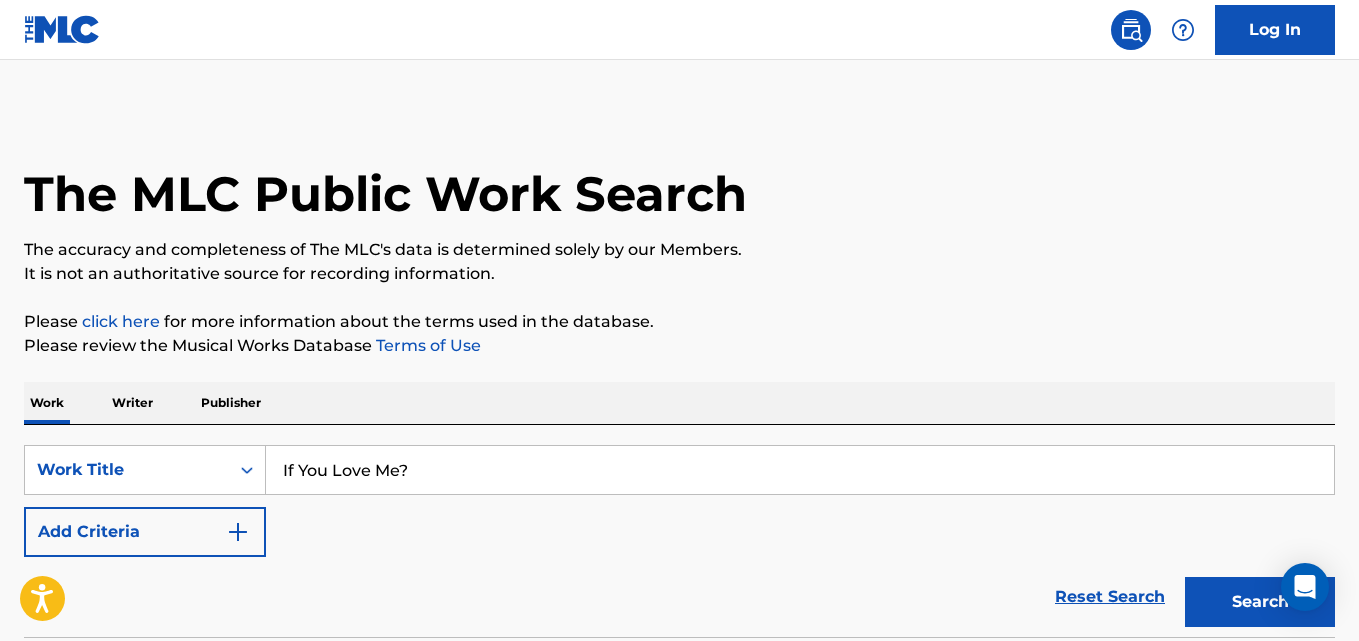 type on "If You Love Me?" 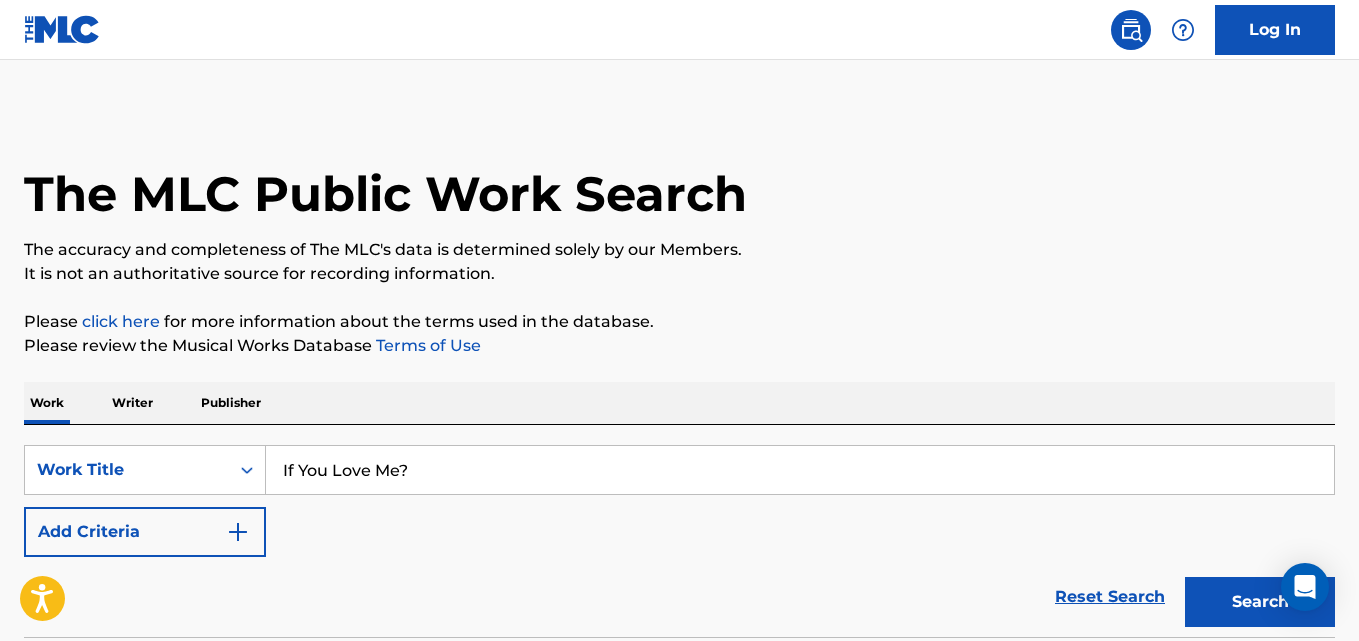 drag, startPoint x: 208, startPoint y: 521, endPoint x: 239, endPoint y: 521, distance: 31 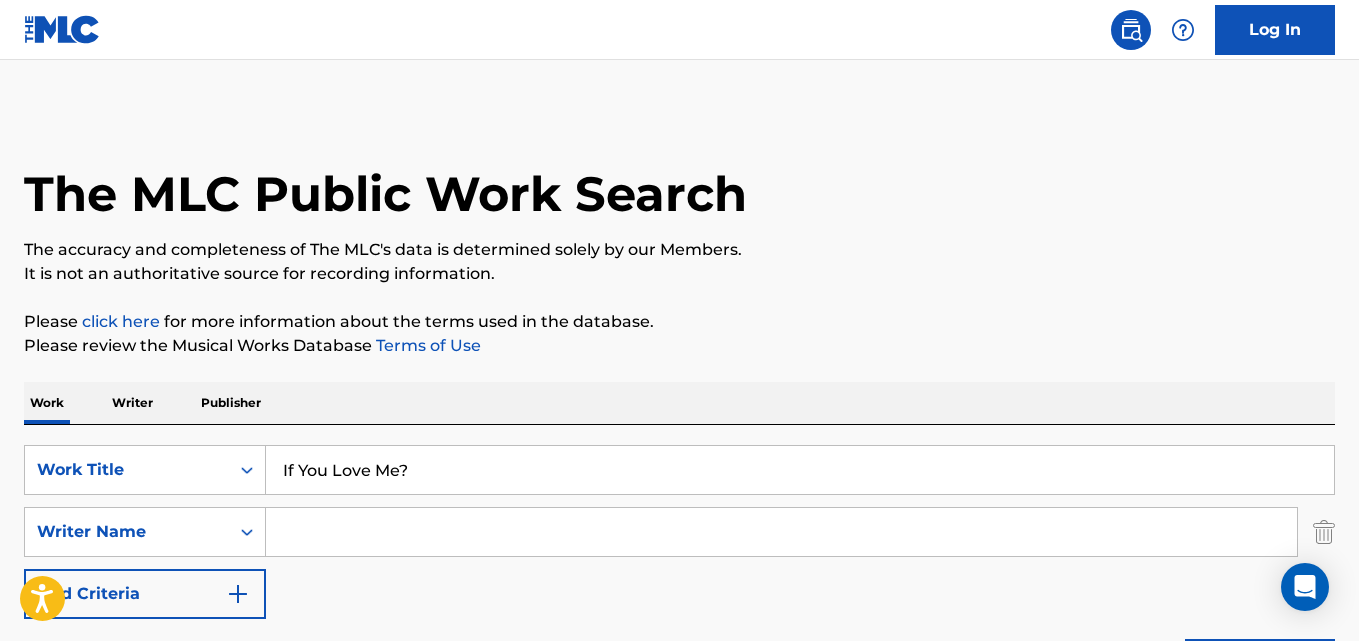 click at bounding box center [781, 532] 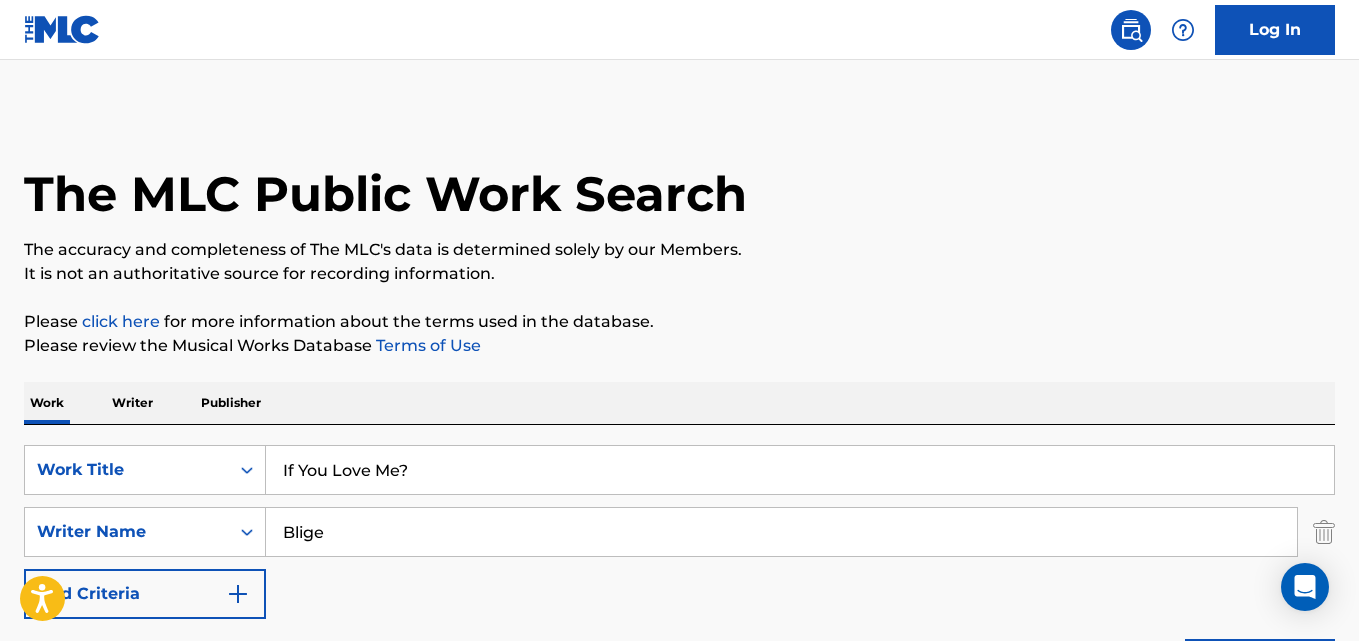 type on "Blige" 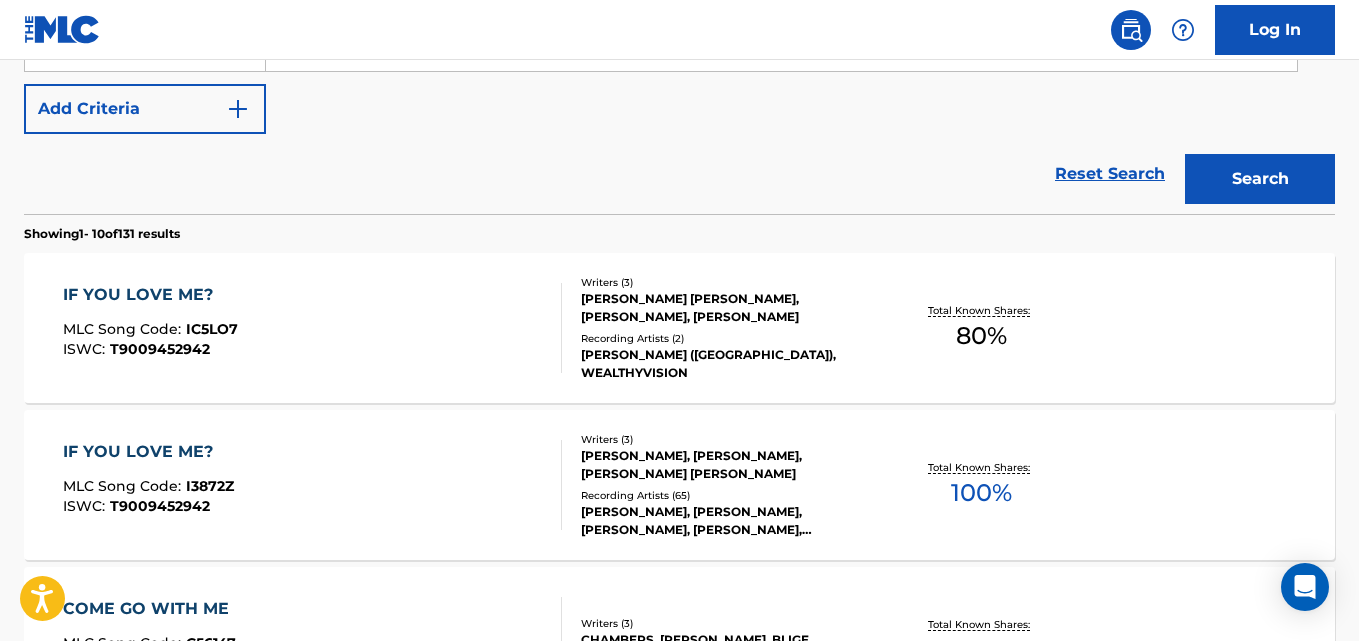 scroll, scrollTop: 333, scrollLeft: 0, axis: vertical 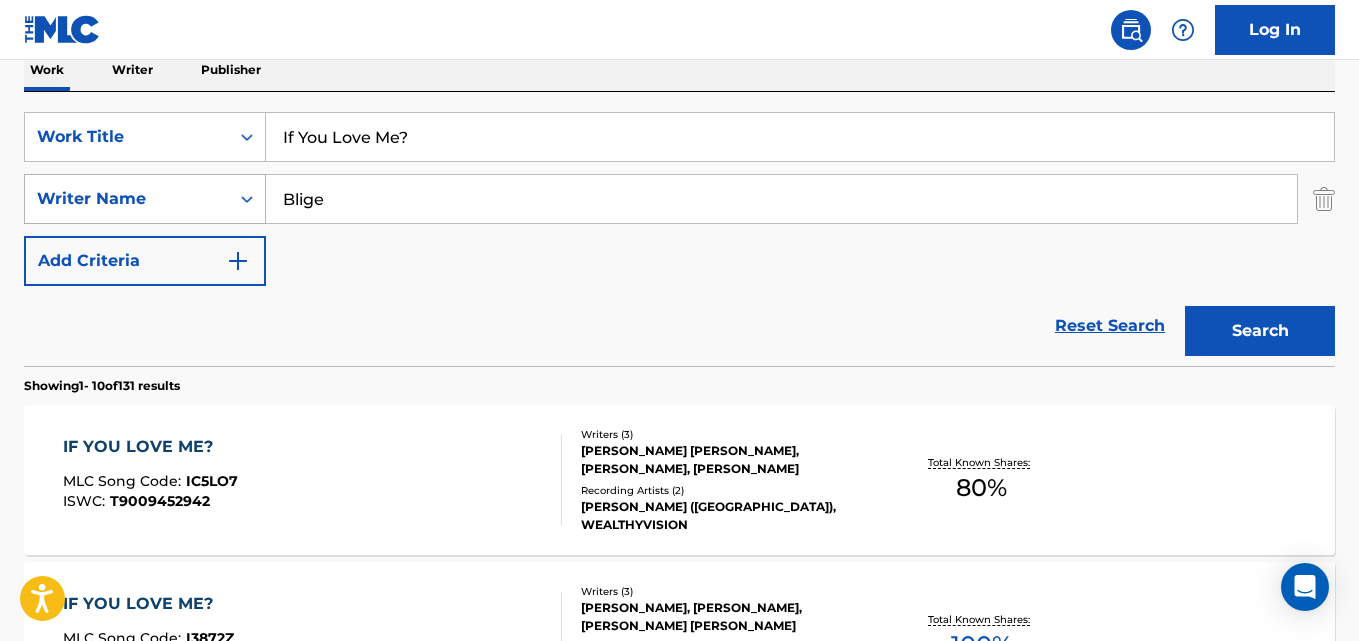 drag, startPoint x: 397, startPoint y: 197, endPoint x: 112, endPoint y: 214, distance: 285.50656 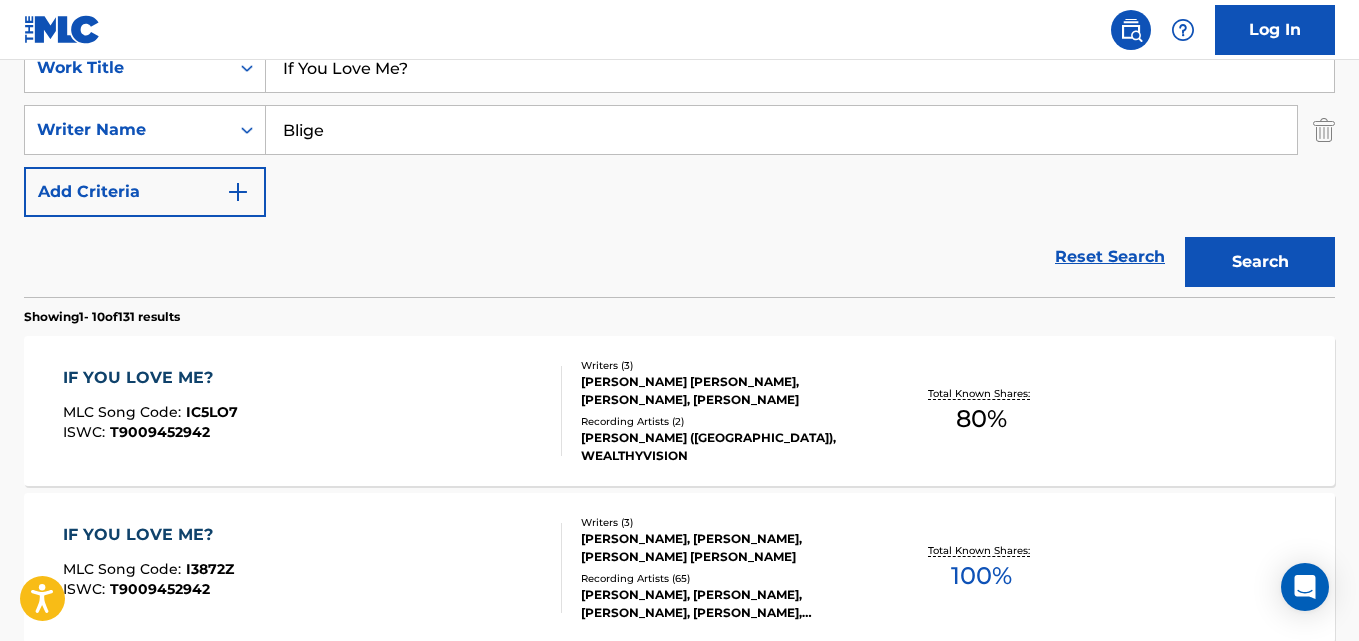 scroll, scrollTop: 333, scrollLeft: 0, axis: vertical 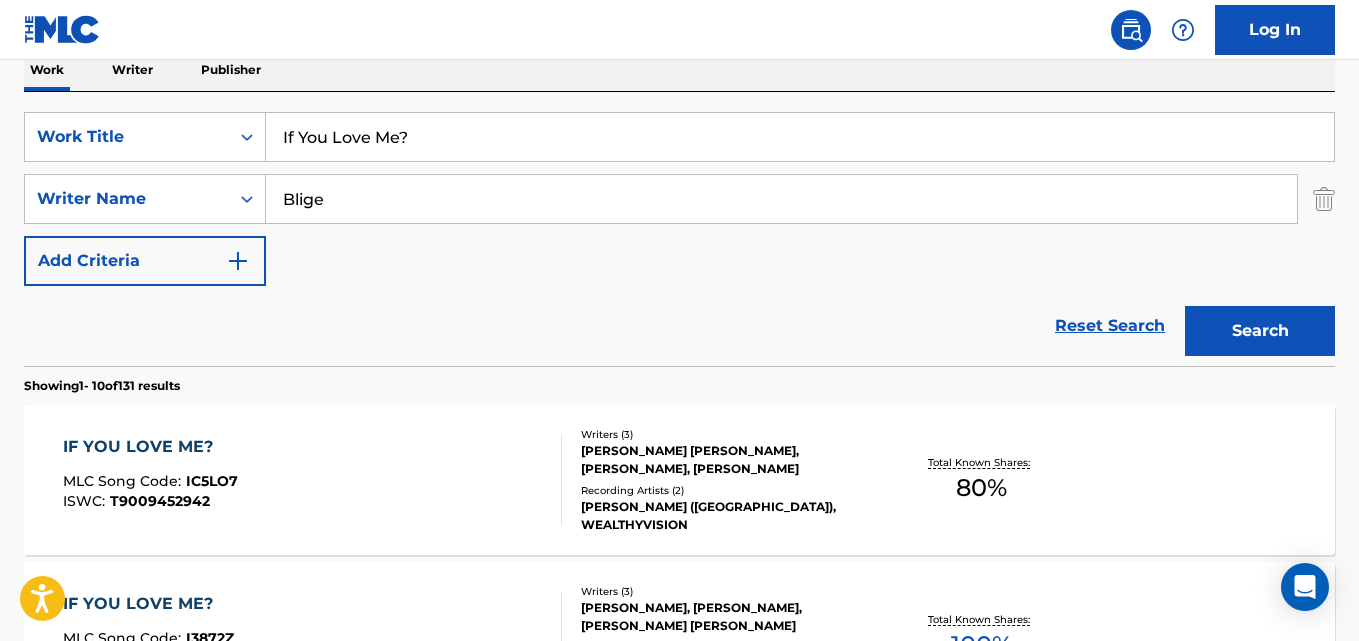 drag, startPoint x: 464, startPoint y: 139, endPoint x: 313, endPoint y: 204, distance: 164.39586 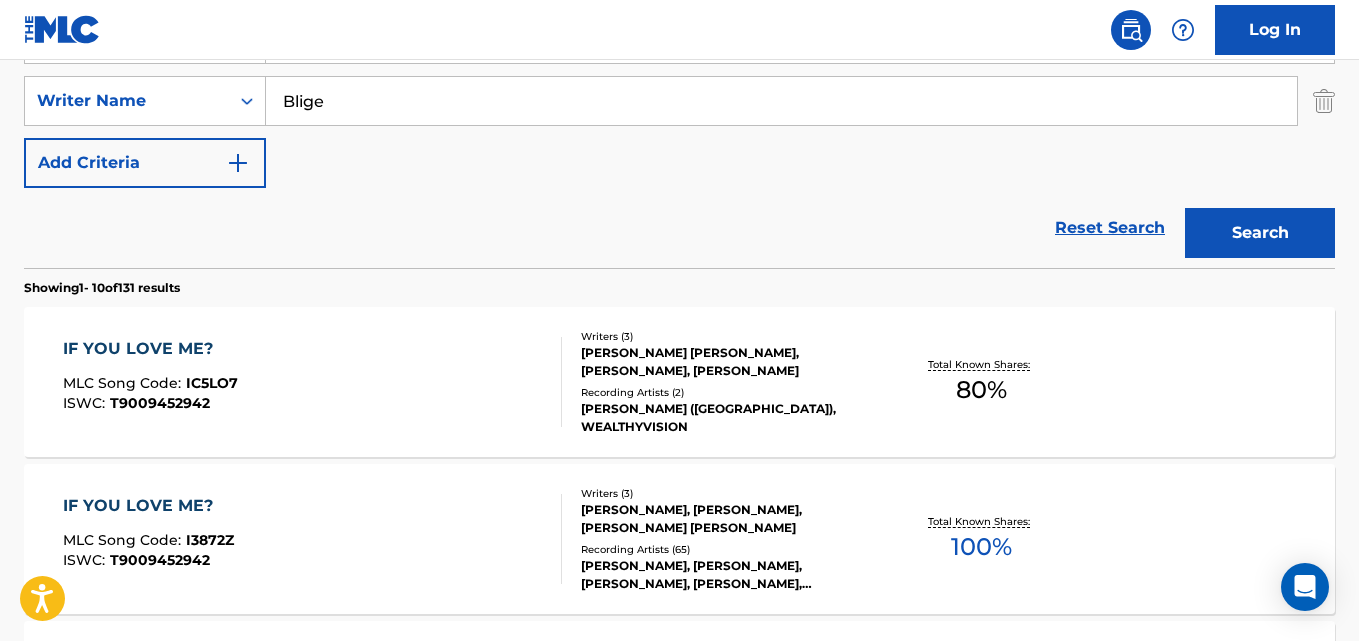 scroll, scrollTop: 500, scrollLeft: 0, axis: vertical 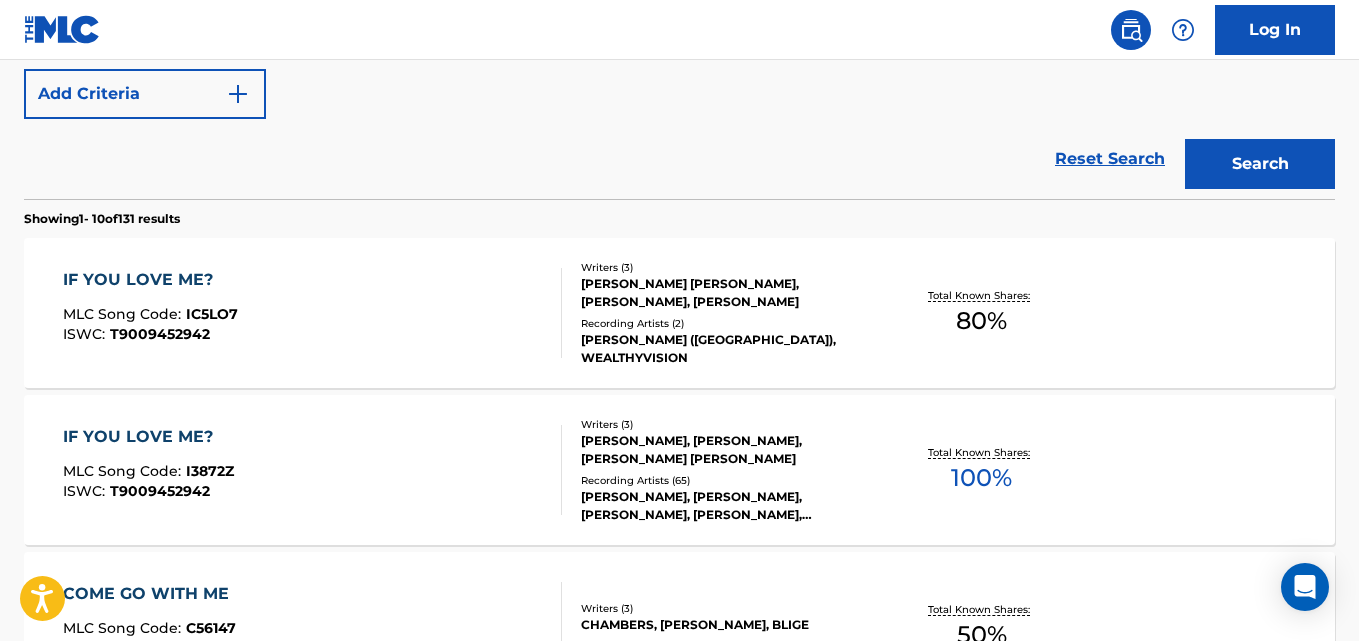 click on "IF YOU LOVE ME?" at bounding box center (148, 437) 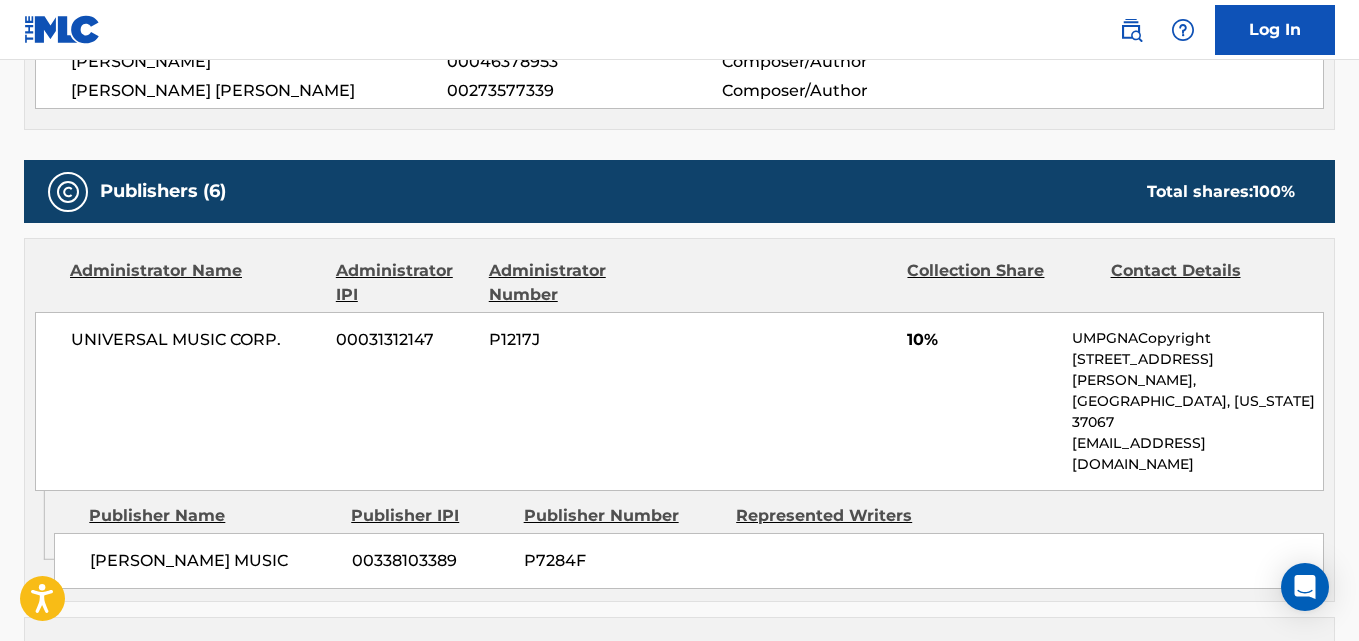 scroll, scrollTop: 1000, scrollLeft: 0, axis: vertical 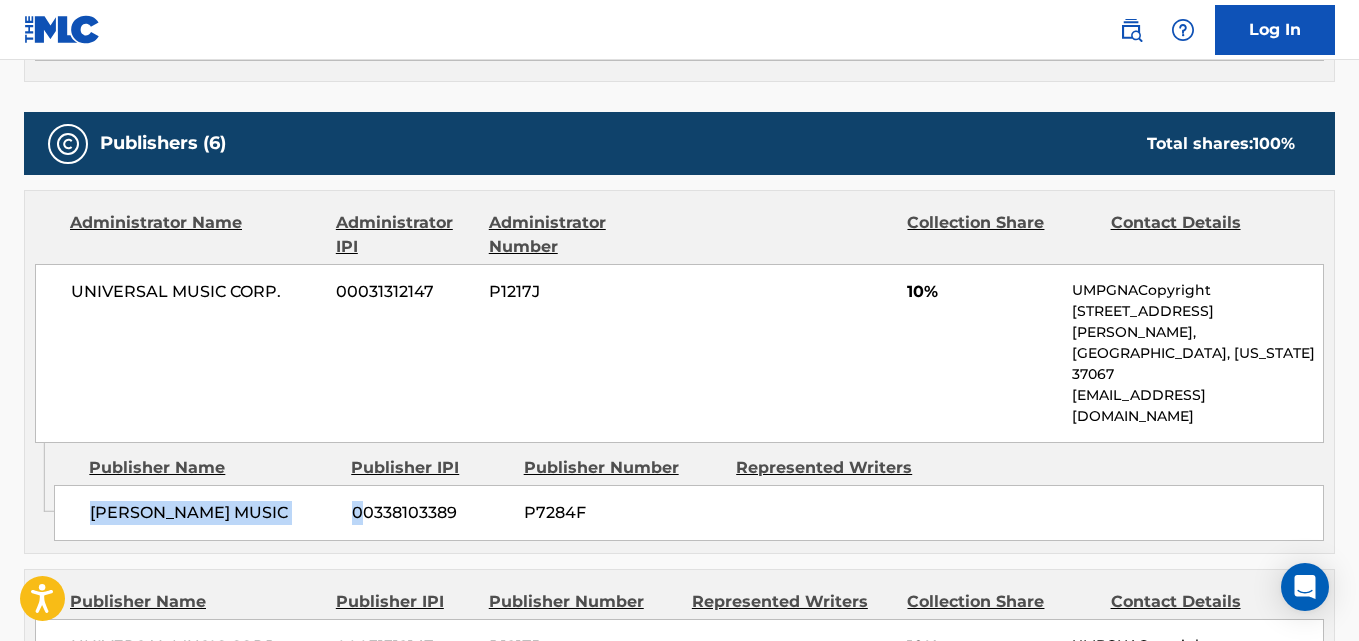 drag, startPoint x: 86, startPoint y: 450, endPoint x: 363, endPoint y: 450, distance: 277 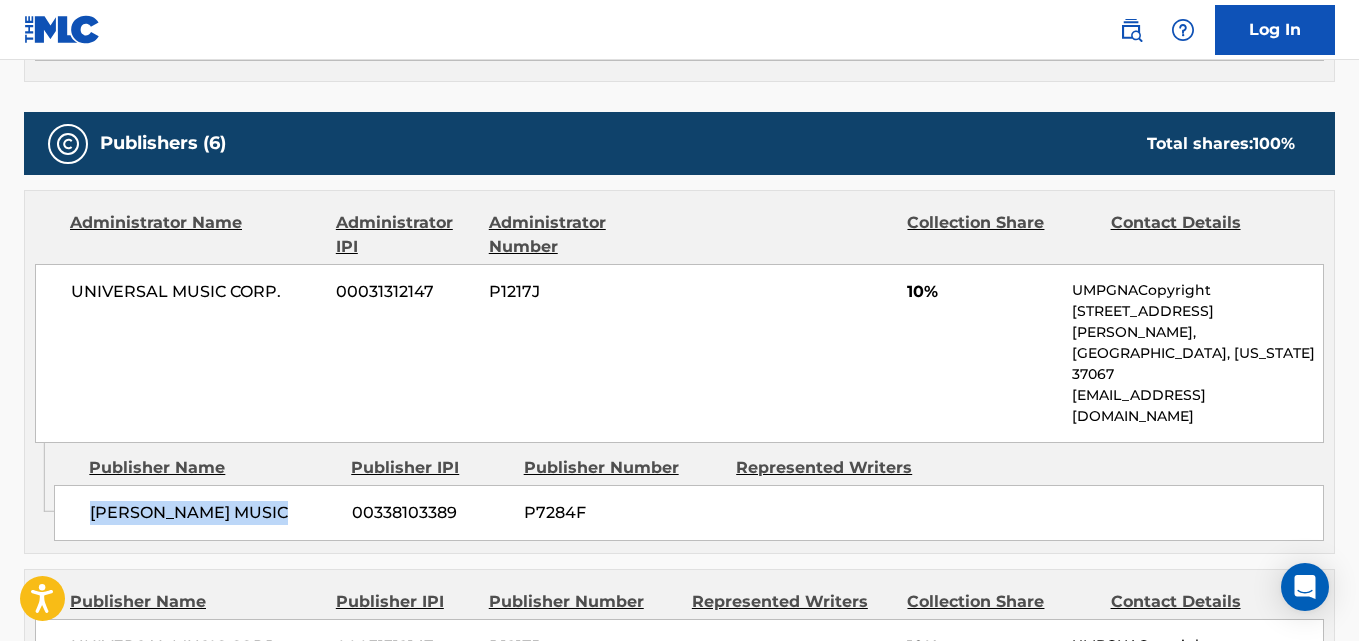 drag, startPoint x: 90, startPoint y: 457, endPoint x: 271, endPoint y: 453, distance: 181.04419 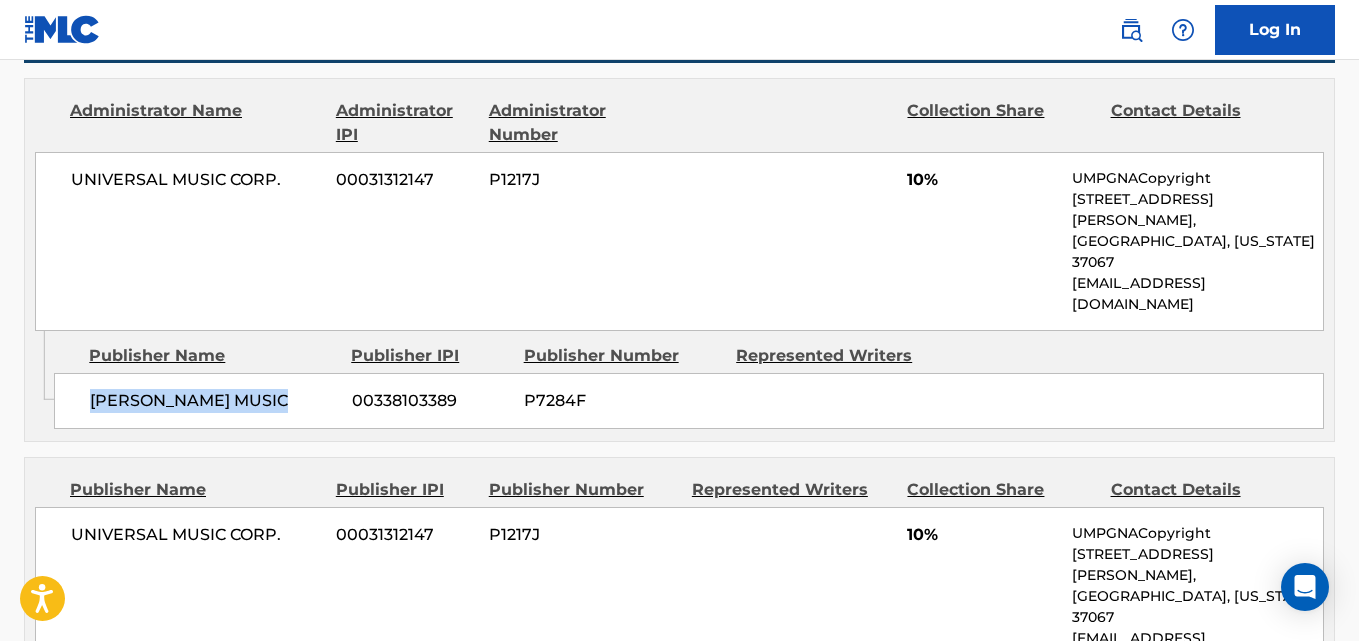 scroll, scrollTop: 1333, scrollLeft: 0, axis: vertical 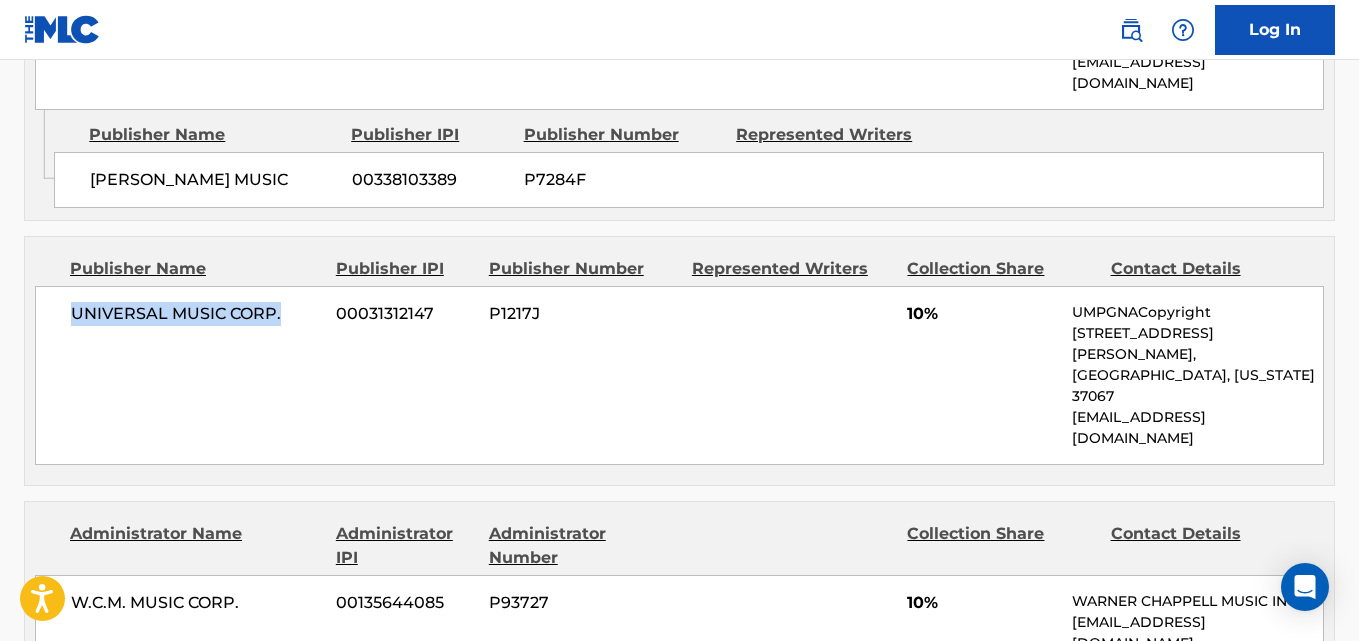 drag, startPoint x: 72, startPoint y: 265, endPoint x: 309, endPoint y: 260, distance: 237.05273 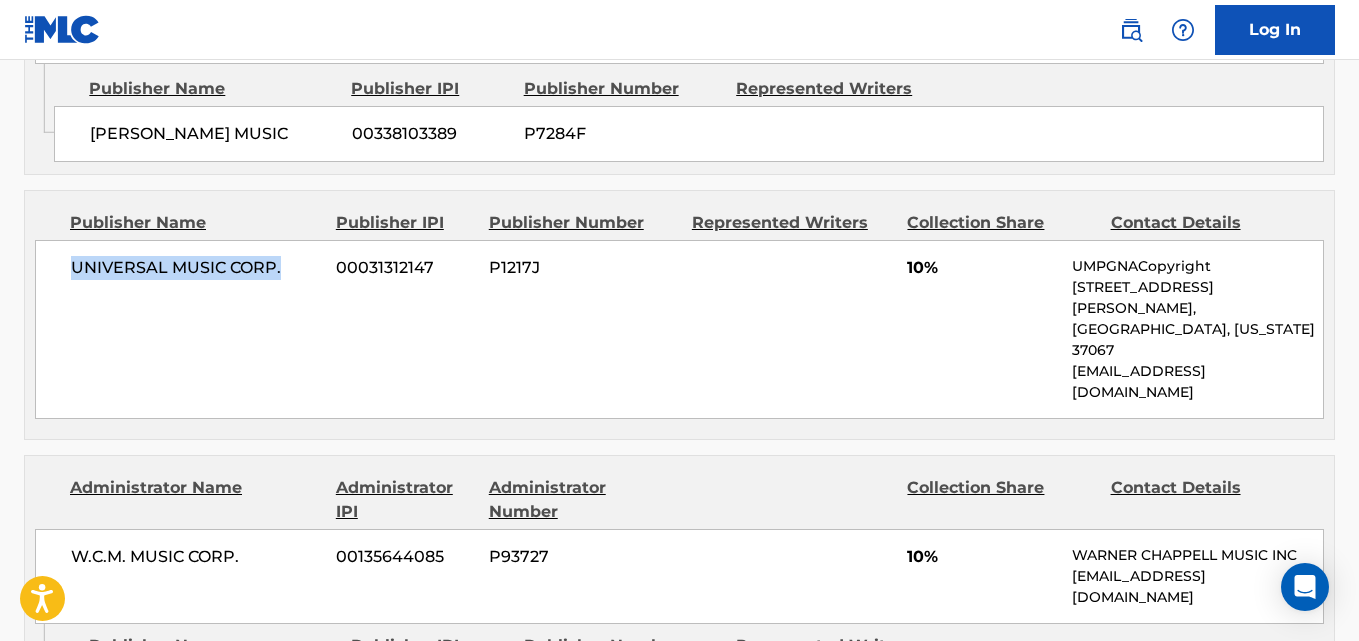 scroll, scrollTop: 1500, scrollLeft: 0, axis: vertical 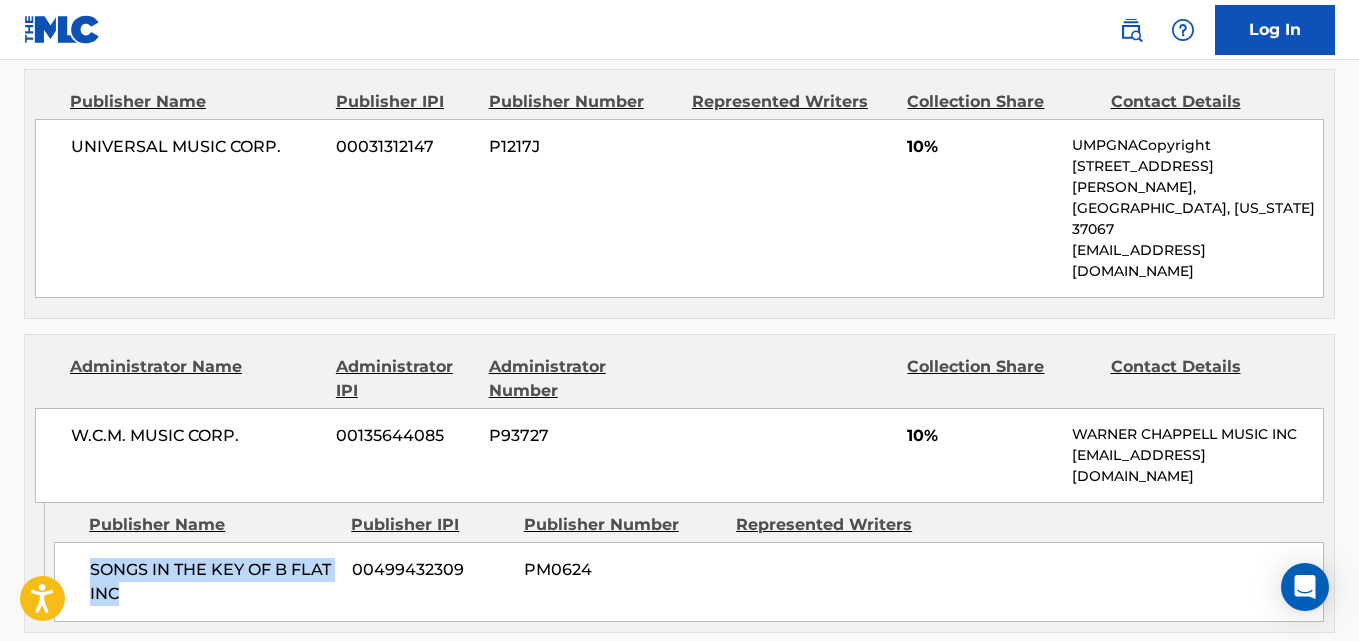 drag, startPoint x: 91, startPoint y: 451, endPoint x: 191, endPoint y: 470, distance: 101.788994 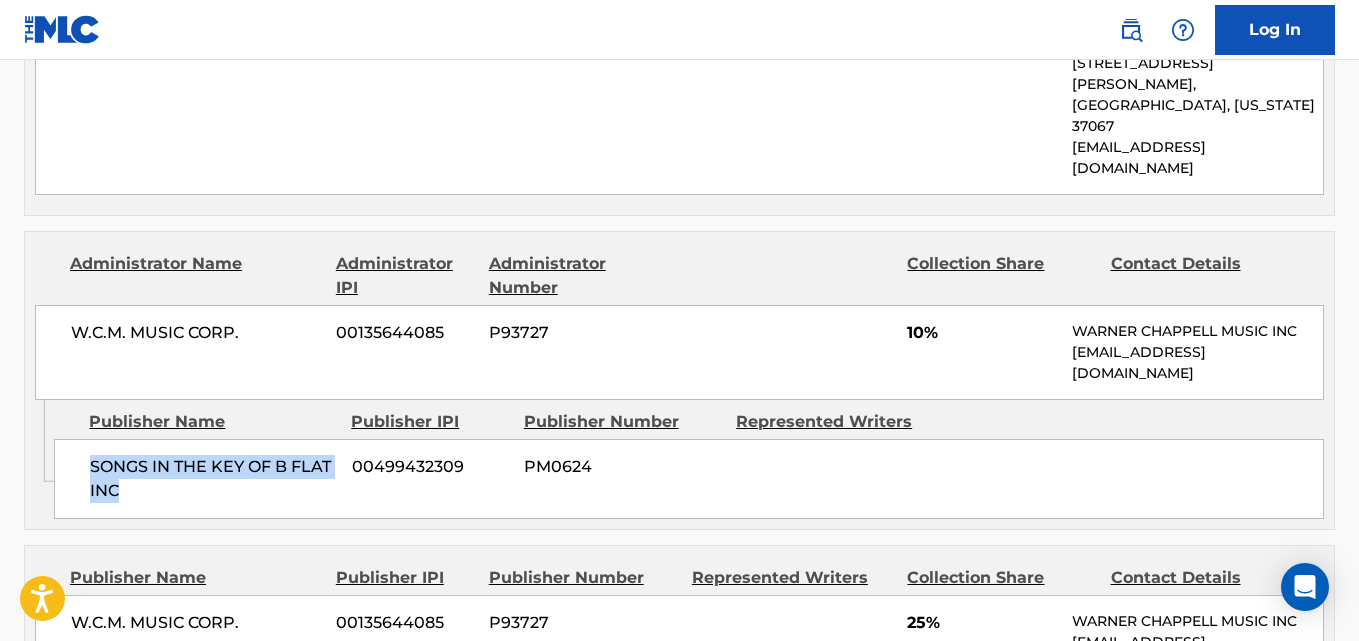 scroll, scrollTop: 1667, scrollLeft: 0, axis: vertical 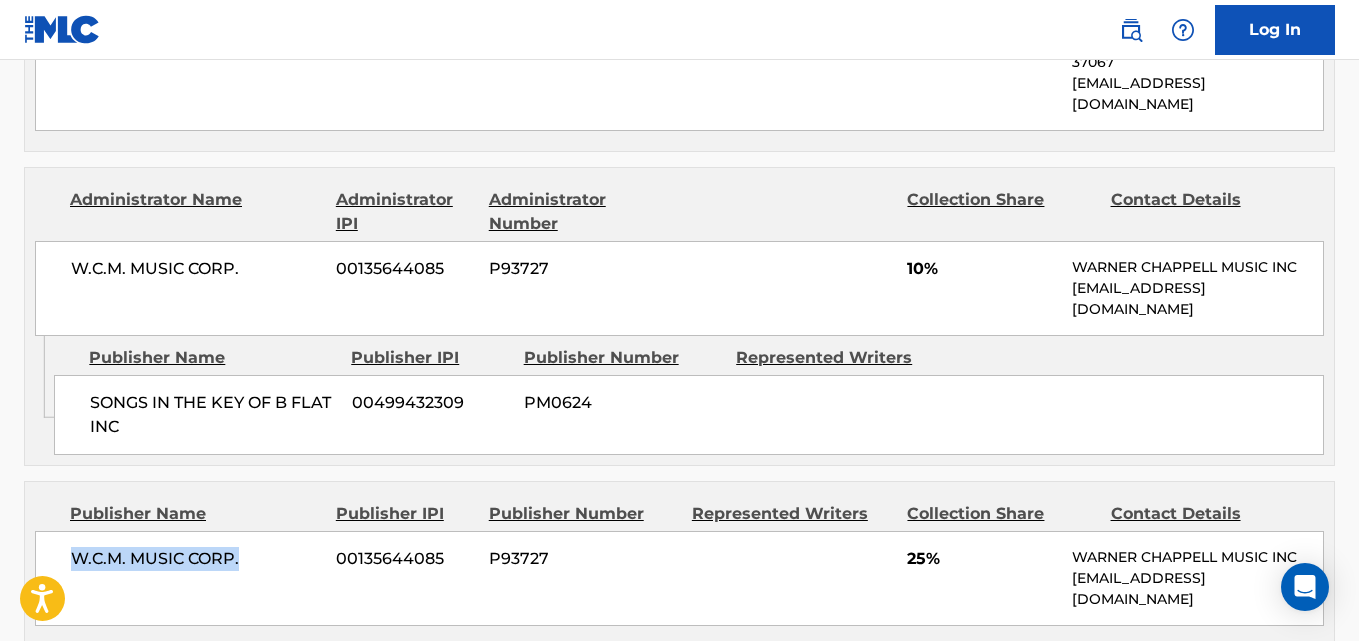 drag, startPoint x: 57, startPoint y: 419, endPoint x: 292, endPoint y: 420, distance: 235.00212 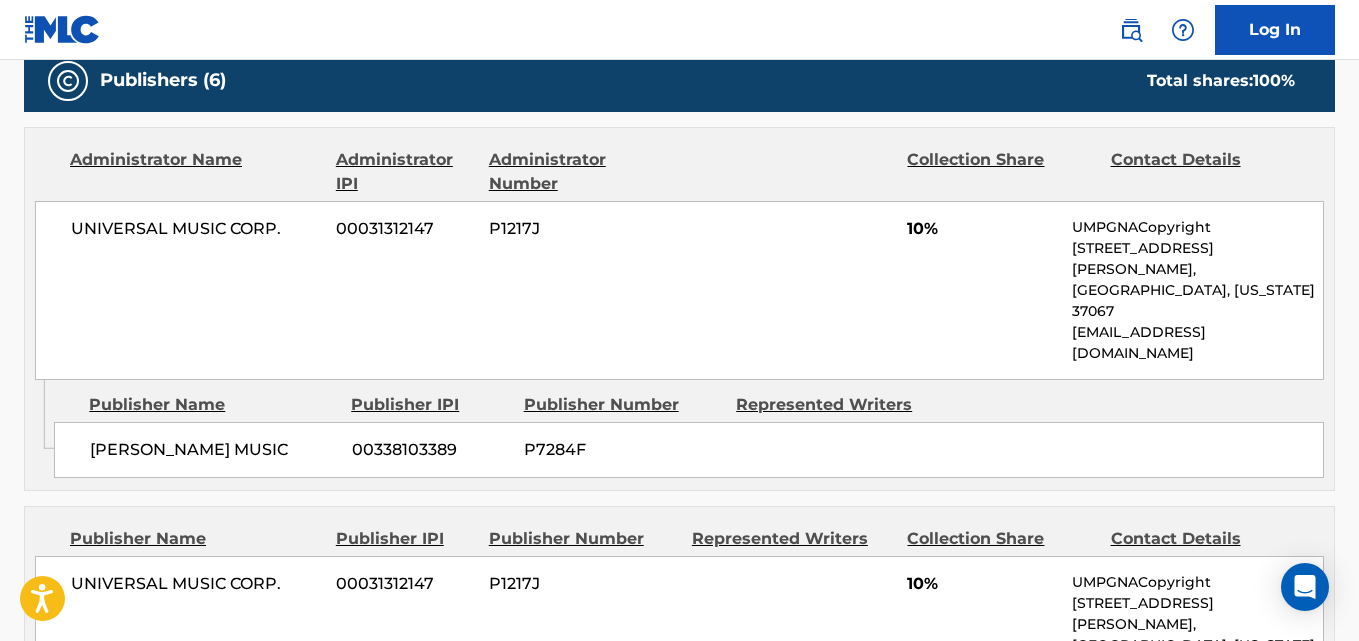 scroll, scrollTop: 1167, scrollLeft: 0, axis: vertical 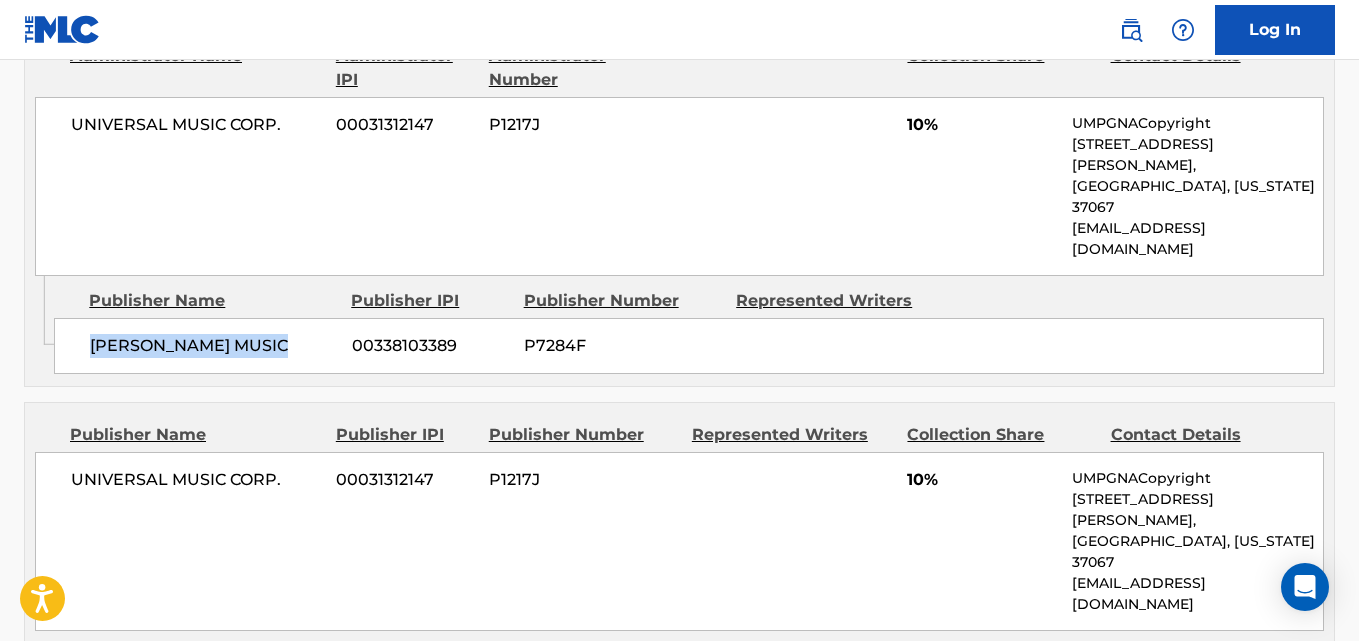 drag, startPoint x: 83, startPoint y: 282, endPoint x: 288, endPoint y: 282, distance: 205 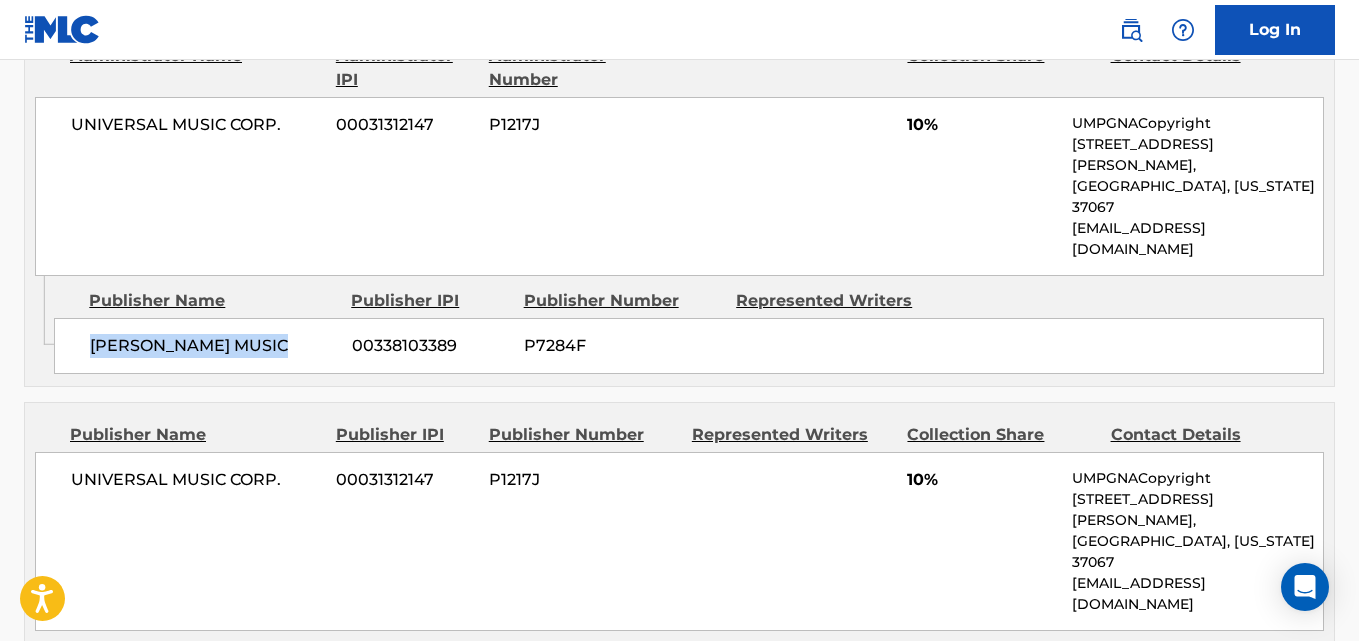 scroll, scrollTop: 1333, scrollLeft: 0, axis: vertical 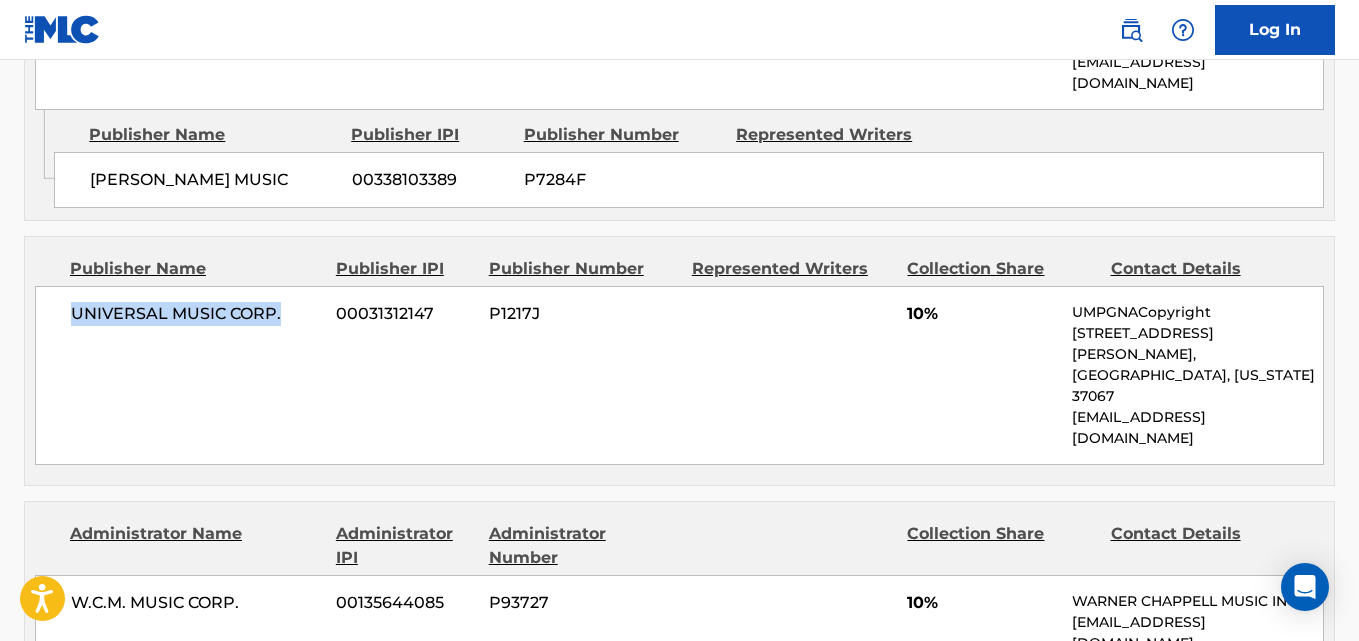 drag, startPoint x: 41, startPoint y: 241, endPoint x: 297, endPoint y: 243, distance: 256.0078 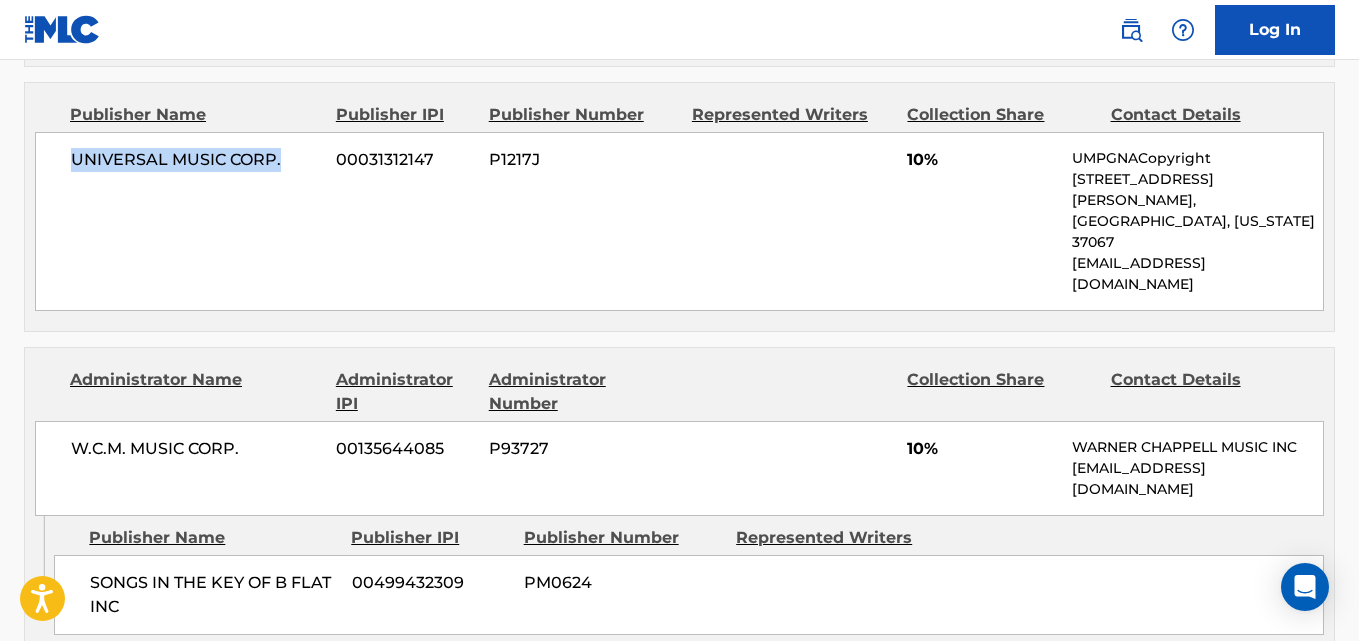 scroll, scrollTop: 1667, scrollLeft: 0, axis: vertical 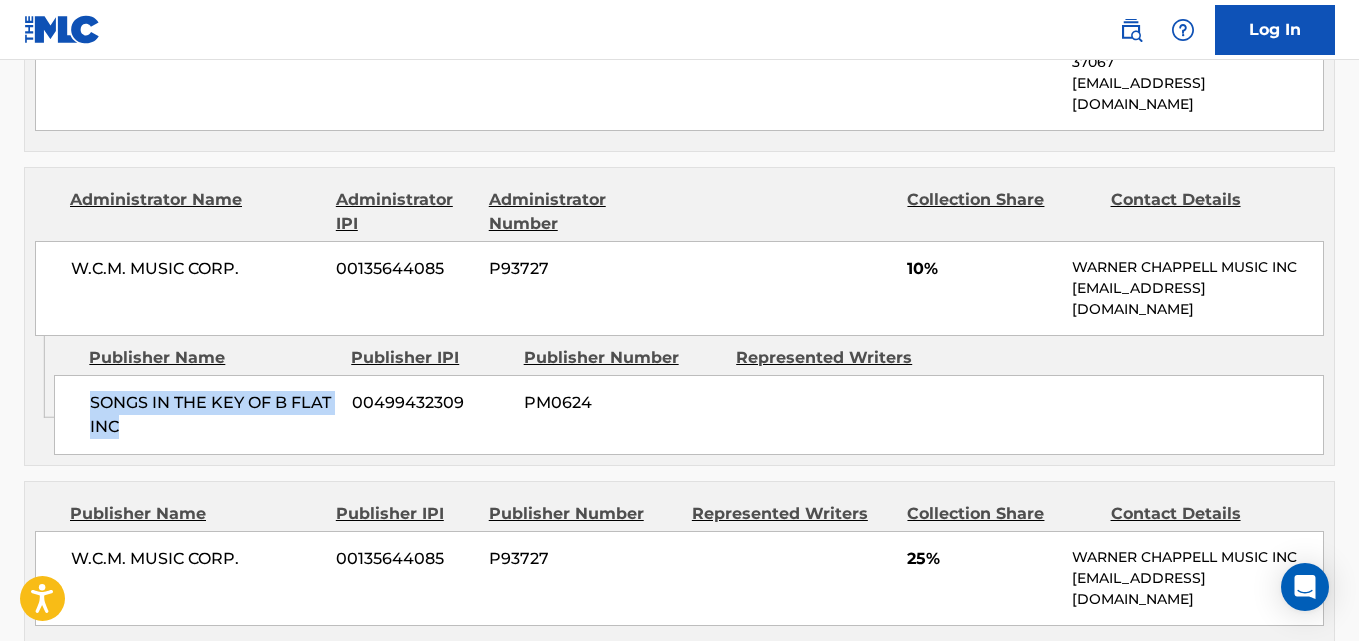 drag, startPoint x: 91, startPoint y: 279, endPoint x: 226, endPoint y: 299, distance: 136.47343 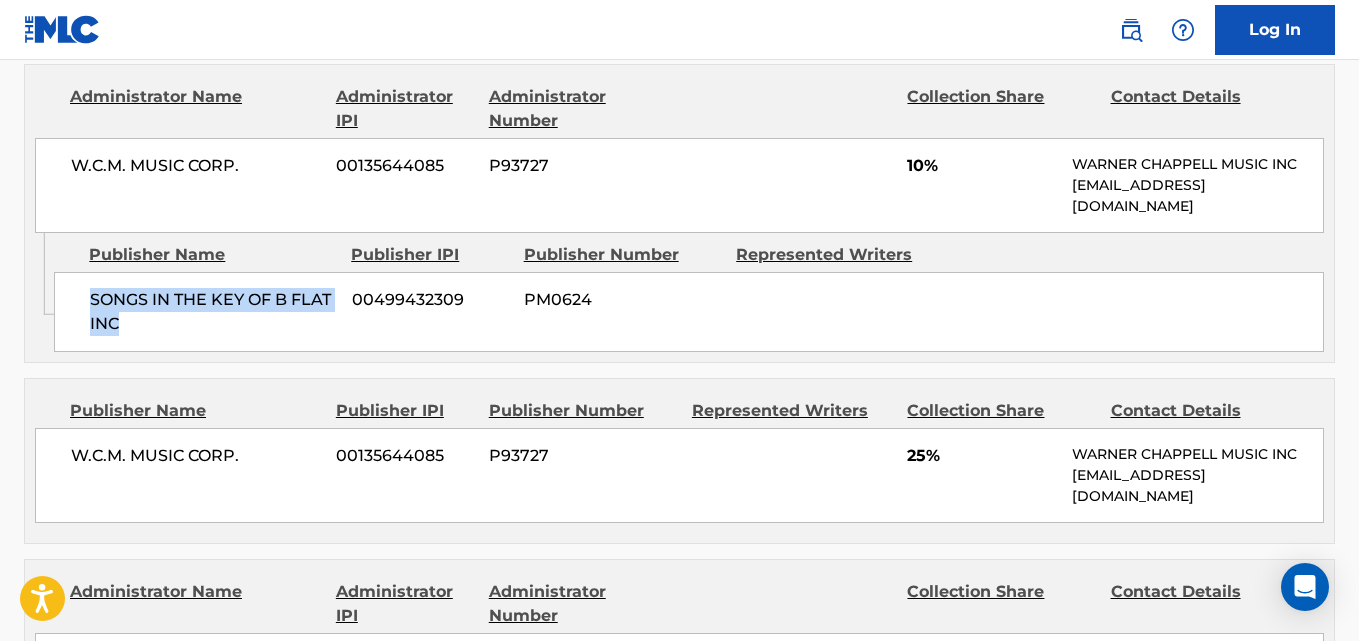 scroll, scrollTop: 1833, scrollLeft: 0, axis: vertical 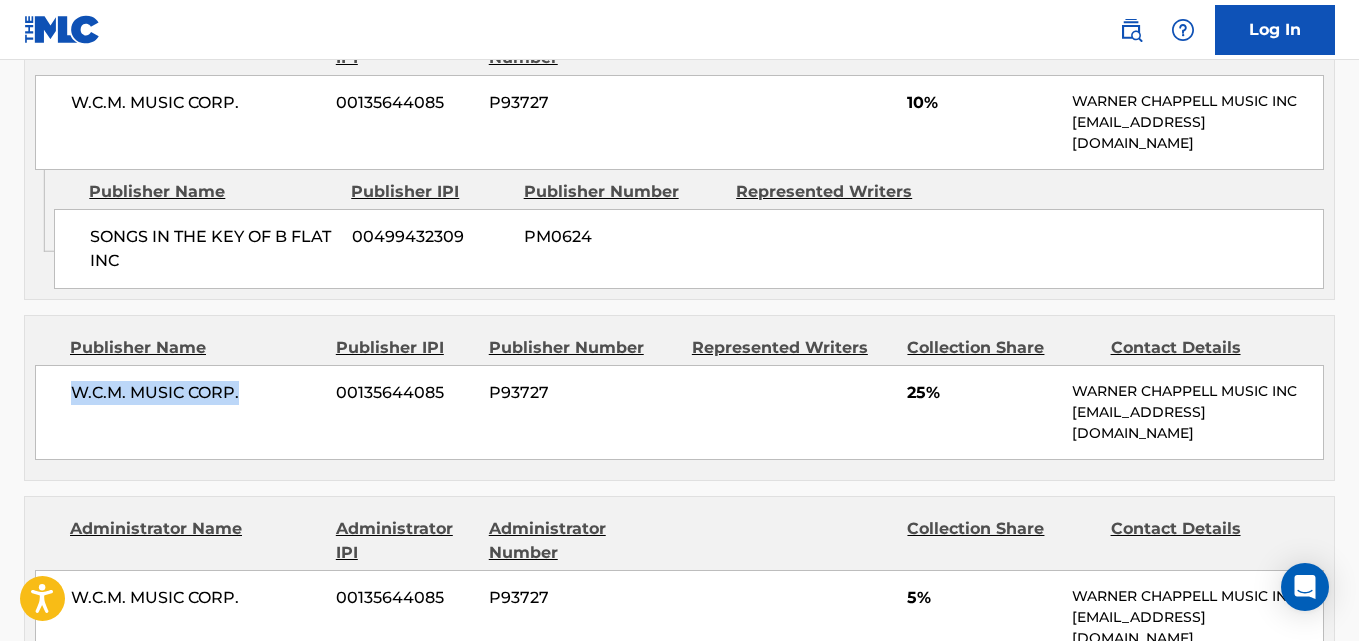 drag, startPoint x: 60, startPoint y: 269, endPoint x: 286, endPoint y: 273, distance: 226.0354 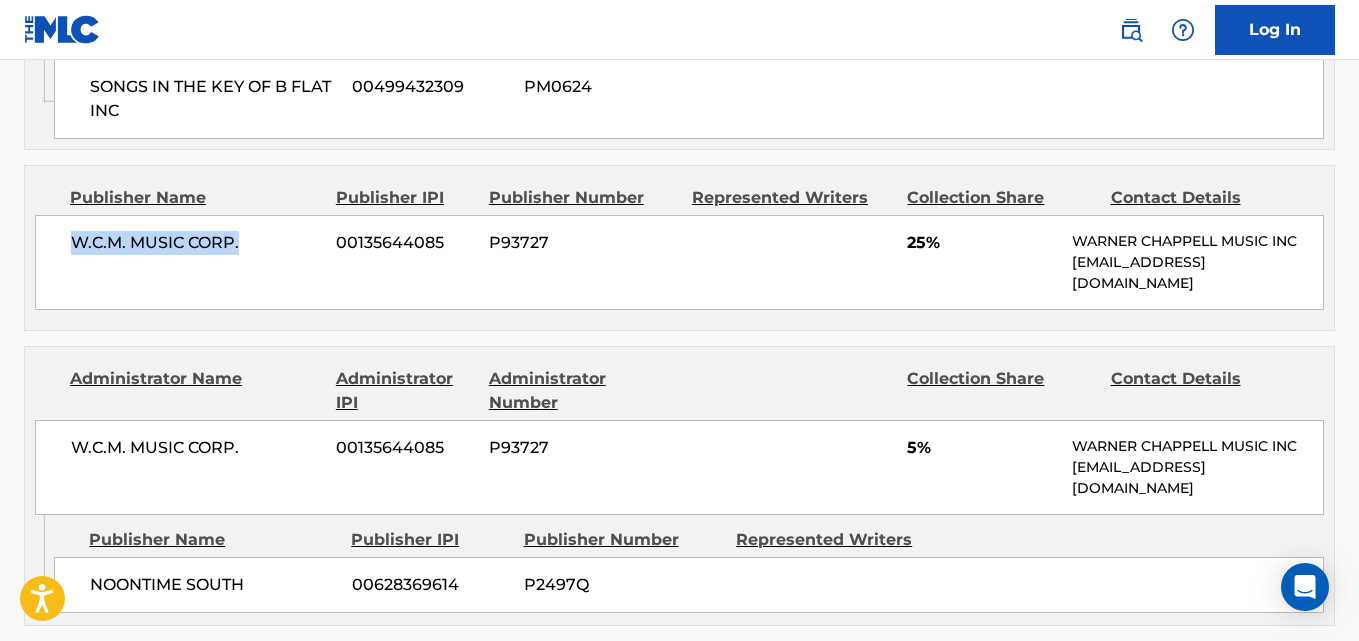 scroll, scrollTop: 2167, scrollLeft: 0, axis: vertical 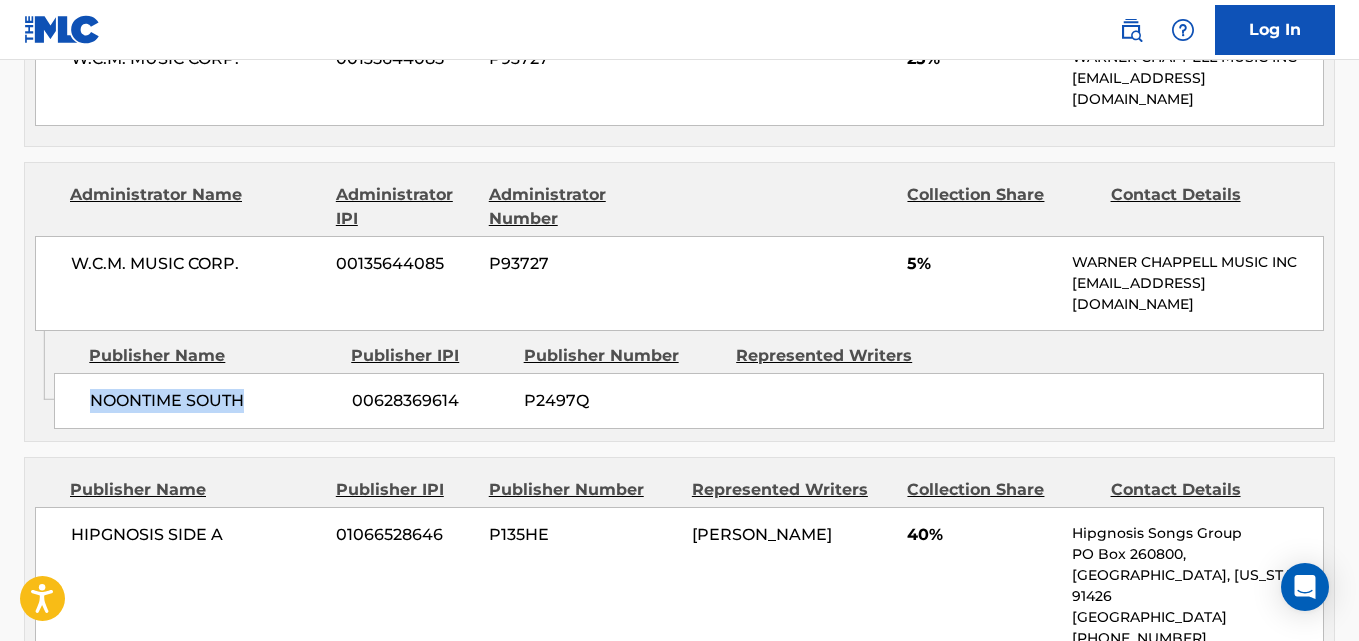 drag, startPoint x: 80, startPoint y: 275, endPoint x: 264, endPoint y: 275, distance: 184 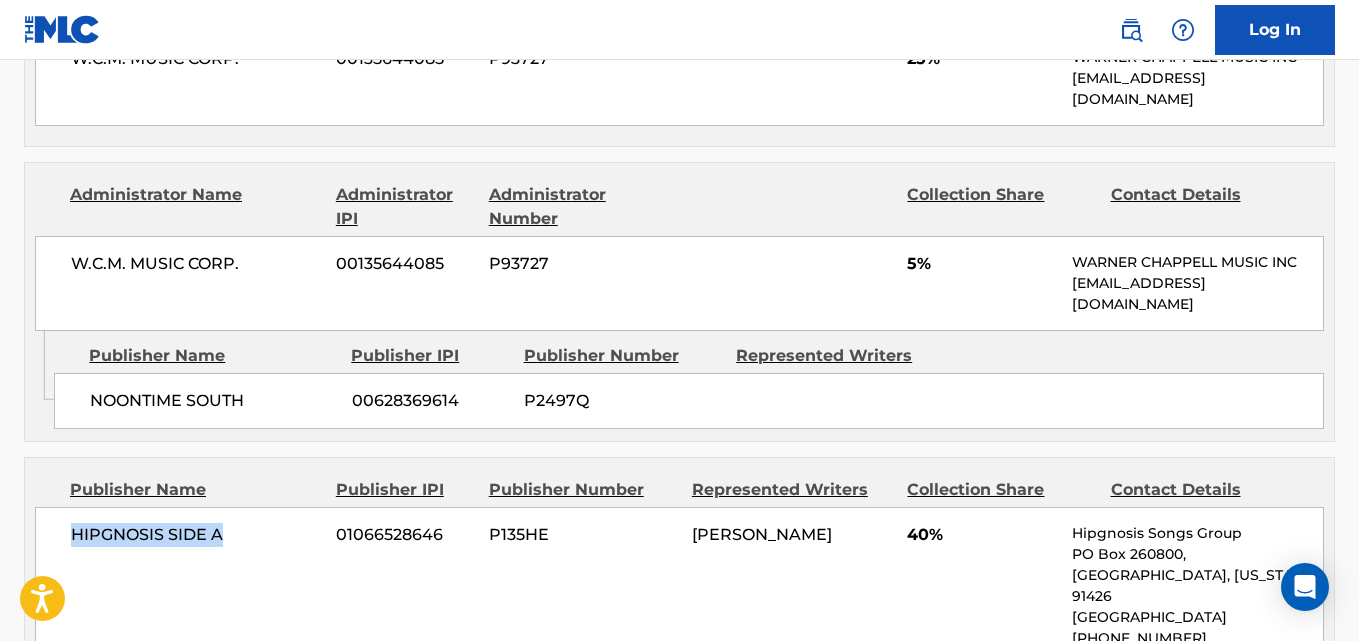 drag, startPoint x: 67, startPoint y: 409, endPoint x: 287, endPoint y: 409, distance: 220 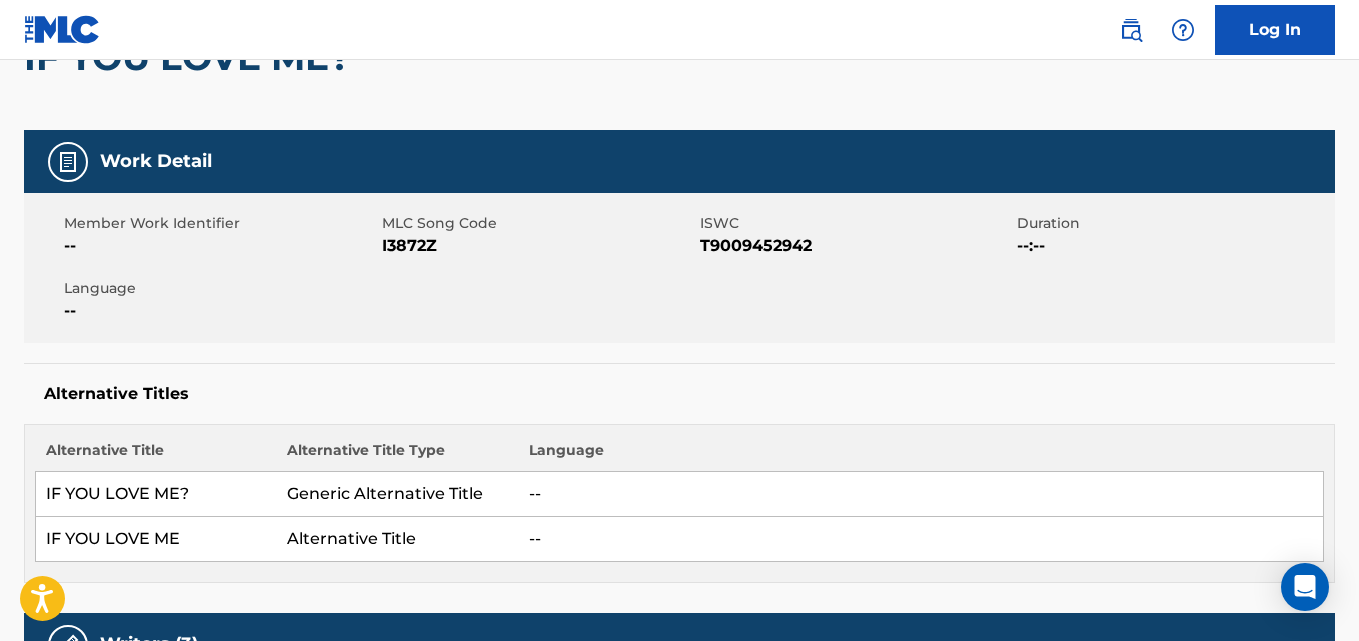 scroll, scrollTop: 0, scrollLeft: 0, axis: both 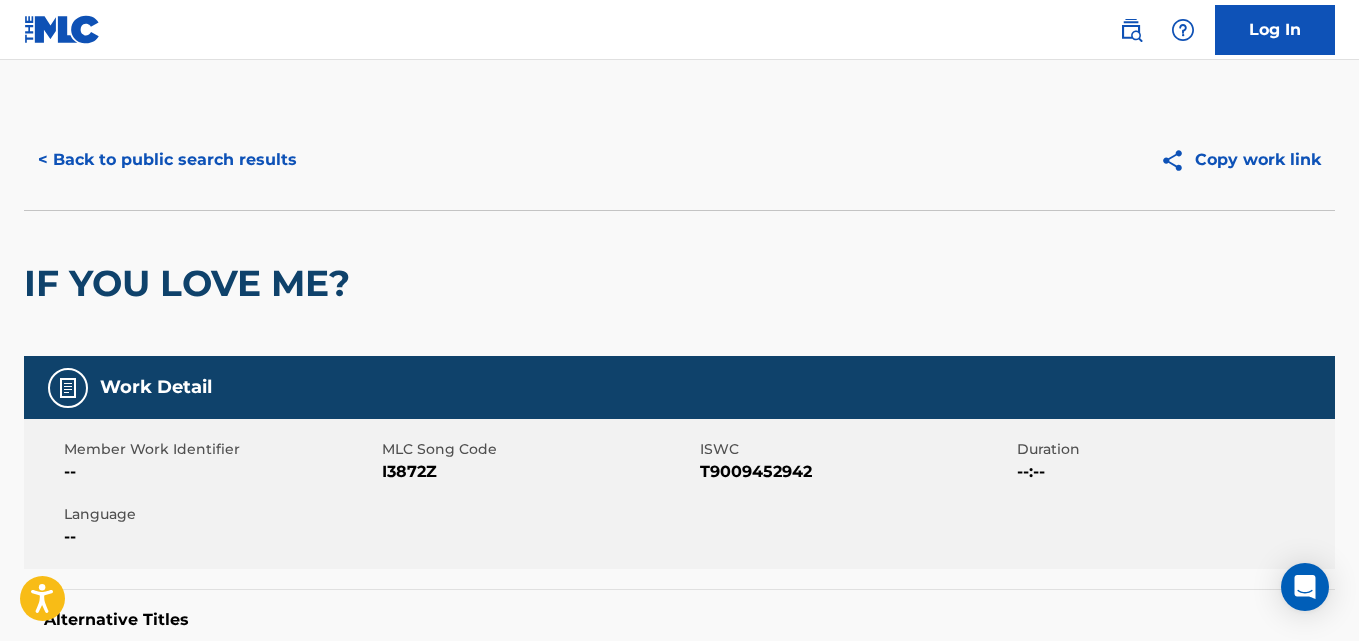 click on "< Back to public search results" at bounding box center [167, 160] 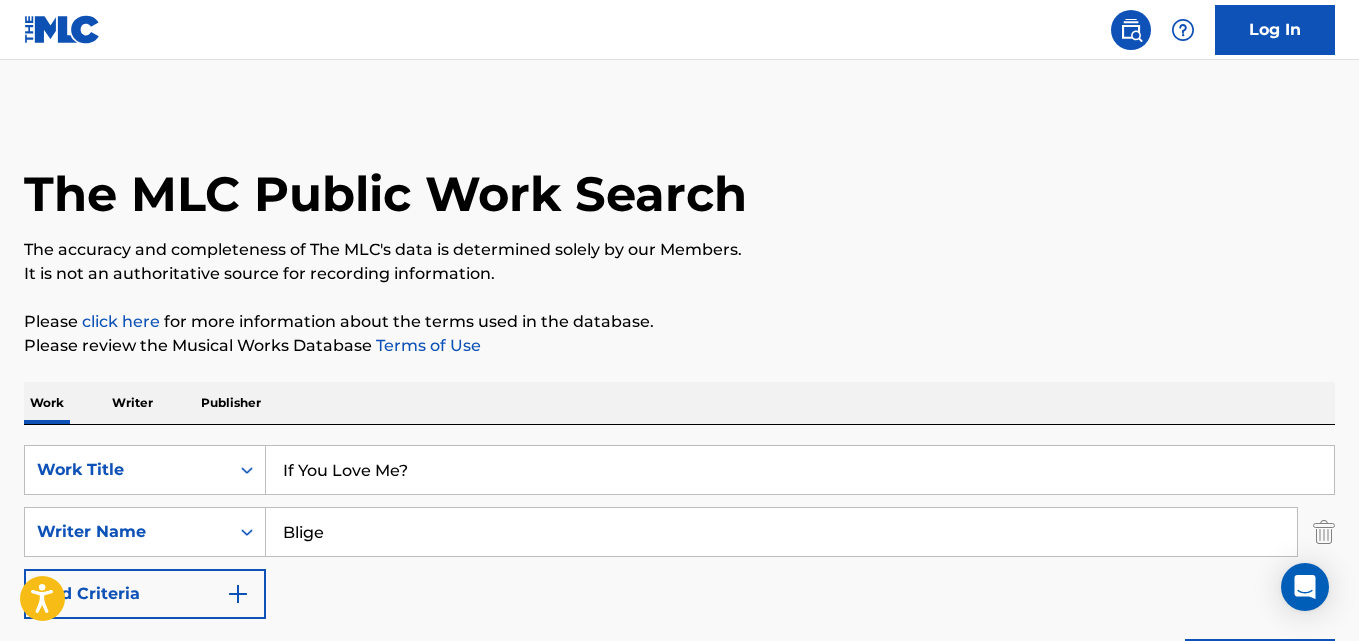 scroll, scrollTop: 667, scrollLeft: 0, axis: vertical 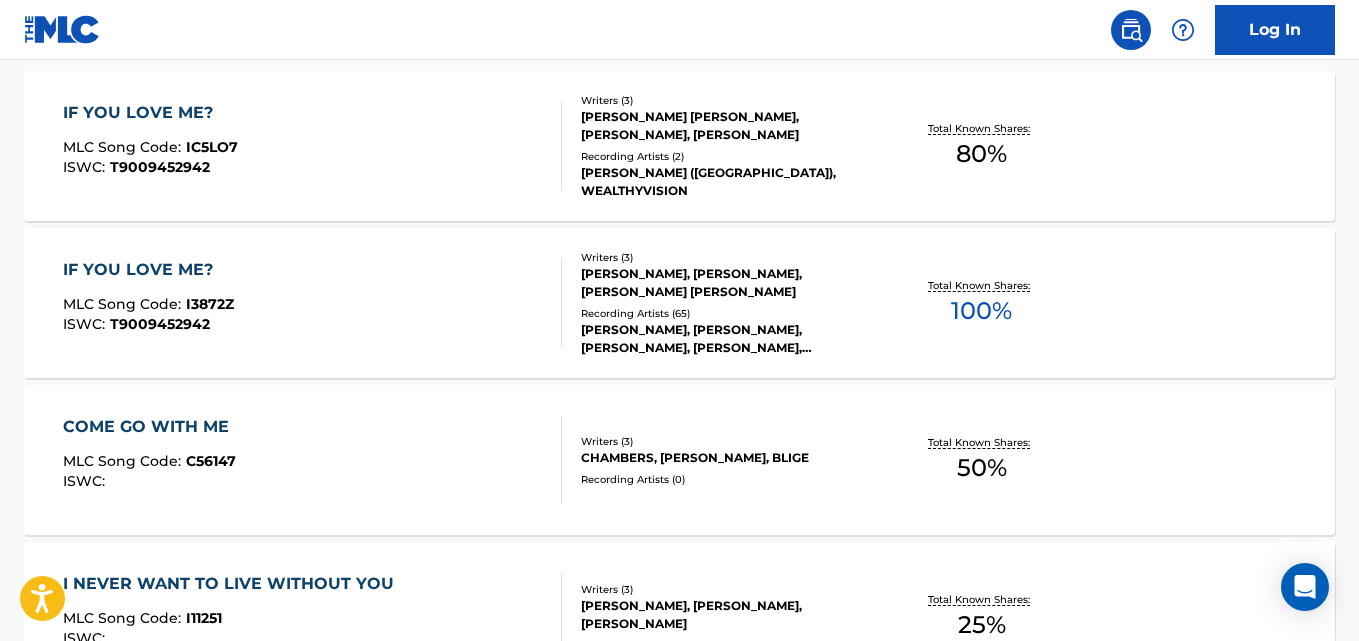 click on "IF YOU LOVE ME? MLC Song Code : I3872Z ISWC : T9009452942" at bounding box center (148, 303) 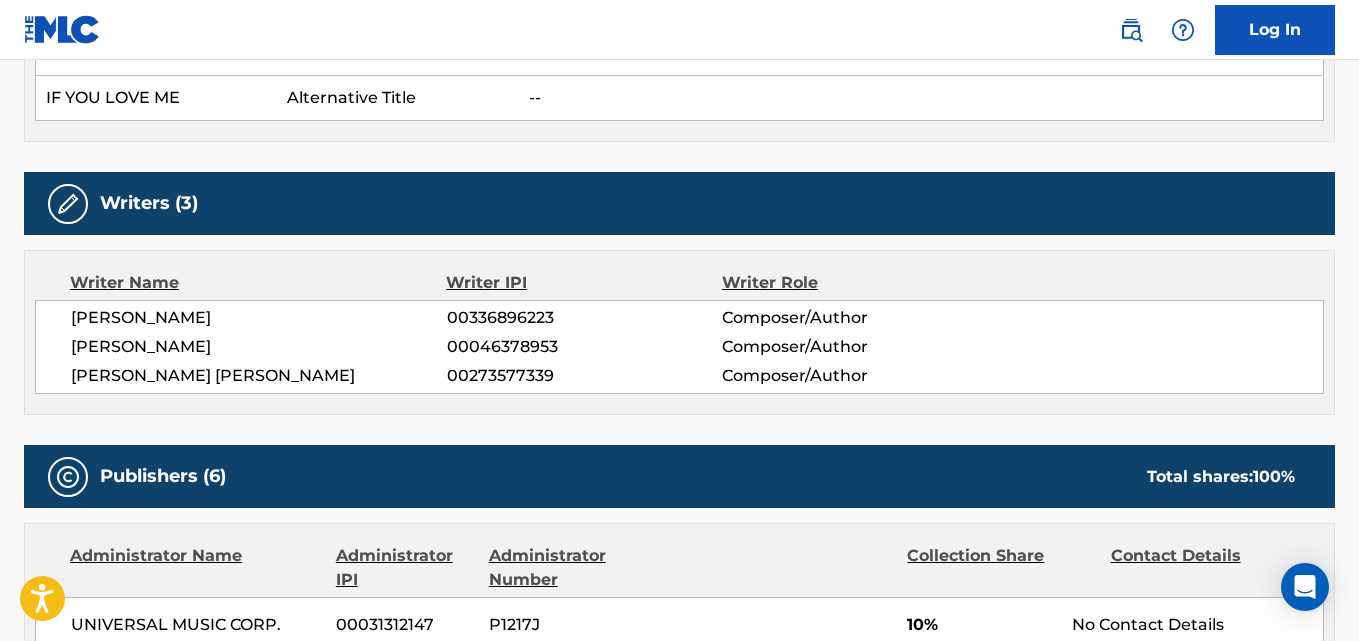 scroll, scrollTop: 0, scrollLeft: 0, axis: both 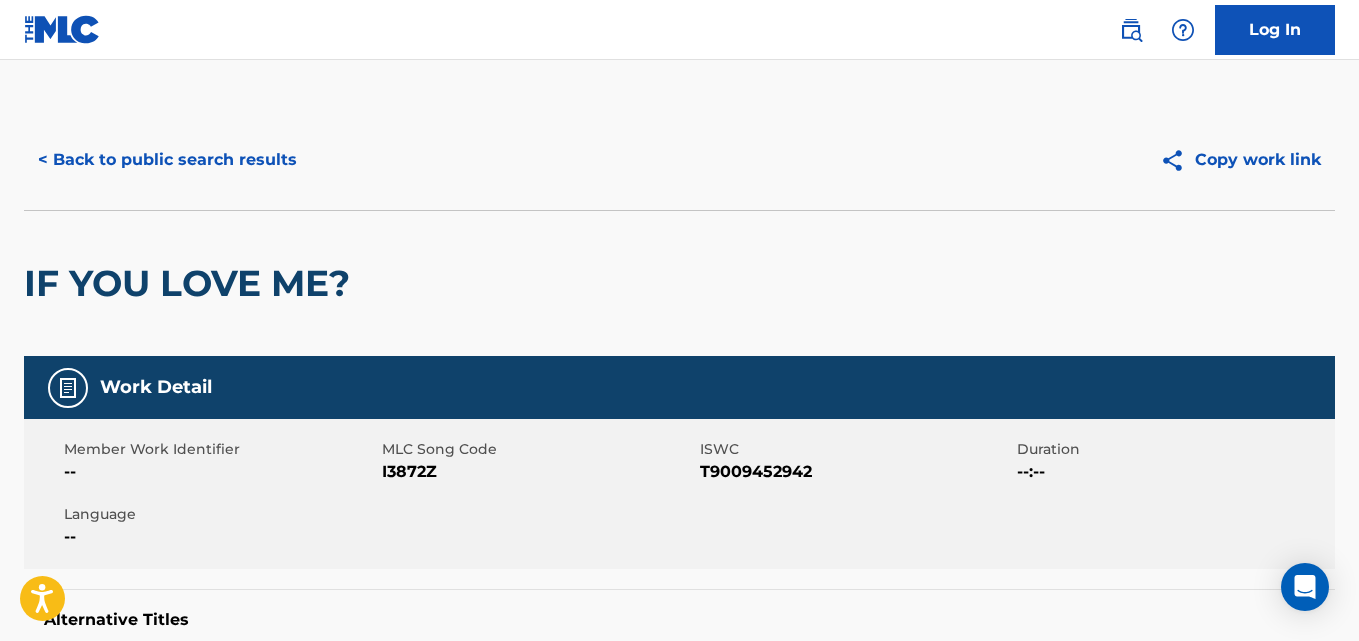 click on "< Back to public search results" at bounding box center [167, 160] 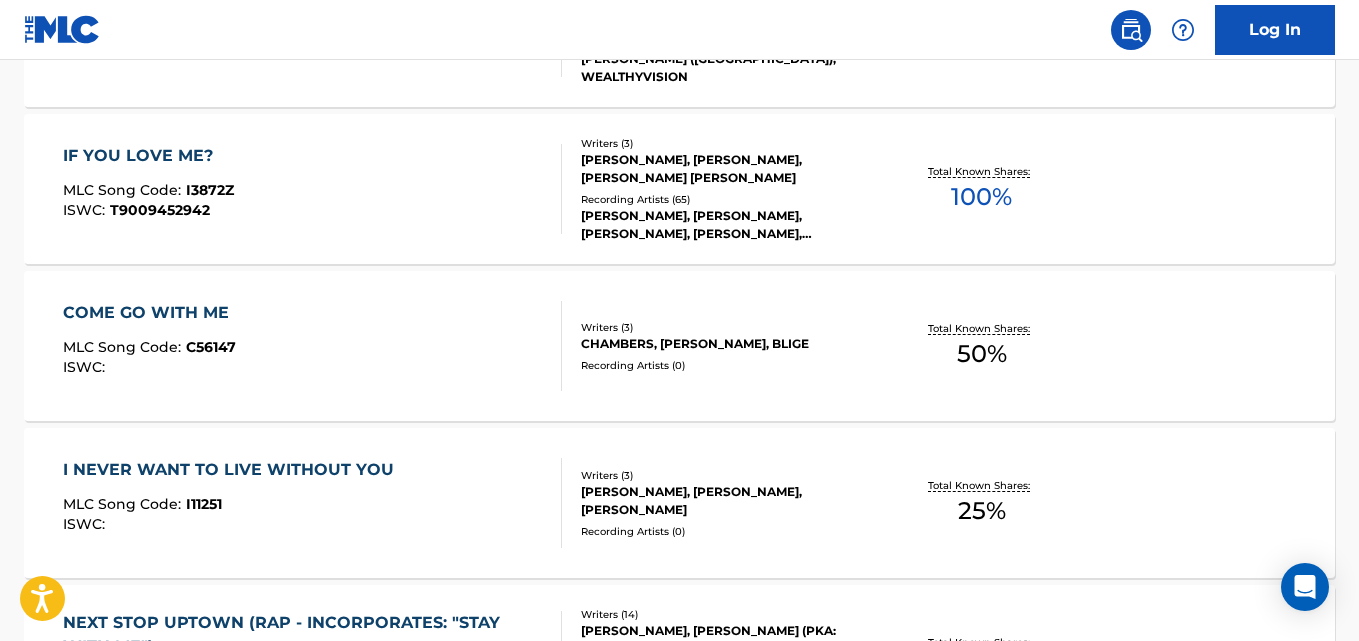 scroll, scrollTop: 0, scrollLeft: 0, axis: both 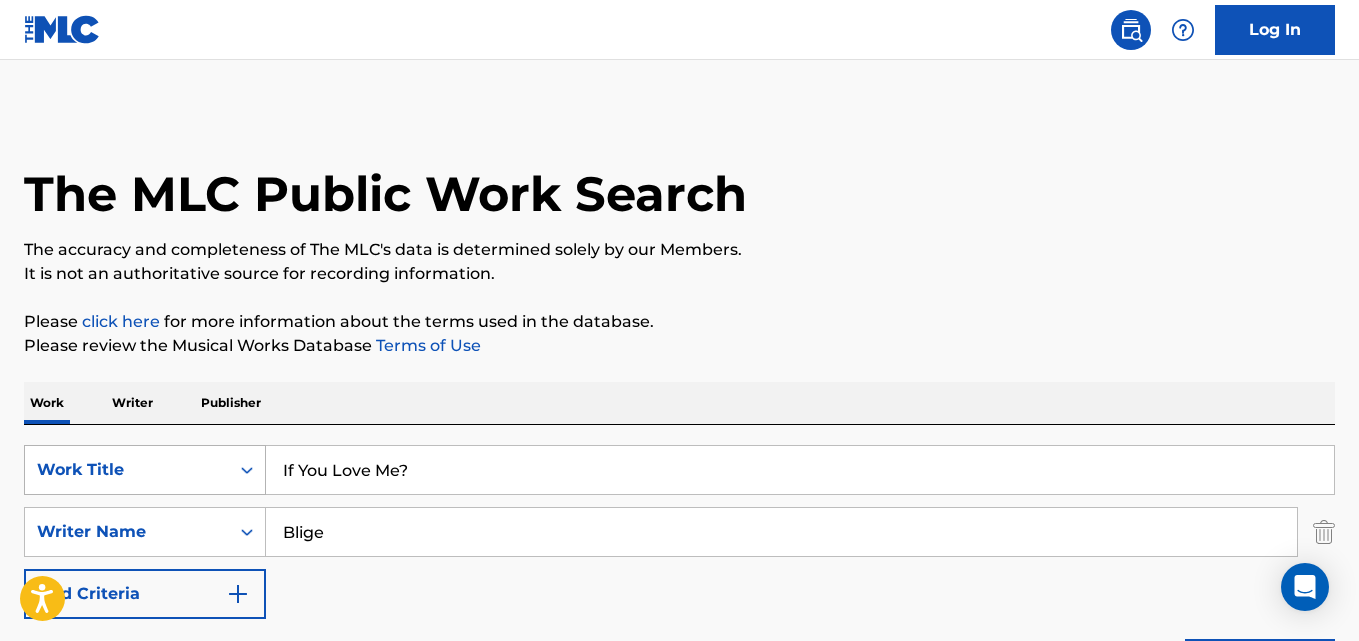 drag, startPoint x: 400, startPoint y: 478, endPoint x: 192, endPoint y: 494, distance: 208.61447 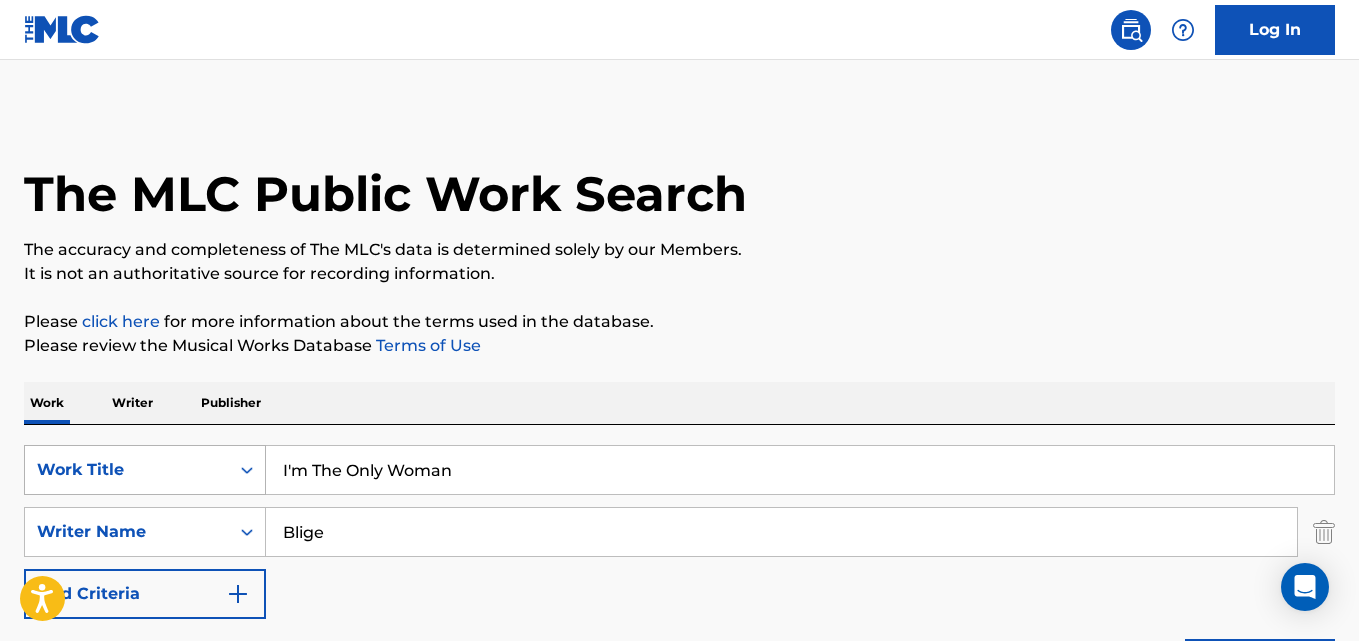 click on "Search" at bounding box center [1260, 664] 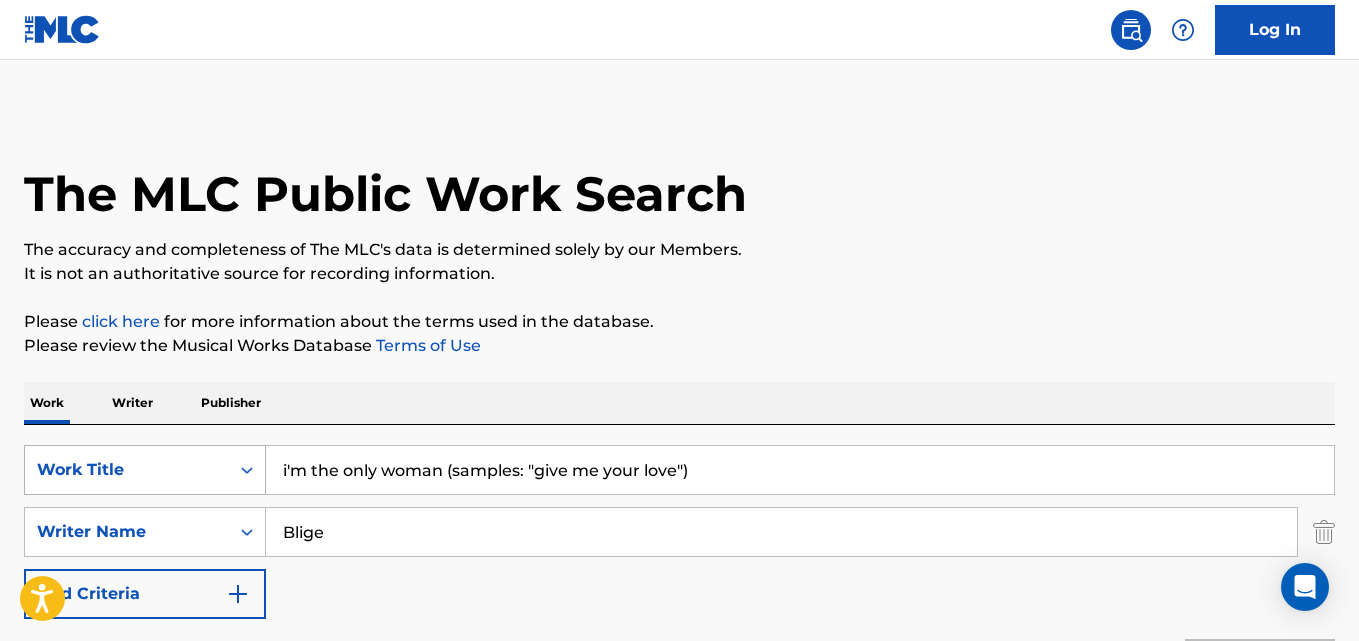 drag, startPoint x: 779, startPoint y: 474, endPoint x: 63, endPoint y: 492, distance: 716.2262 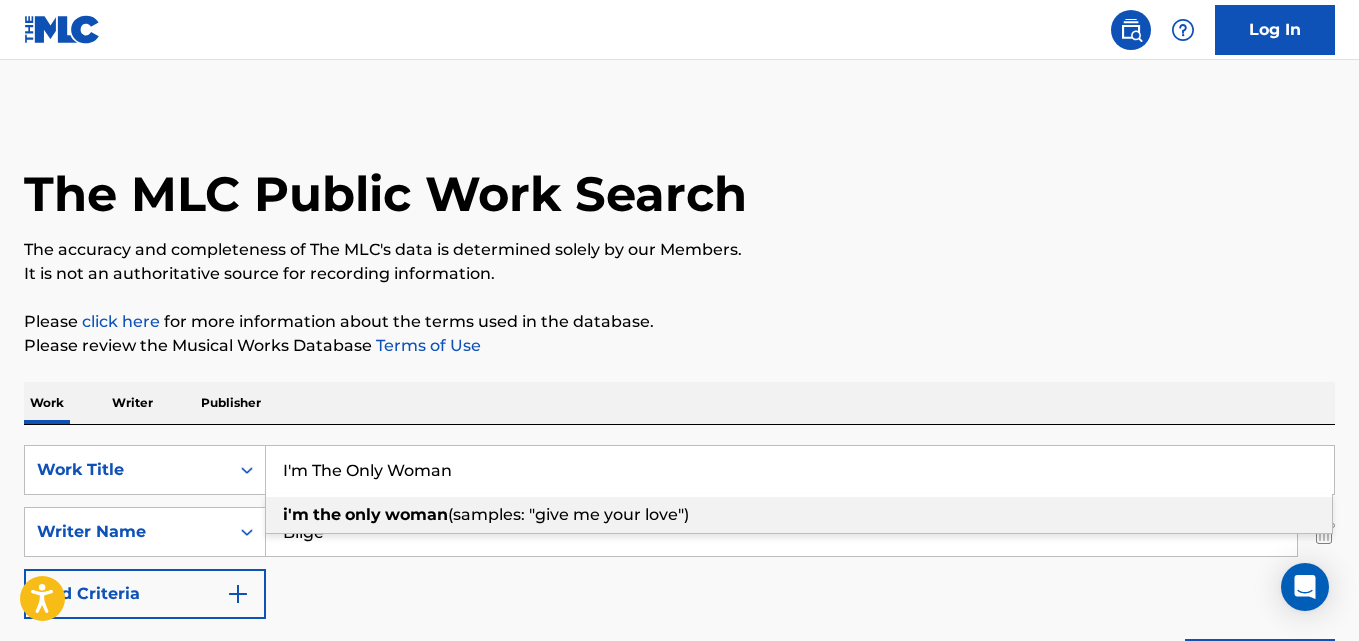 type on "I'm The Only Woman" 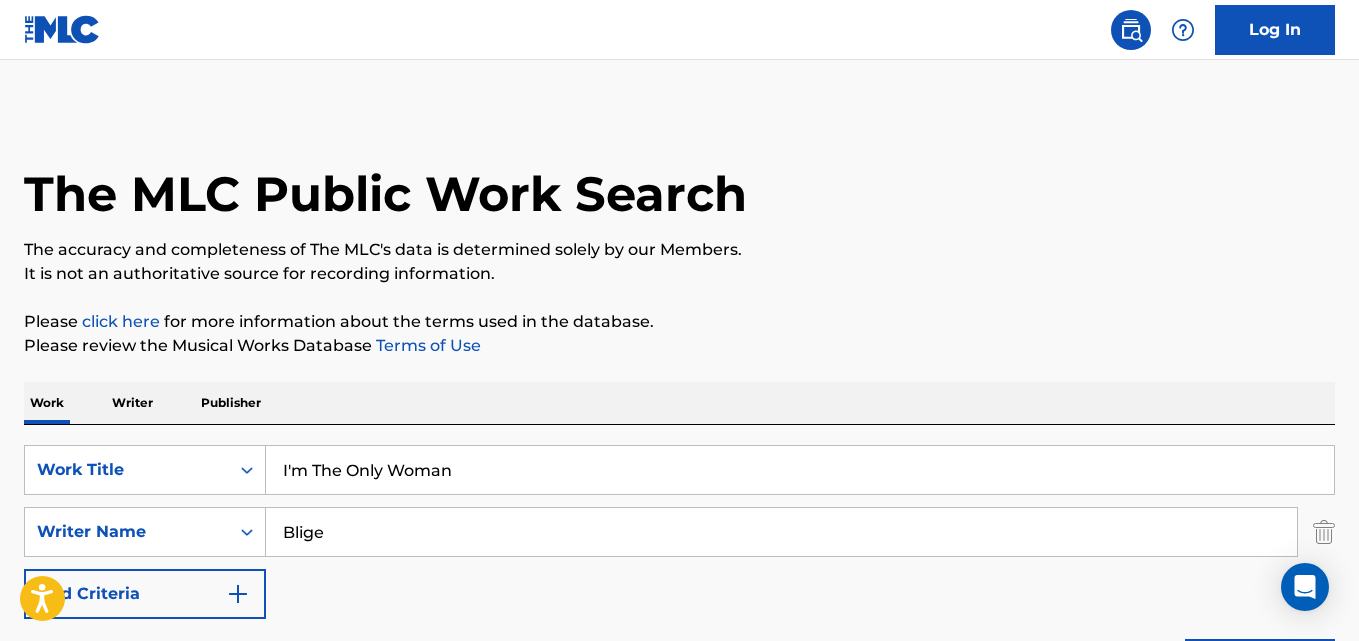 click on "Work Writer Publisher" at bounding box center [679, 403] 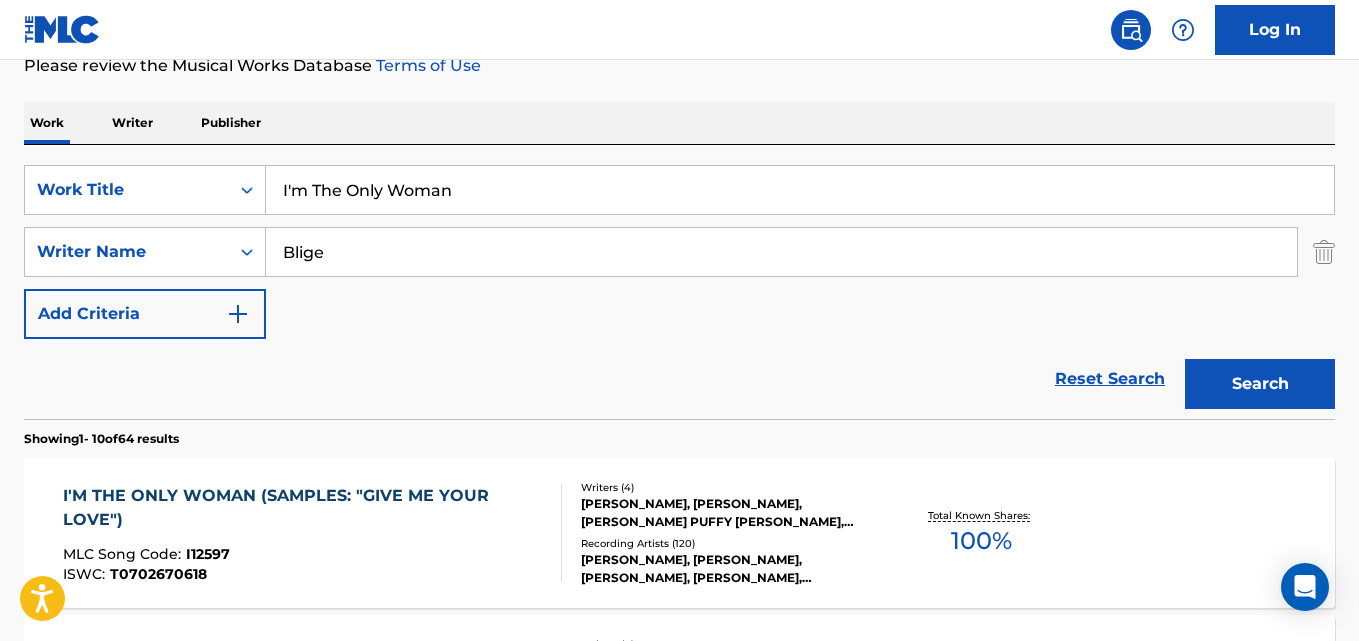 scroll, scrollTop: 482, scrollLeft: 0, axis: vertical 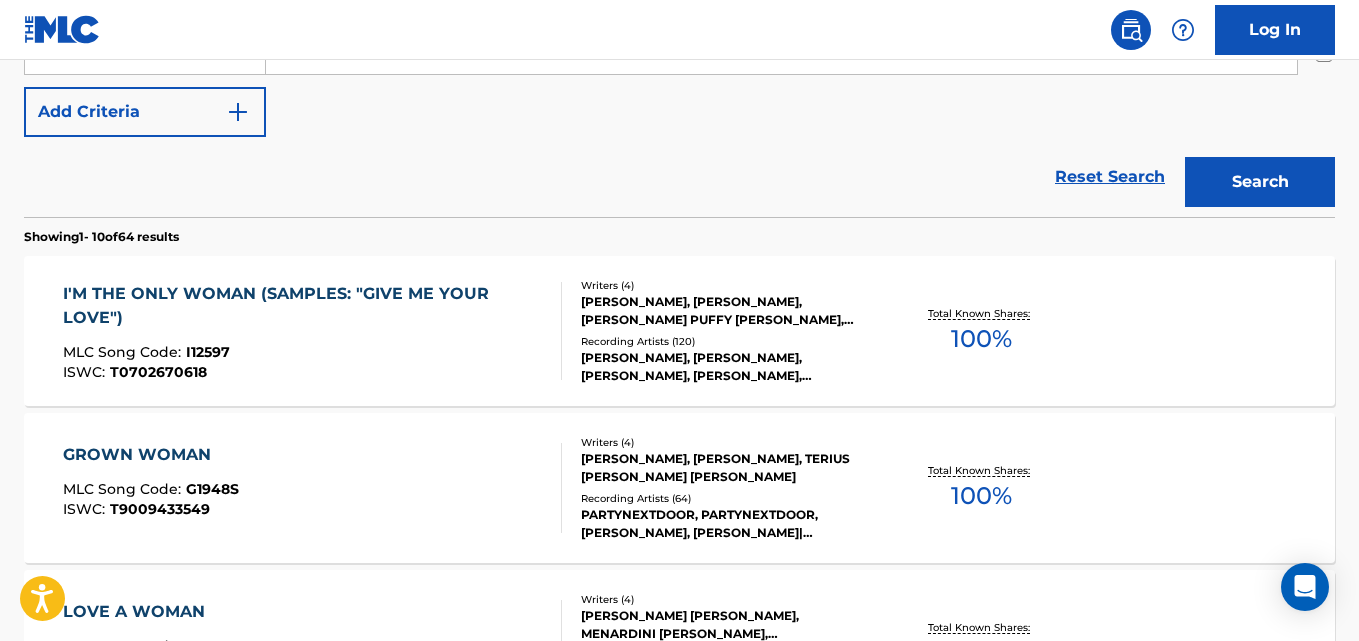 click on "I'M THE ONLY WOMAN (SAMPLES: "GIVE ME YOUR LOVE")" at bounding box center (303, 306) 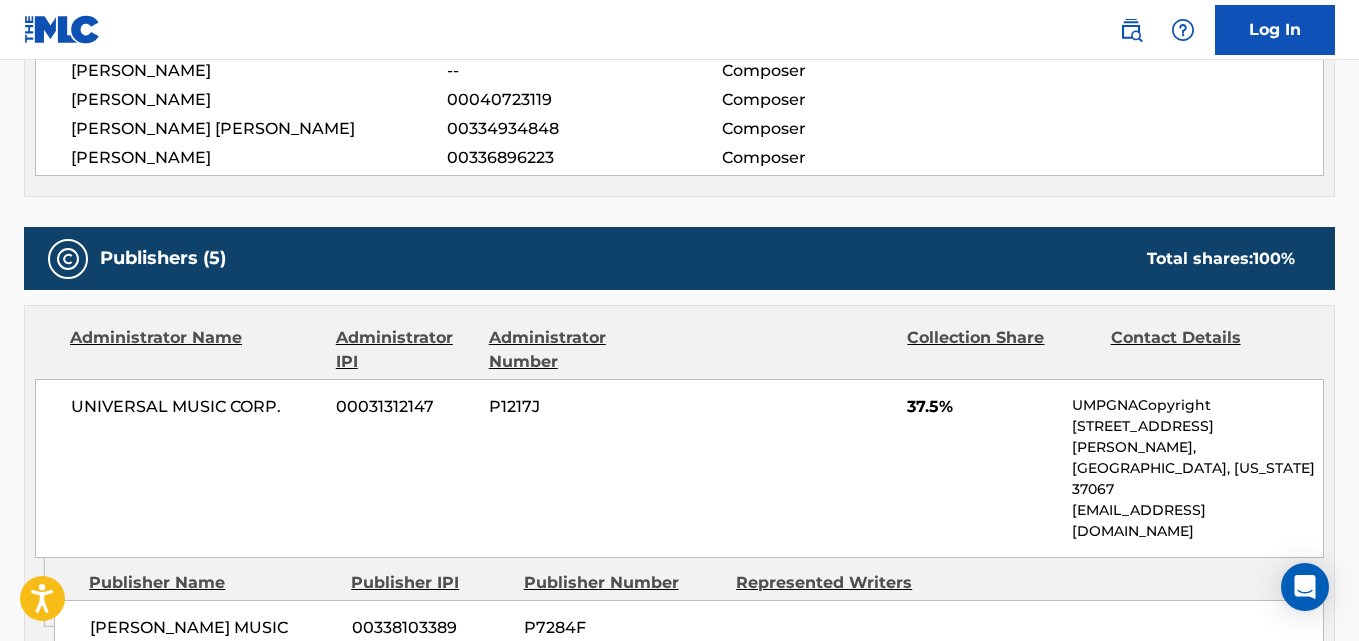 scroll, scrollTop: 1000, scrollLeft: 0, axis: vertical 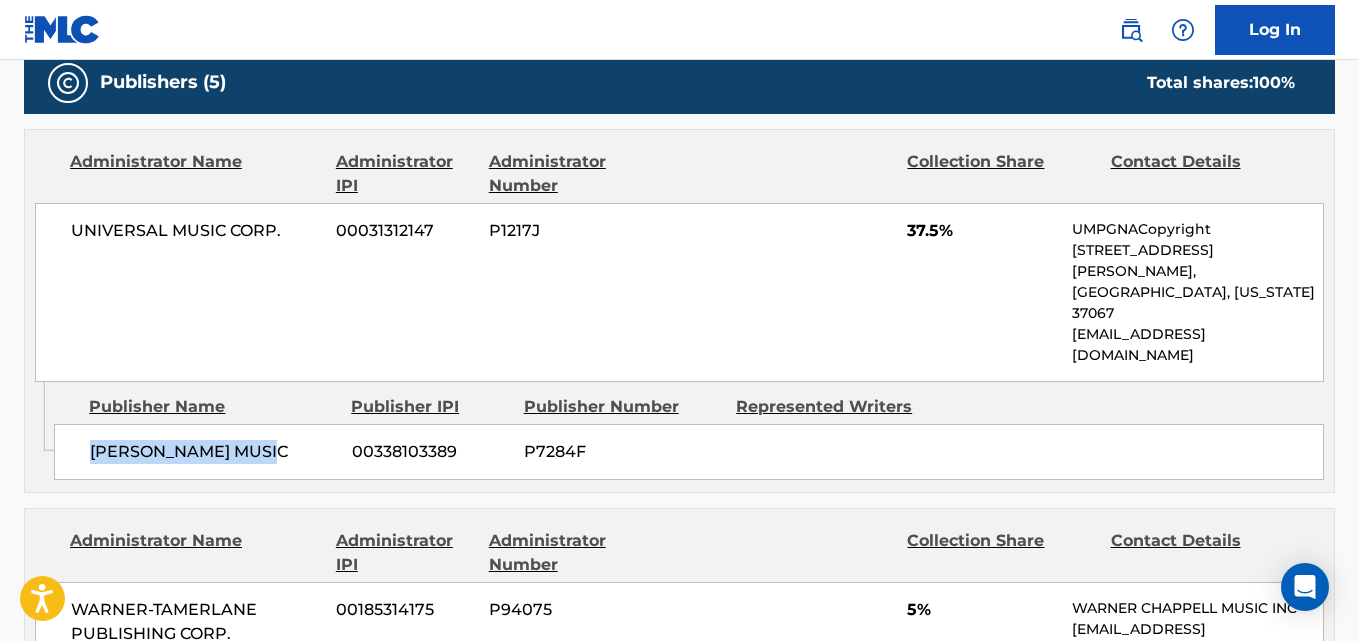 drag, startPoint x: 96, startPoint y: 389, endPoint x: 258, endPoint y: 384, distance: 162.07715 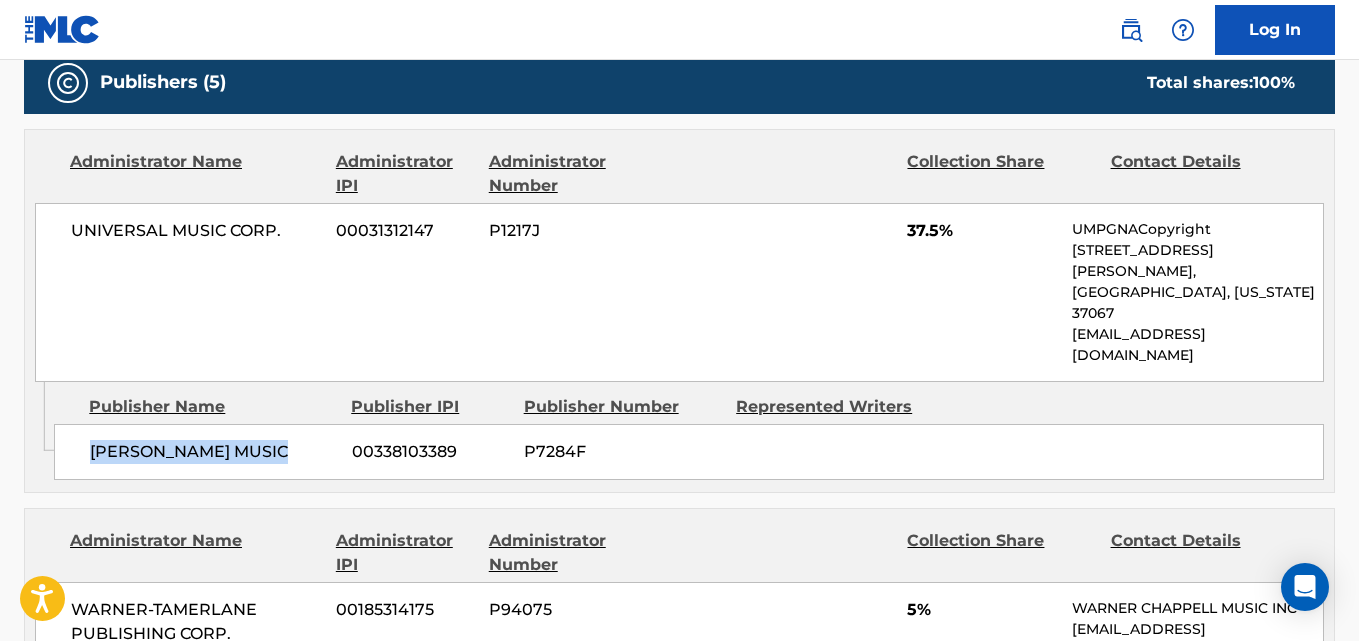 drag, startPoint x: 85, startPoint y: 390, endPoint x: 335, endPoint y: 384, distance: 250.07199 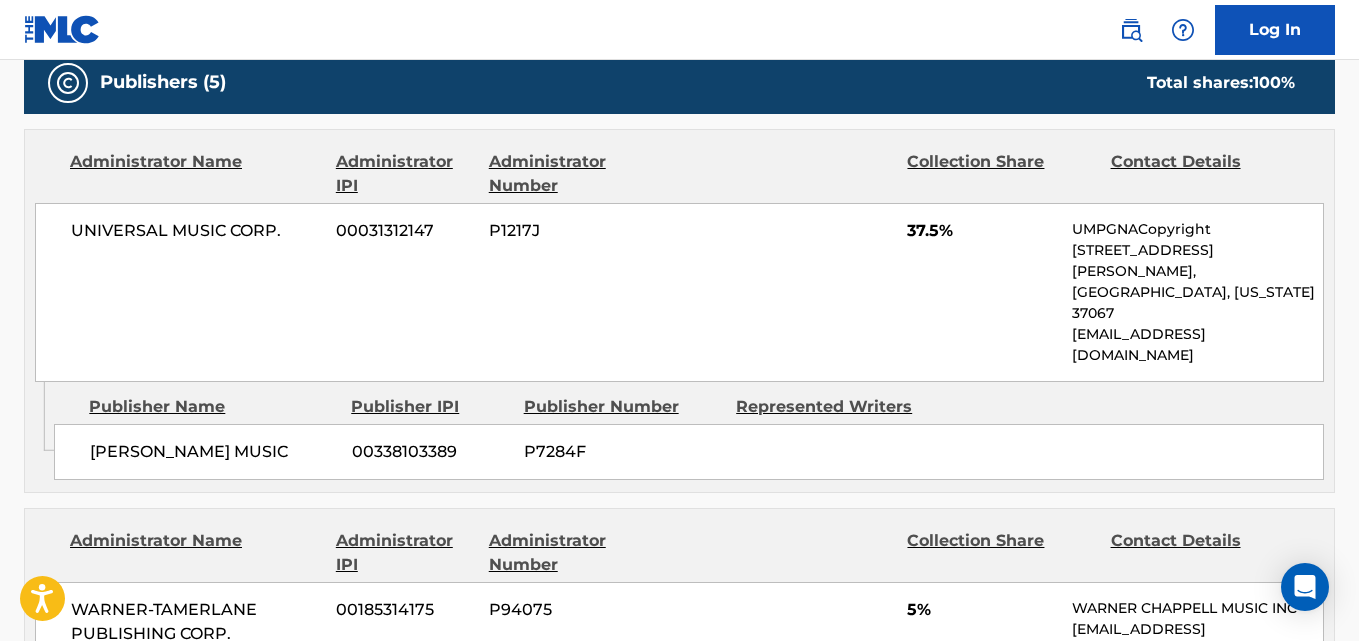 click on "37.5%" at bounding box center (982, 231) 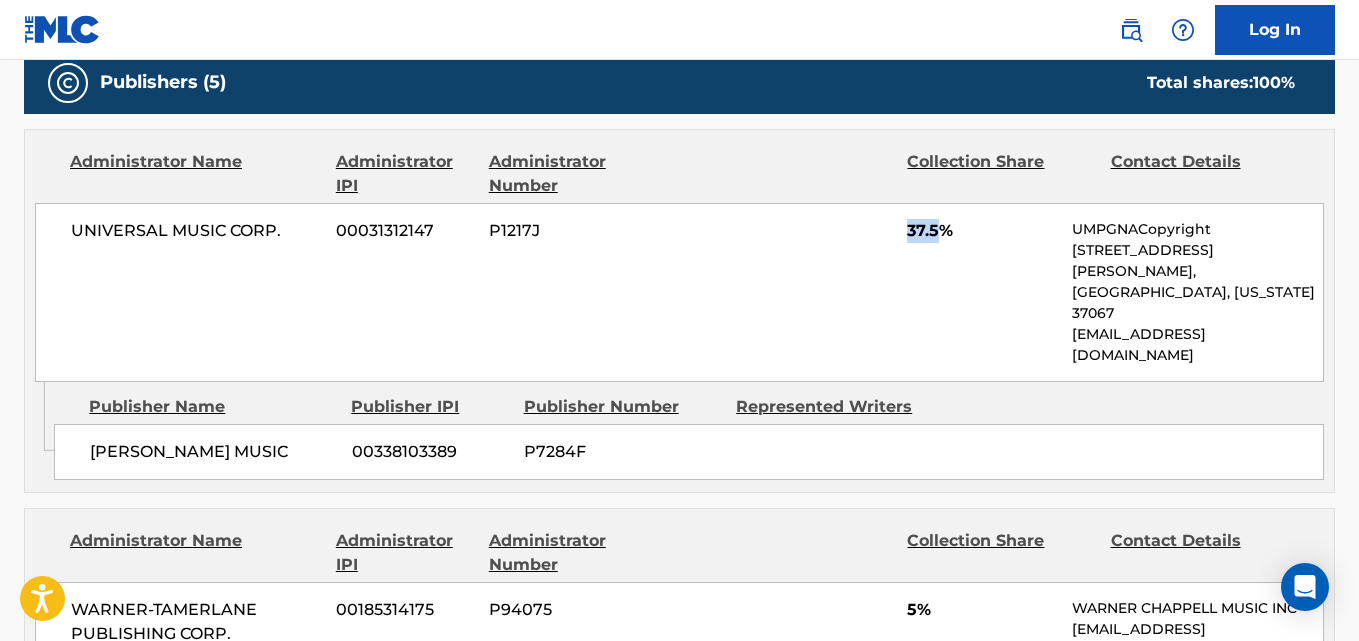 click on "37.5%" at bounding box center [982, 231] 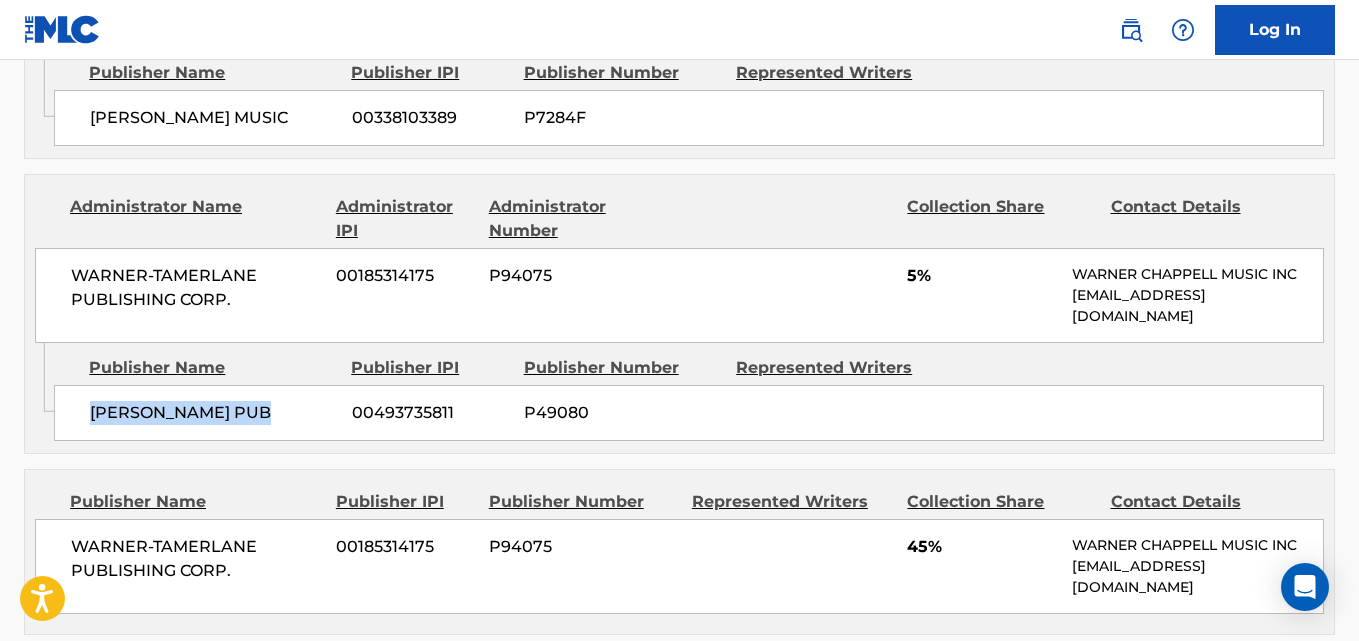 drag, startPoint x: 75, startPoint y: 357, endPoint x: 325, endPoint y: 356, distance: 250.002 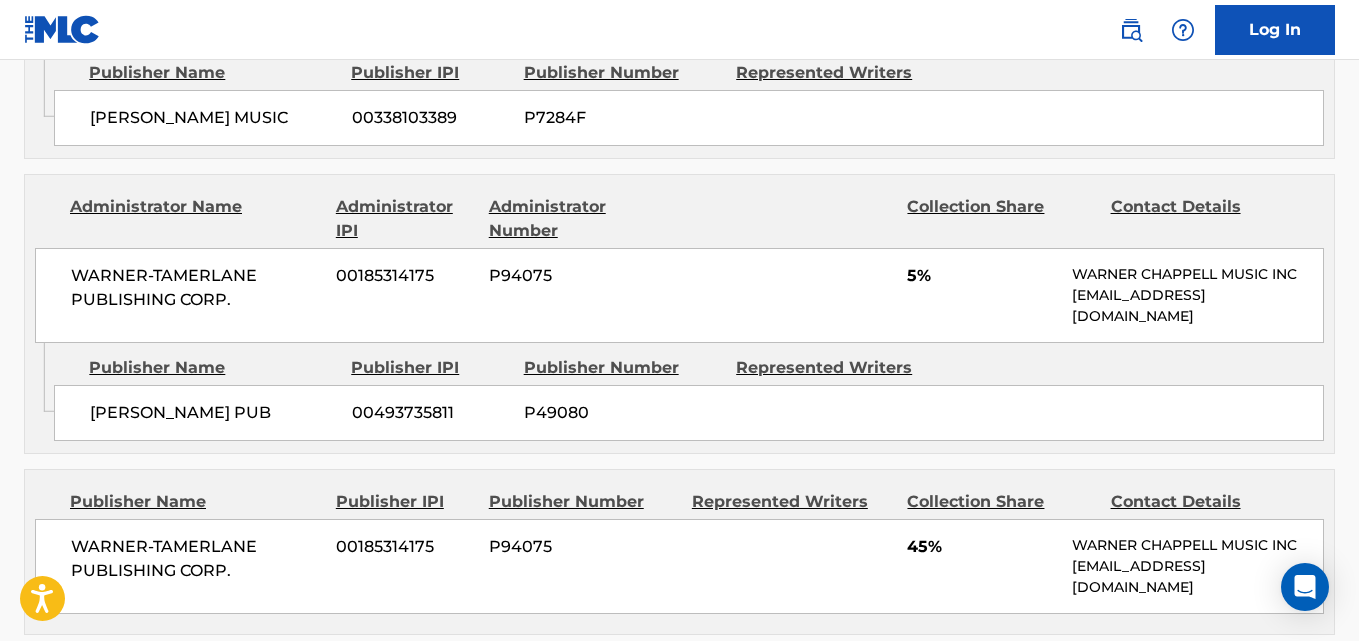 click on "5%" at bounding box center (982, 276) 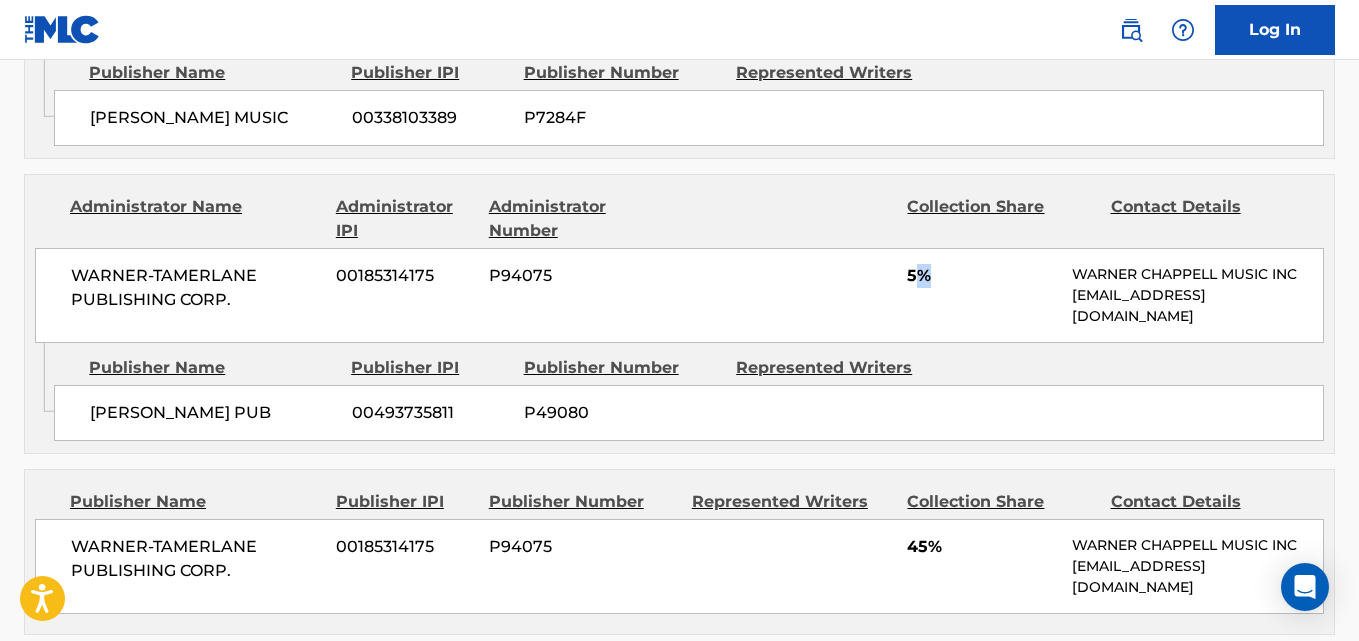 click on "5%" at bounding box center [982, 276] 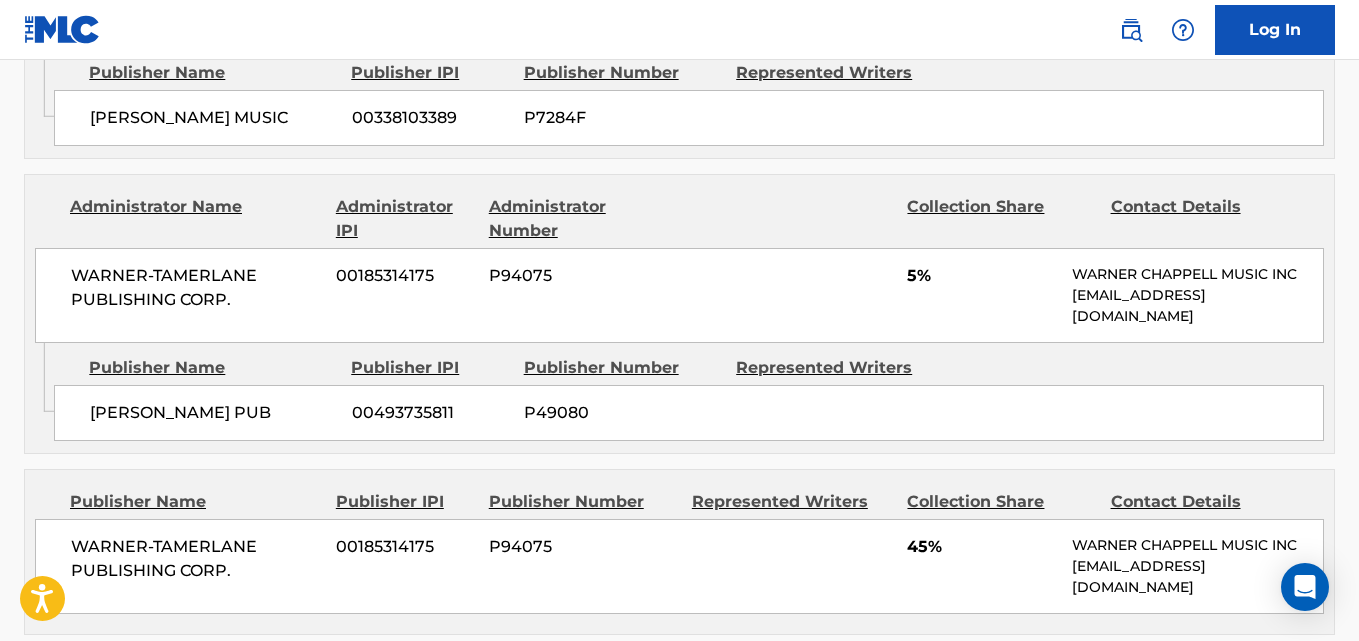 click on "WARNER-[PERSON_NAME] PUBLISHING CORP. 00185314175 P94075 5% [PERSON_NAME] MUSIC INC [EMAIL_ADDRESS][DOMAIN_NAME]" at bounding box center (679, 295) 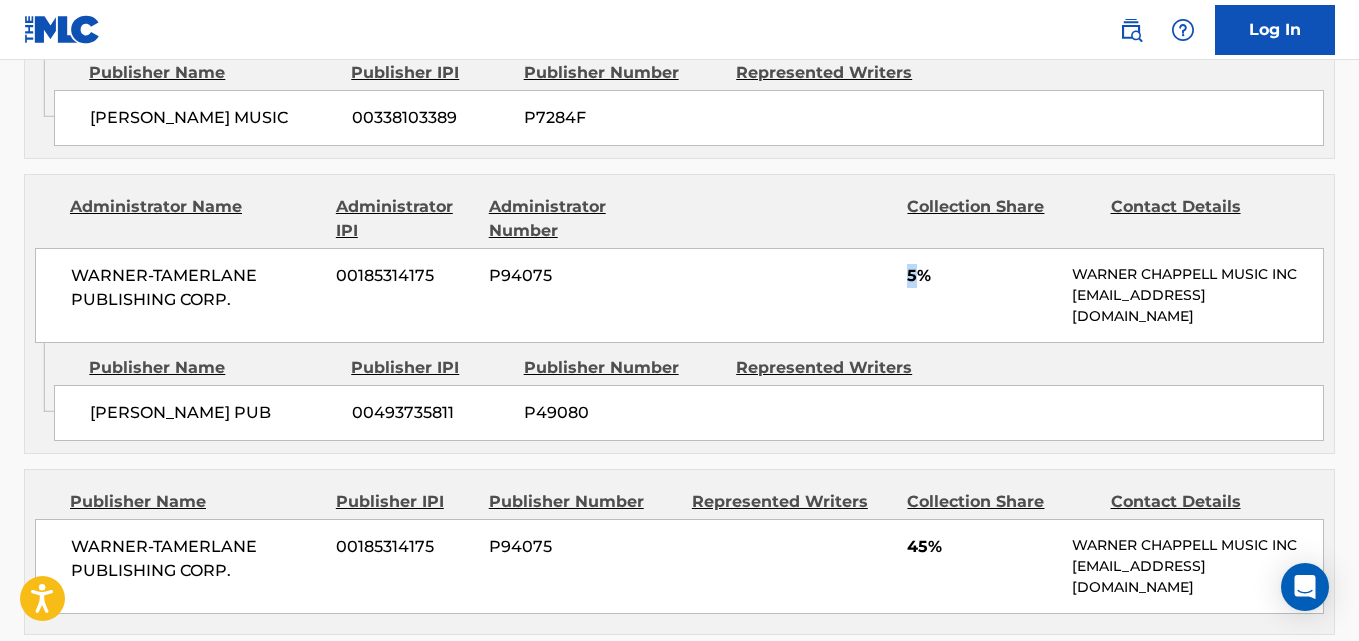 click on "5%" at bounding box center (982, 276) 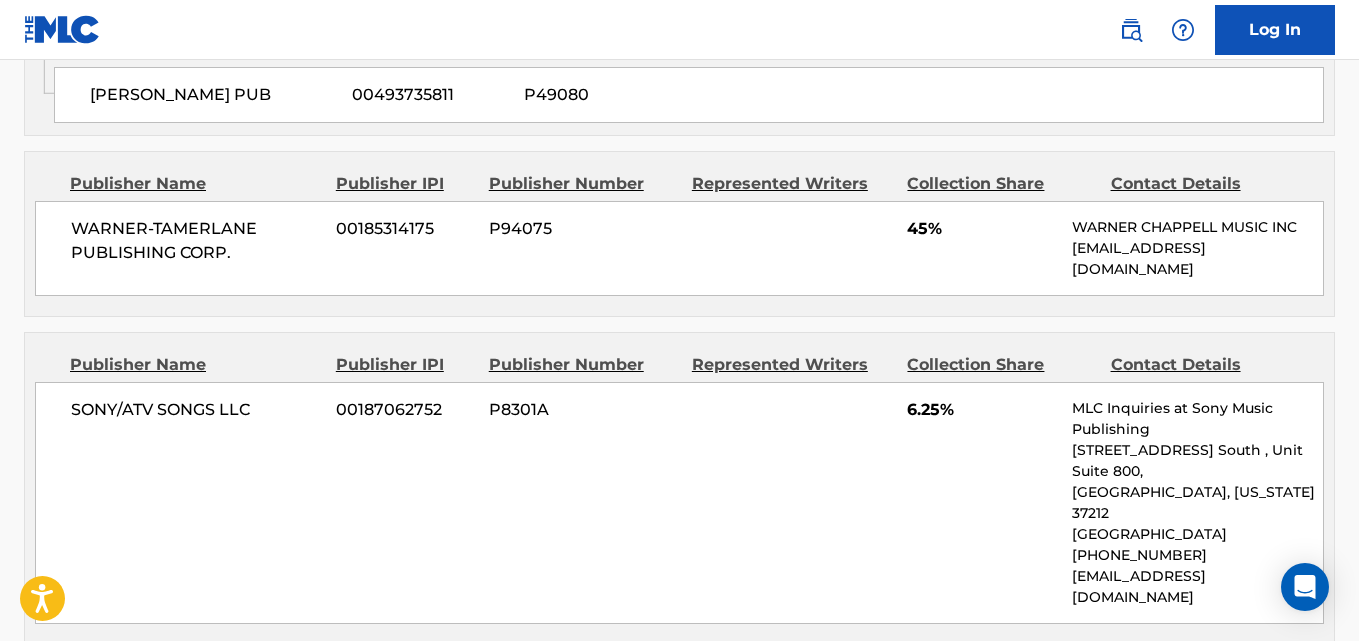 scroll, scrollTop: 1667, scrollLeft: 0, axis: vertical 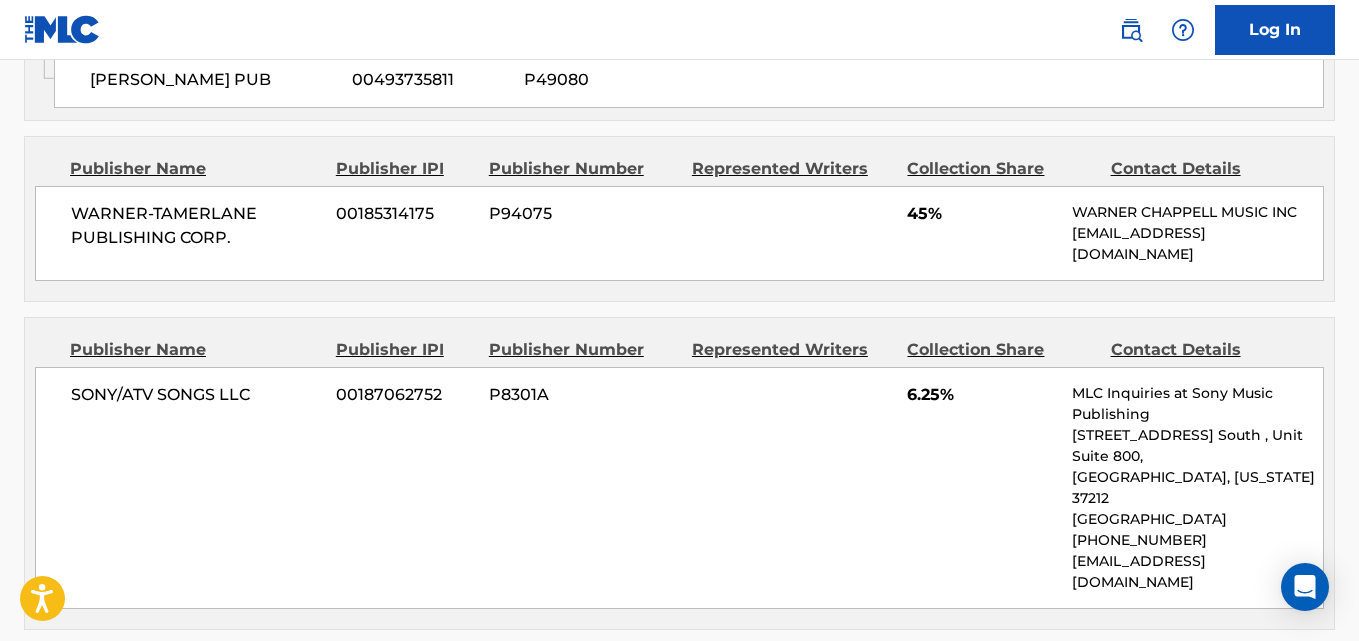 click on "45%" at bounding box center [982, 214] 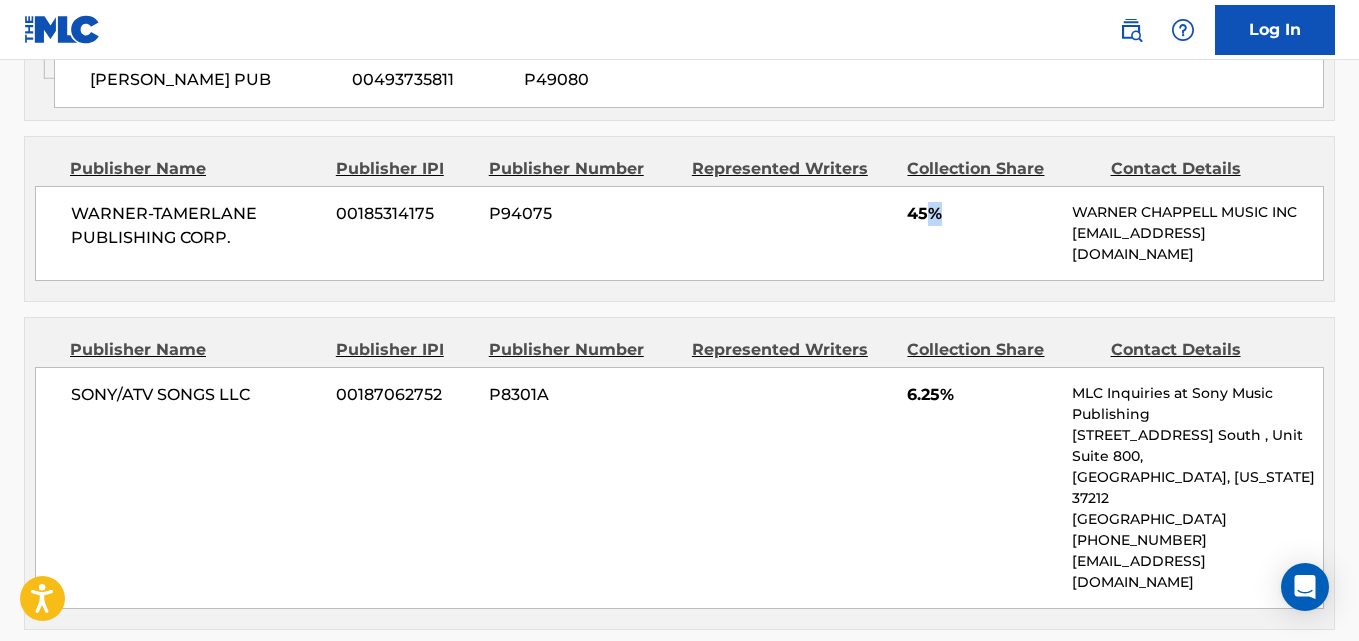 click on "45%" at bounding box center [982, 214] 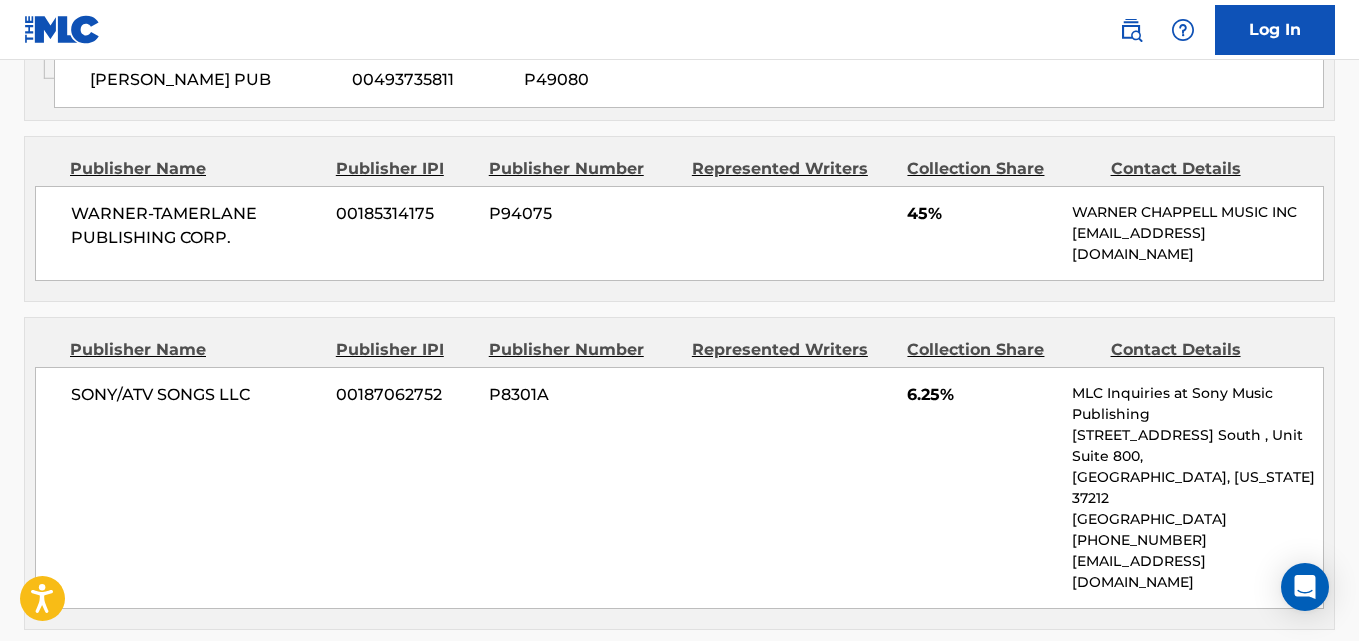 click on "45%" at bounding box center (982, 214) 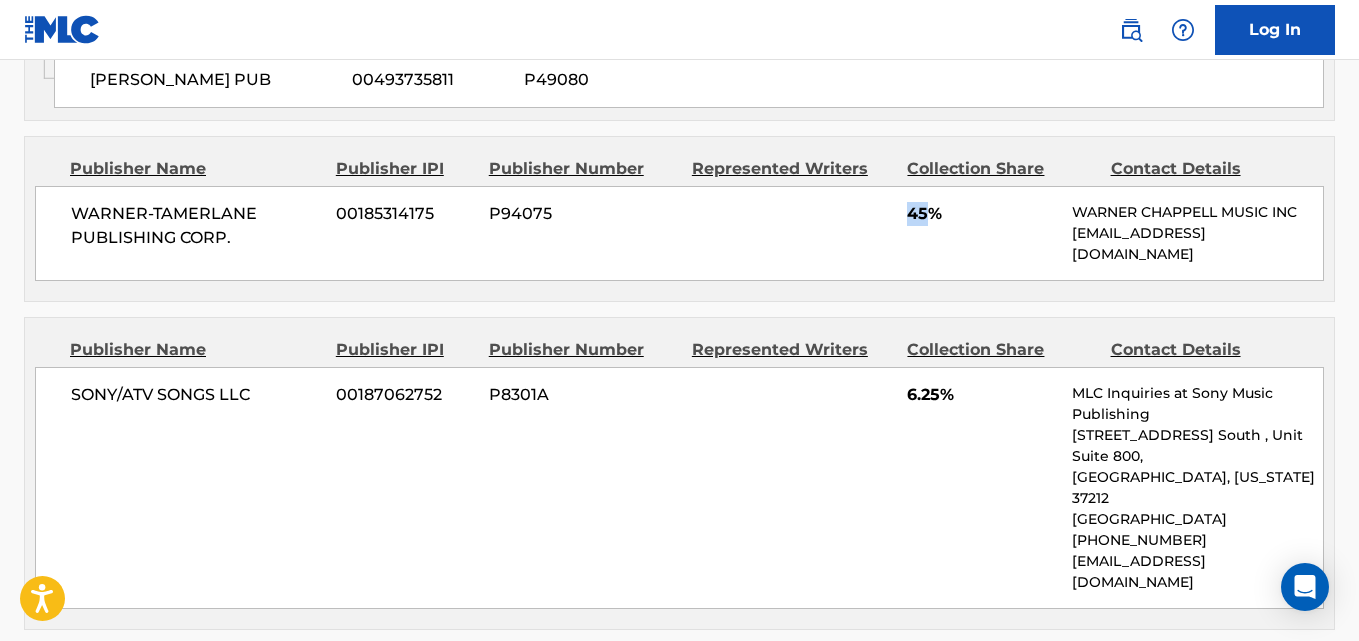 click on "45%" at bounding box center (982, 214) 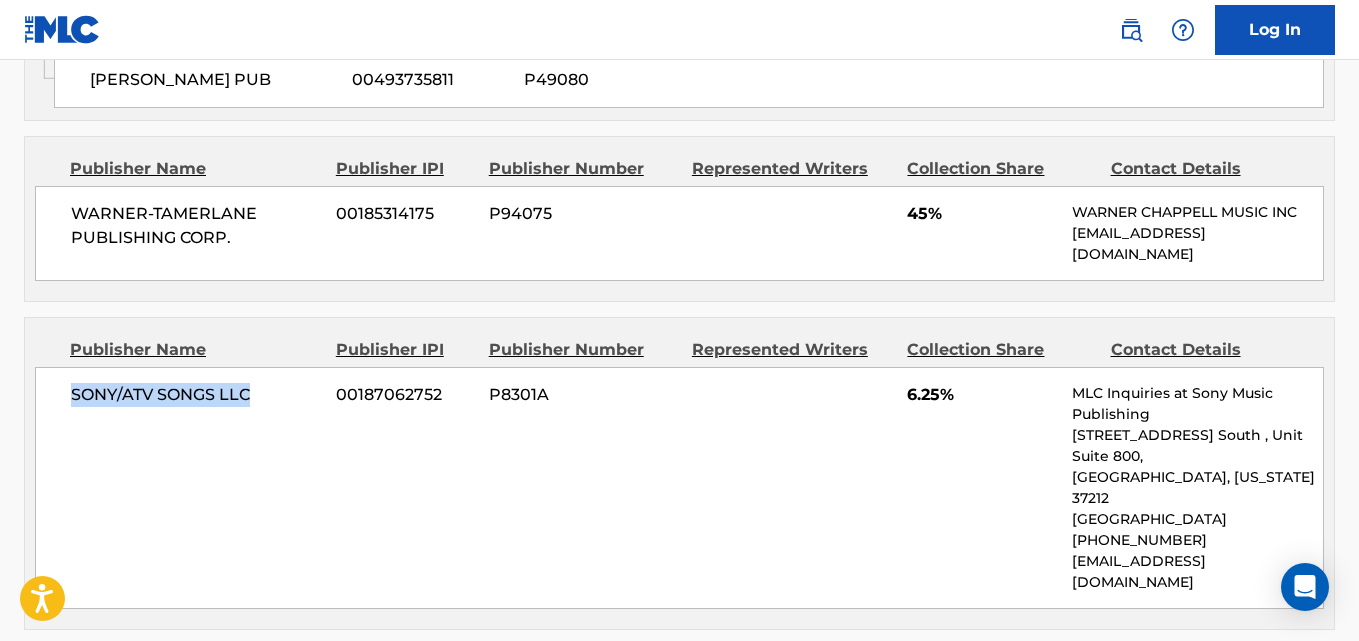 drag, startPoint x: 66, startPoint y: 340, endPoint x: 269, endPoint y: 337, distance: 203.02217 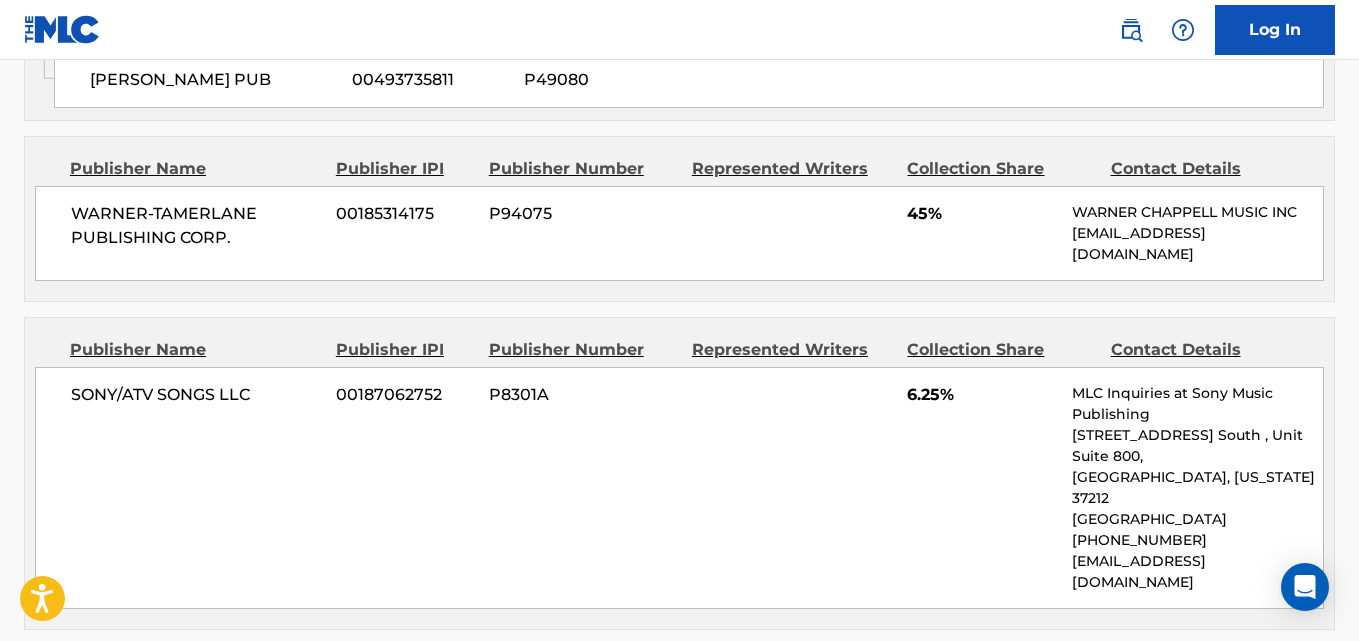 click on "6.25%" at bounding box center (982, 395) 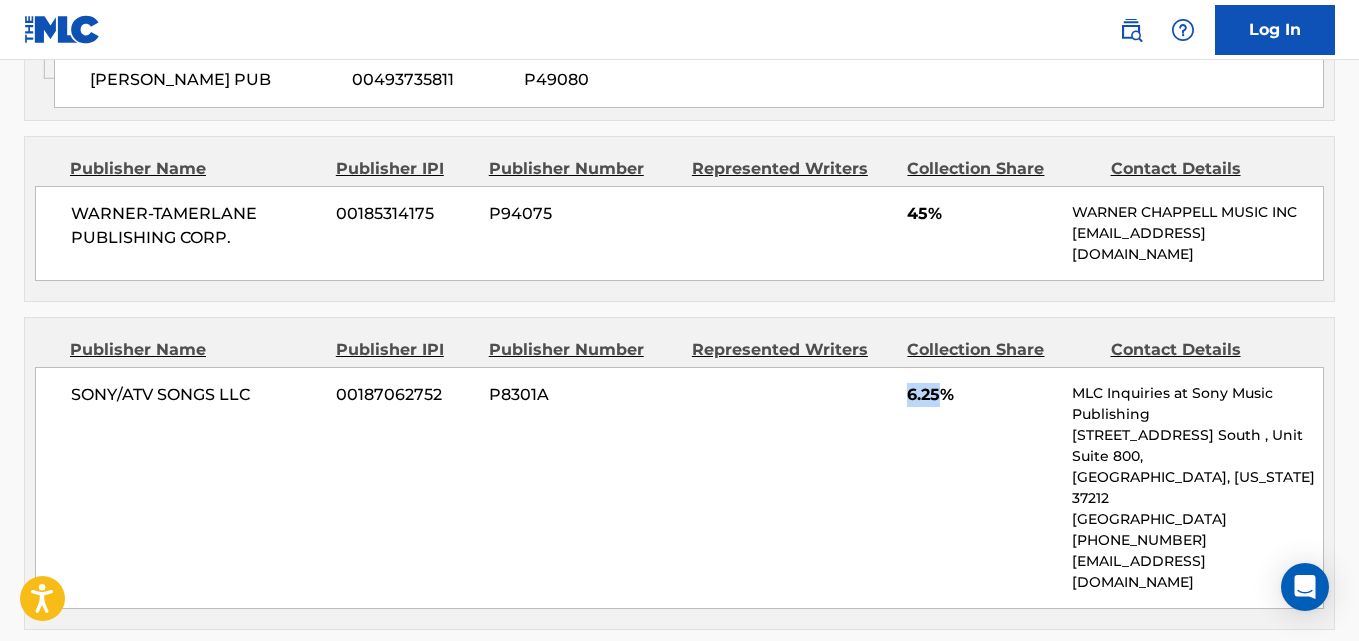 click on "6.25%" at bounding box center [982, 395] 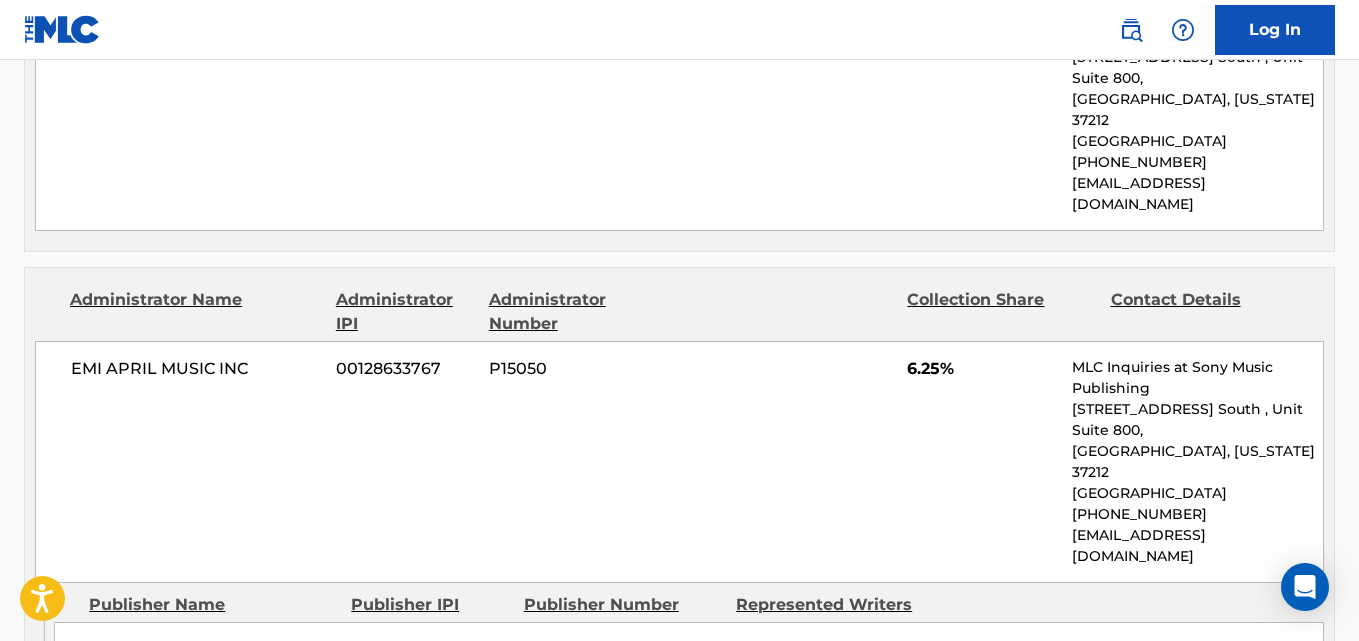 scroll, scrollTop: 2167, scrollLeft: 0, axis: vertical 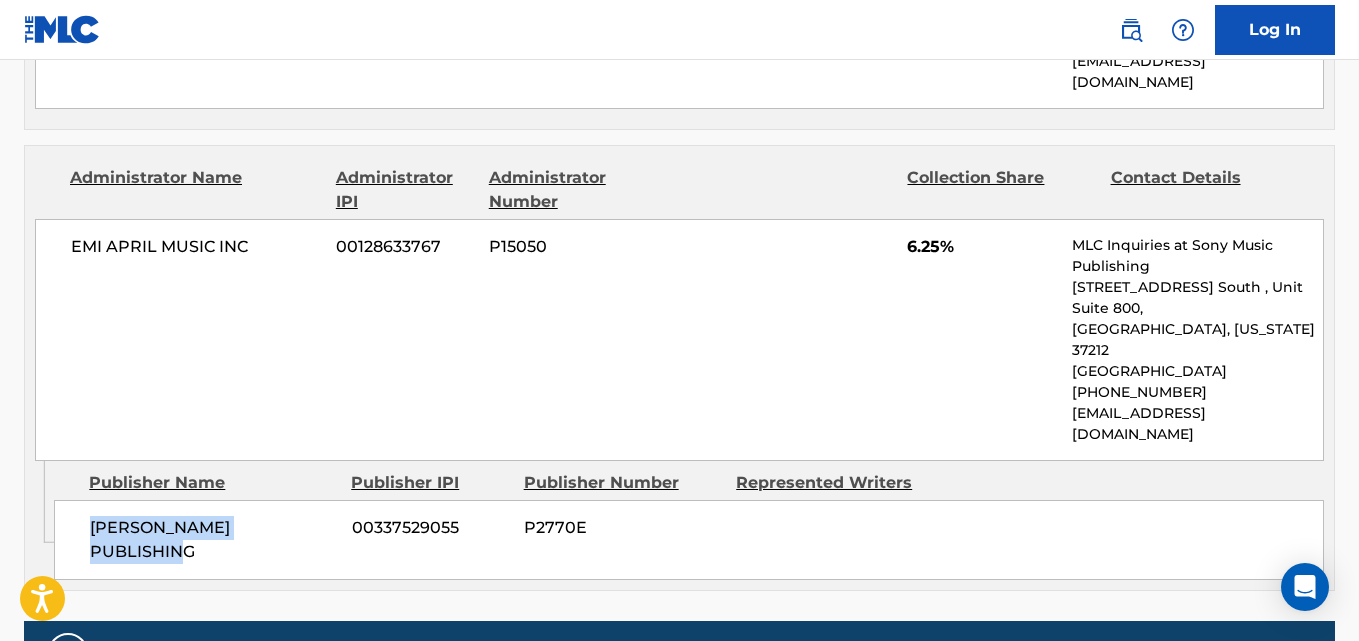 drag, startPoint x: 85, startPoint y: 391, endPoint x: 331, endPoint y: 391, distance: 246 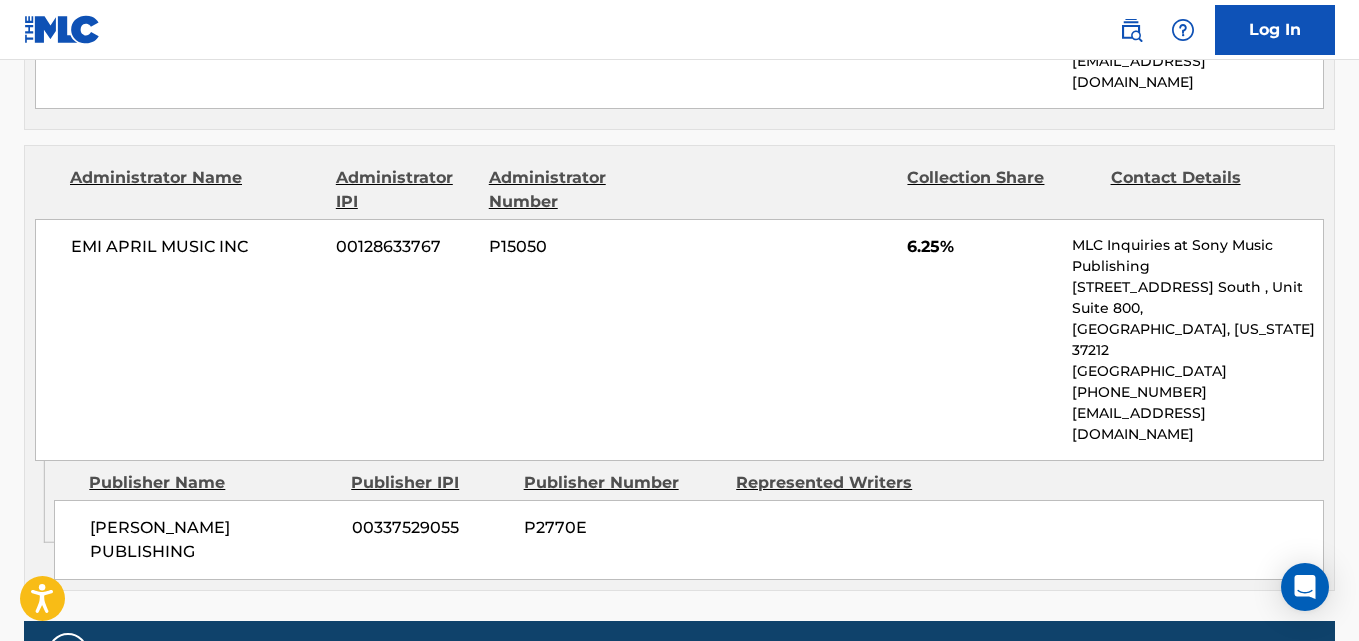 click on "6.25%" at bounding box center [982, 247] 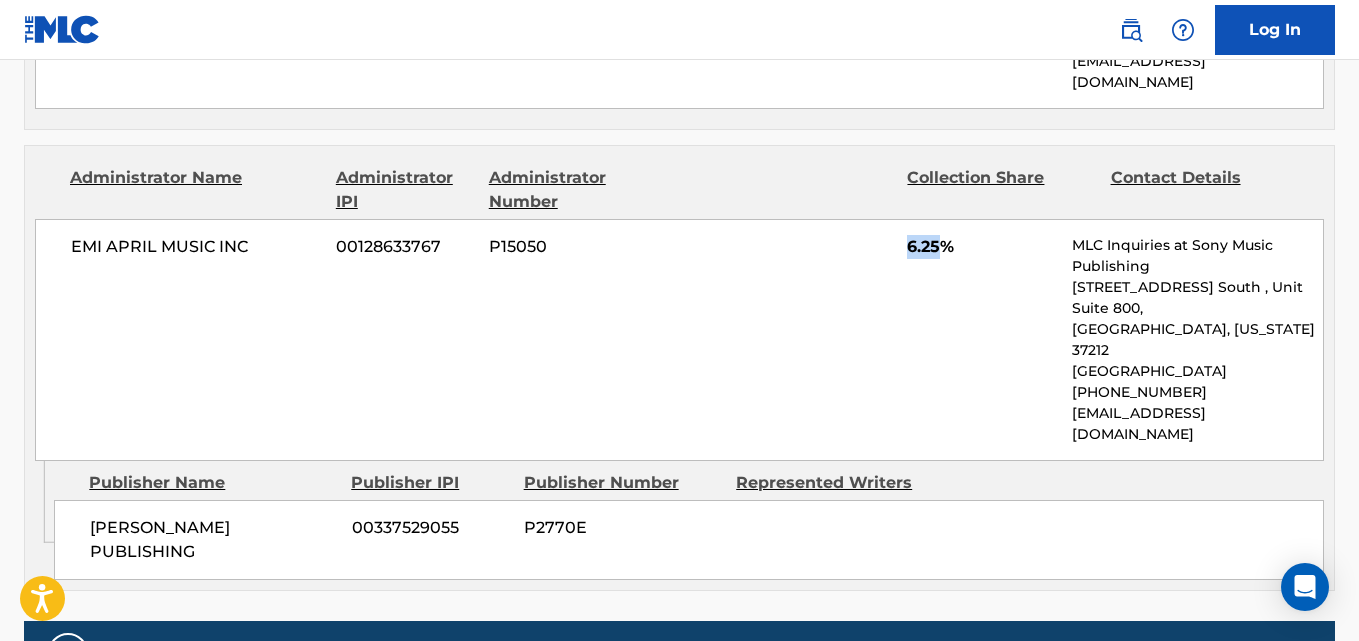 click on "6.25%" at bounding box center (982, 247) 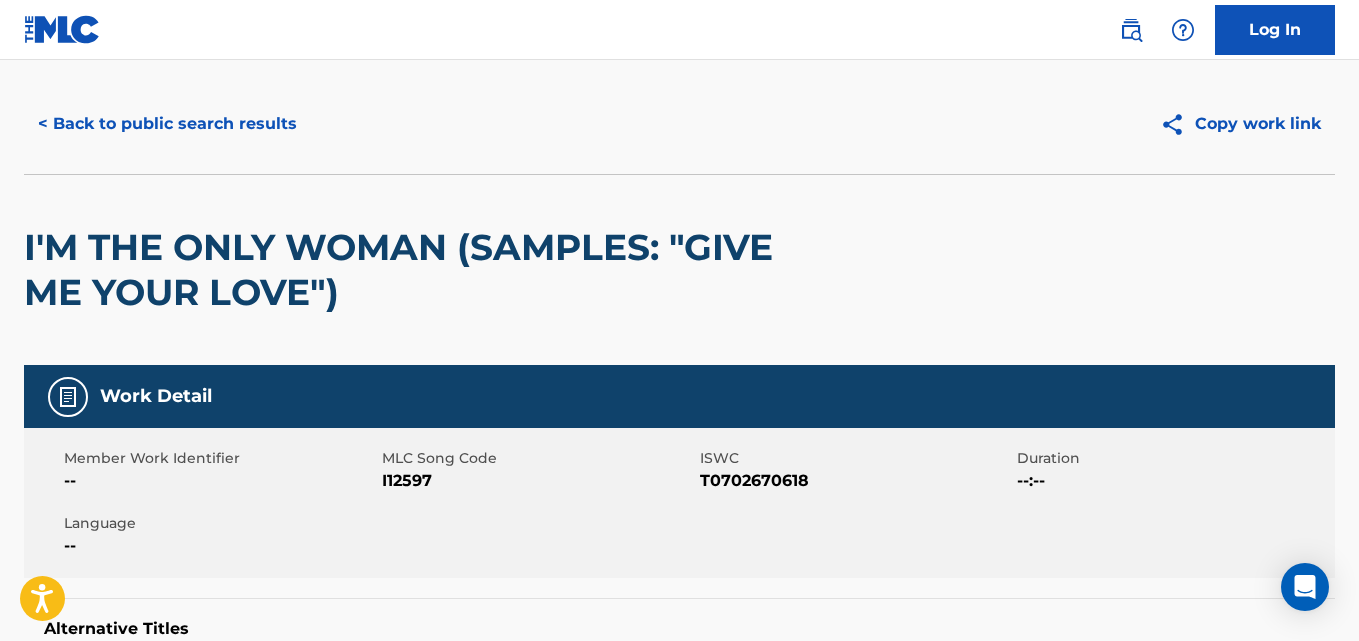 scroll, scrollTop: 0, scrollLeft: 0, axis: both 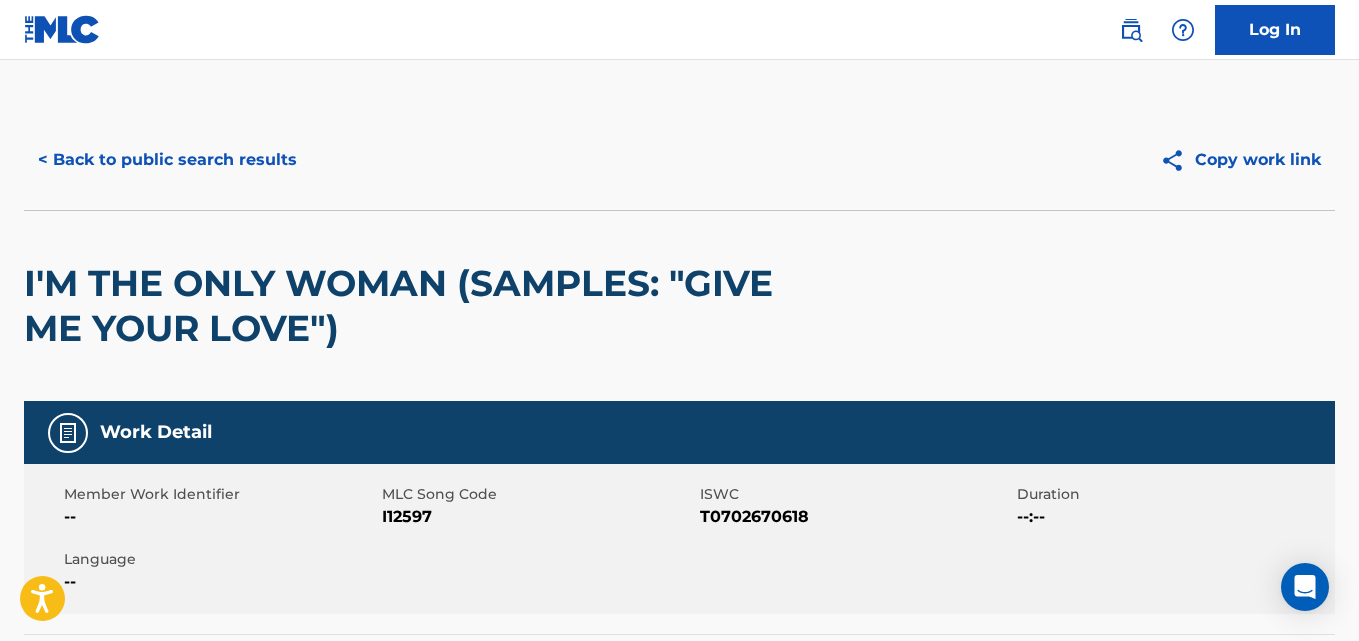 click on "< Back to public search results" at bounding box center [167, 160] 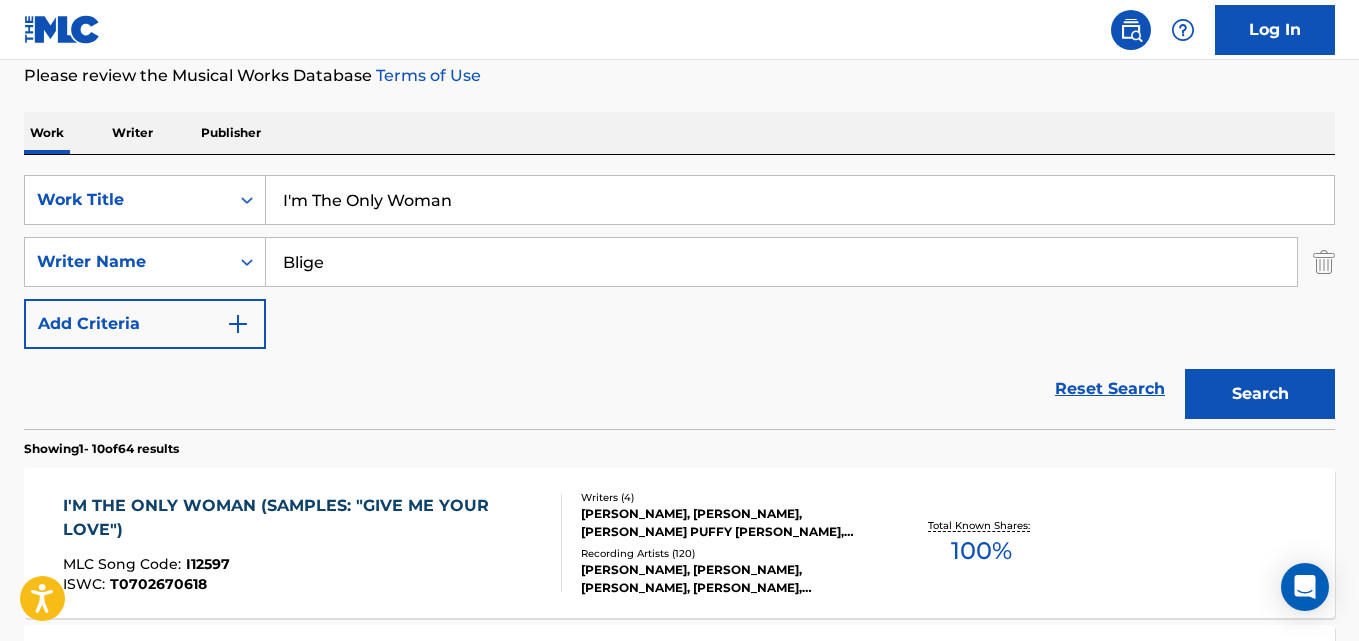scroll, scrollTop: 0, scrollLeft: 0, axis: both 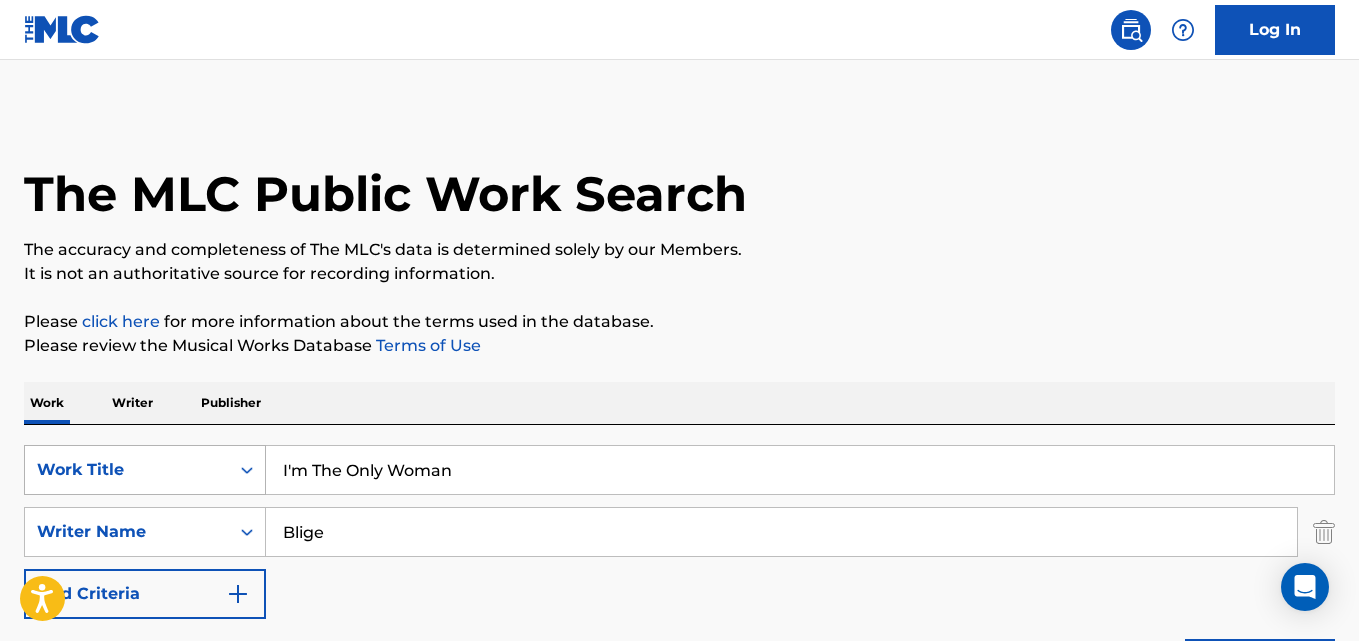 drag, startPoint x: 499, startPoint y: 458, endPoint x: 134, endPoint y: 469, distance: 365.1657 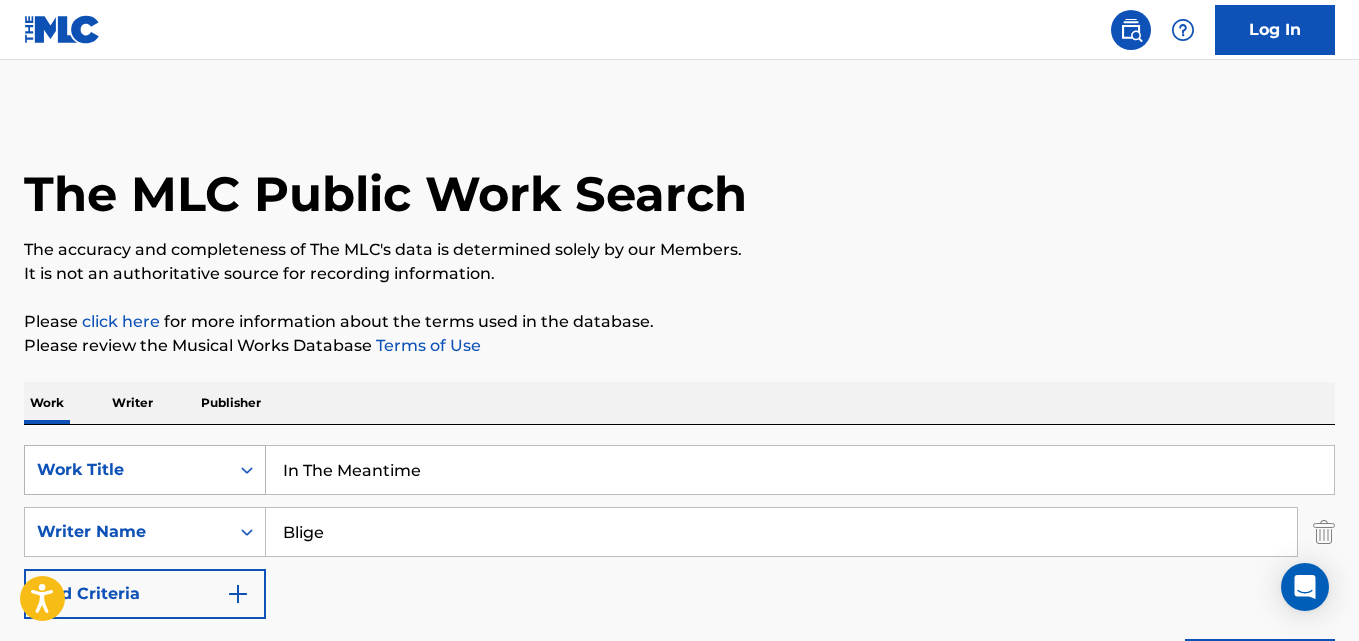 click on "Search" at bounding box center (1260, 664) 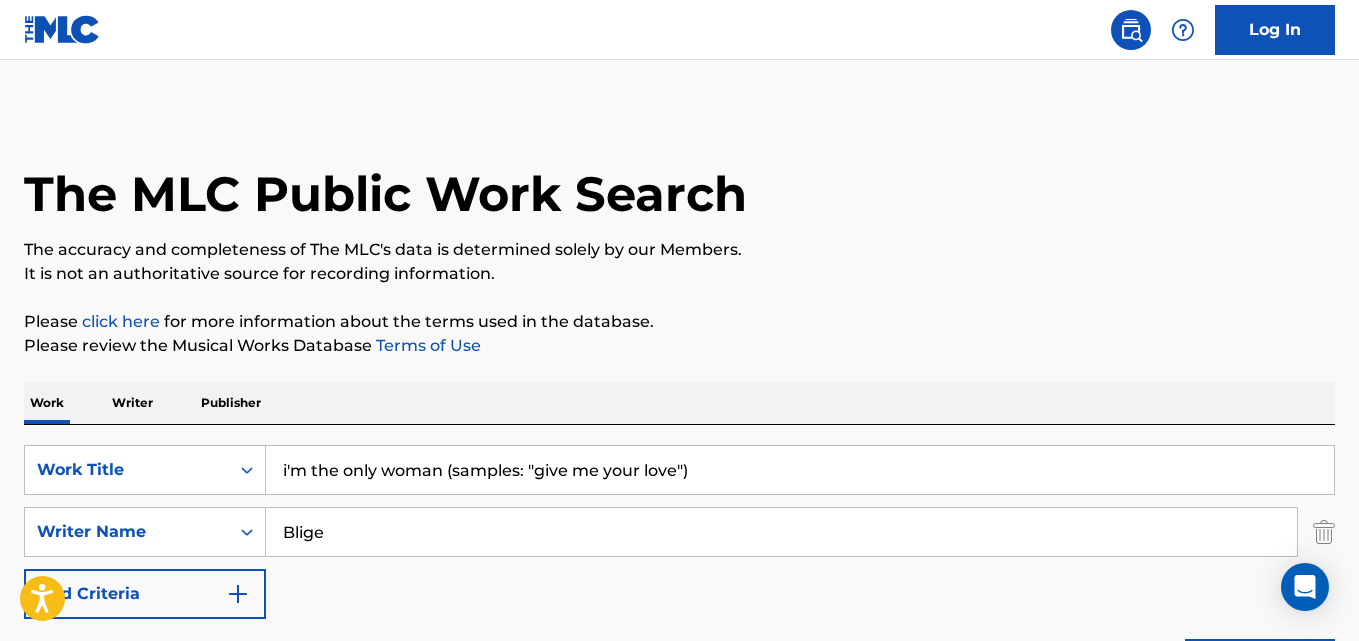 drag, startPoint x: 798, startPoint y: 440, endPoint x: 357, endPoint y: 459, distance: 441.40912 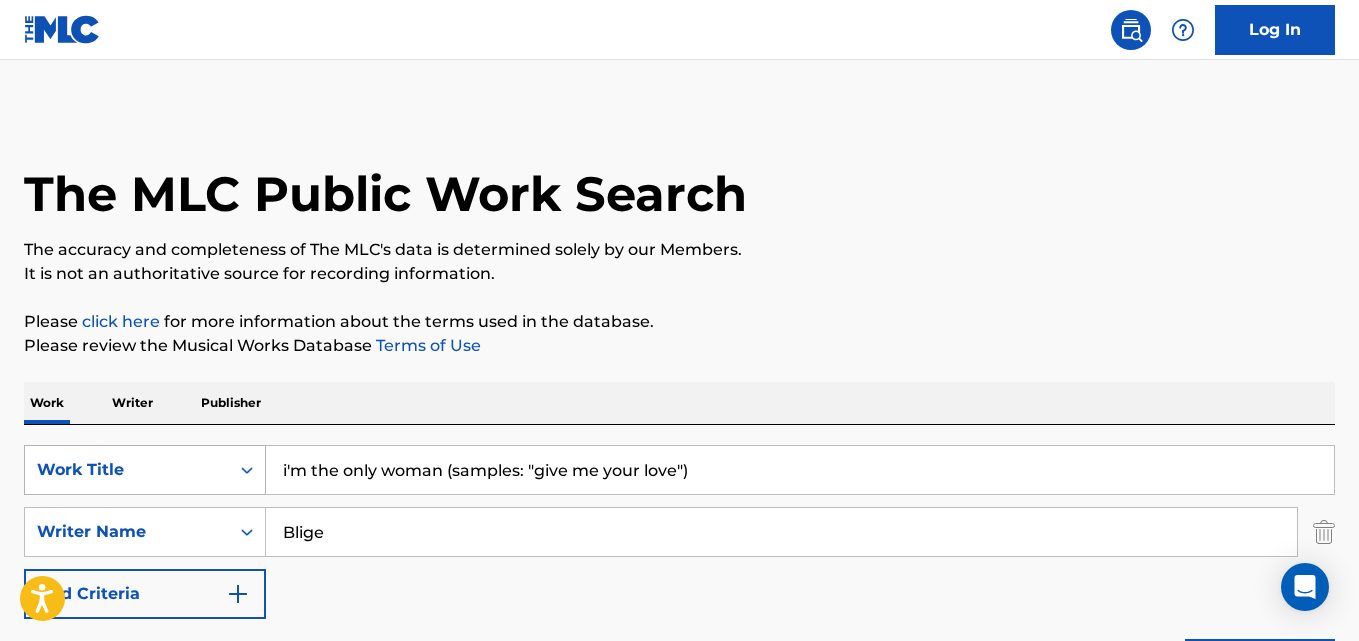 drag, startPoint x: 760, startPoint y: 469, endPoint x: 131, endPoint y: 468, distance: 629.0008 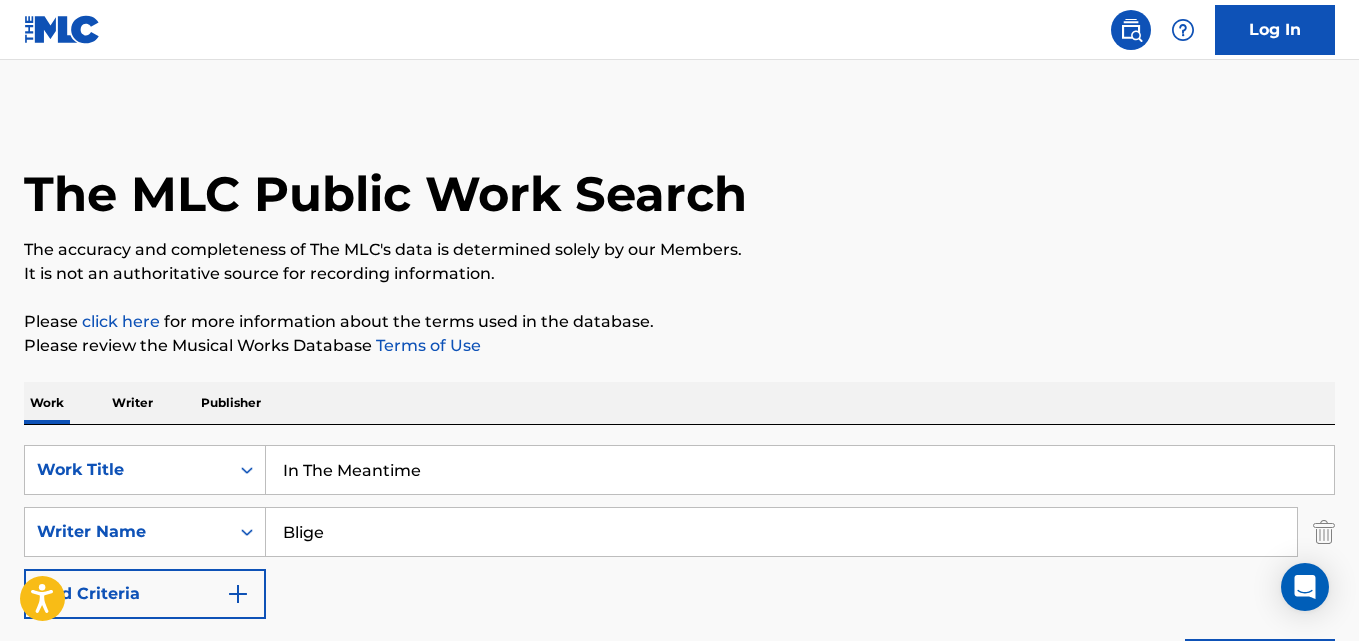 type on "In The Meantime" 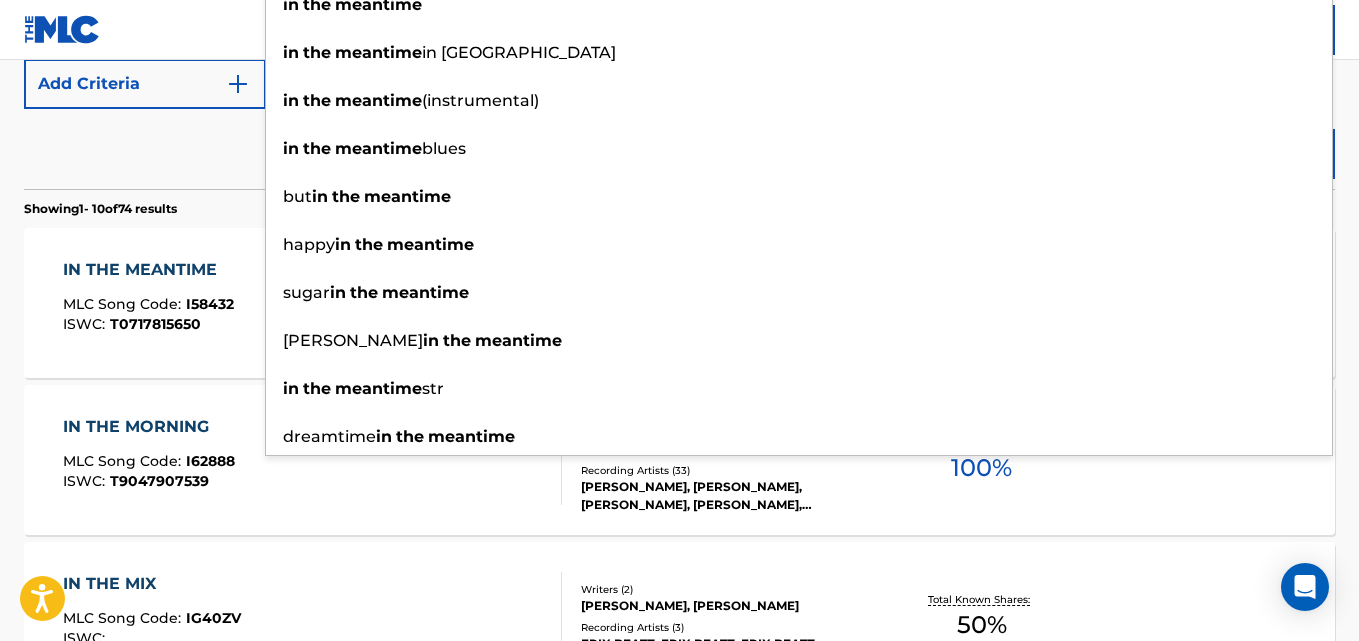 scroll, scrollTop: 333, scrollLeft: 0, axis: vertical 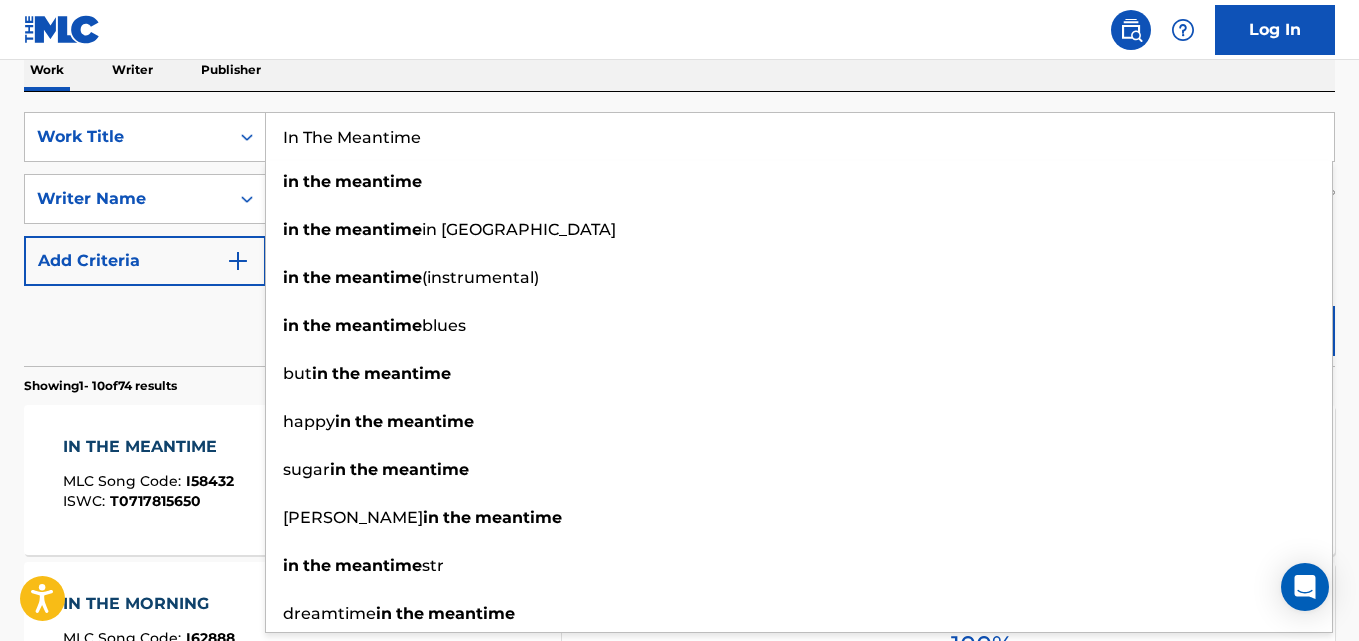 click on "Reset Search Search" at bounding box center [679, 326] 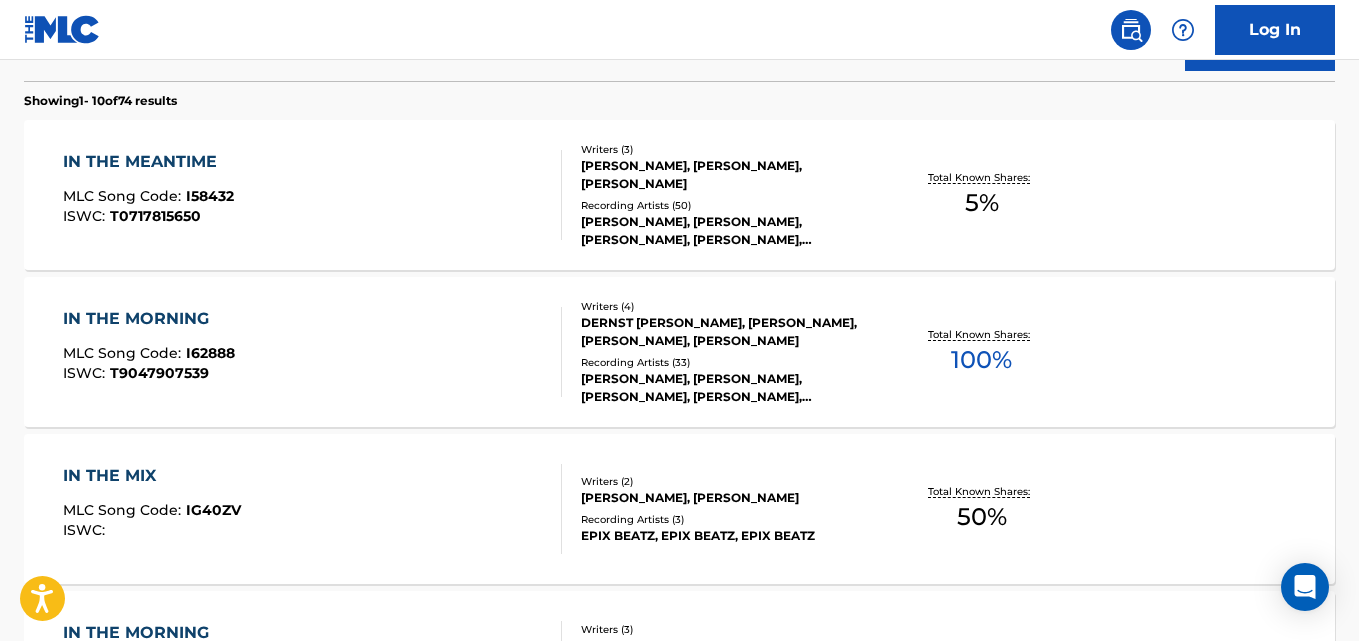 scroll, scrollTop: 500, scrollLeft: 0, axis: vertical 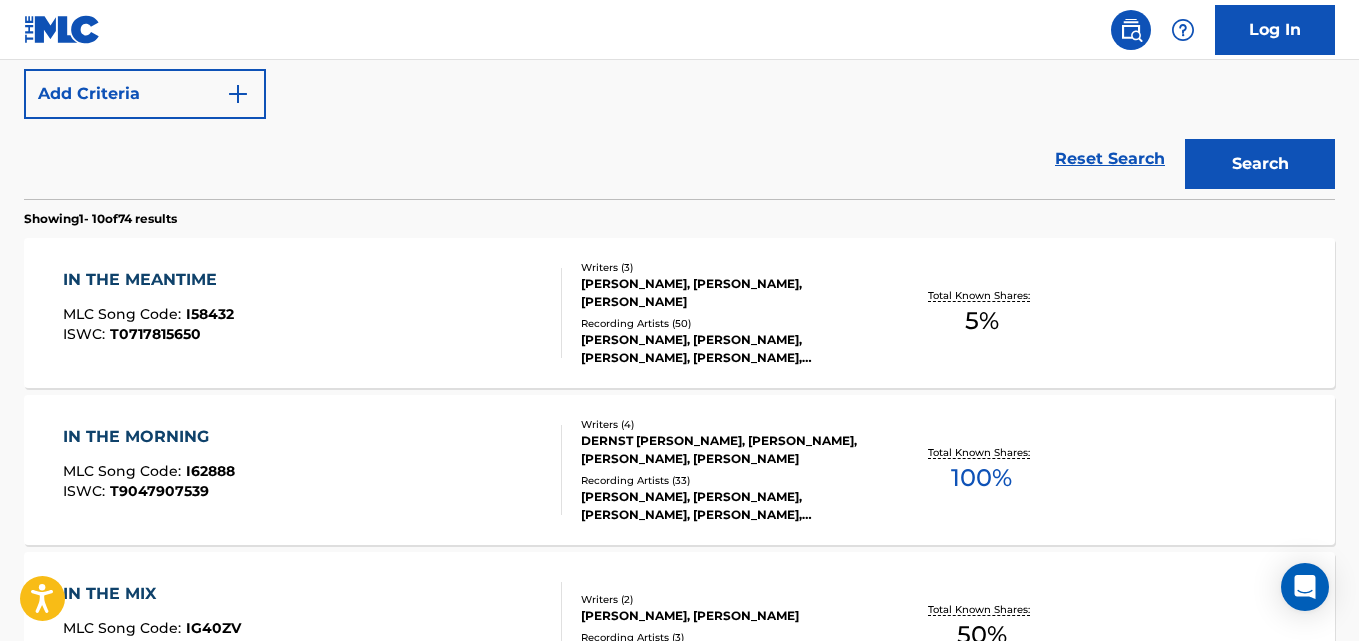 click on "IN THE MEANTIME" at bounding box center [148, 280] 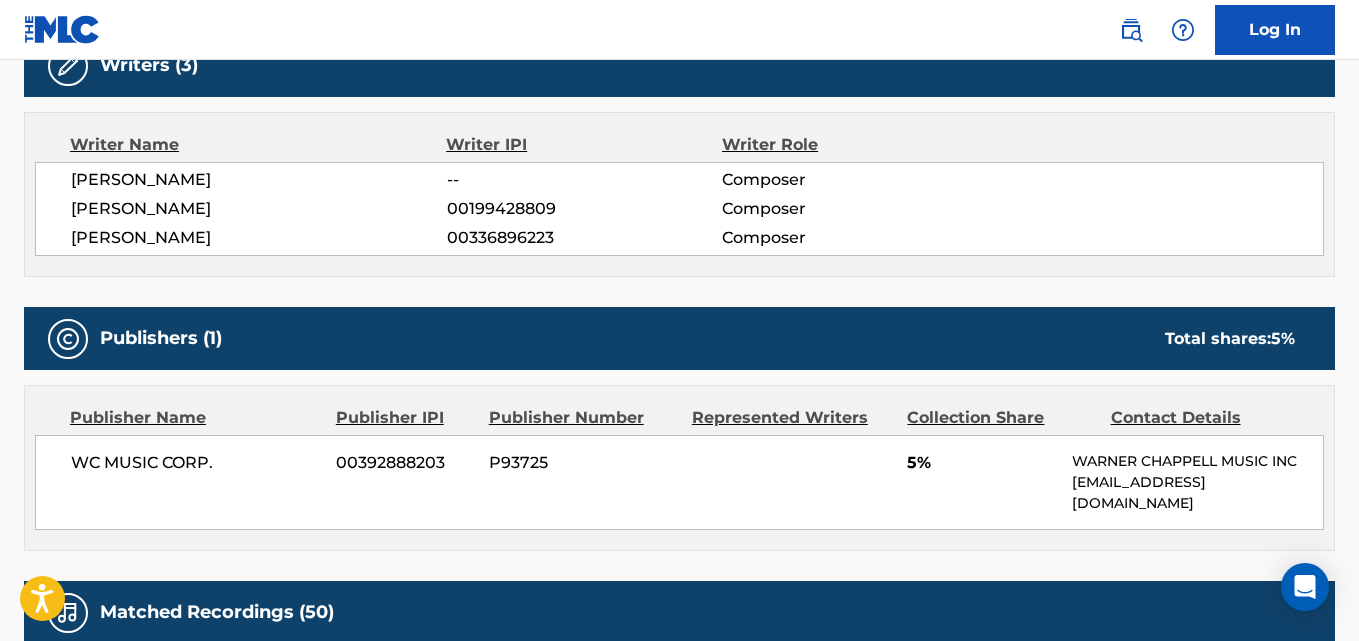 scroll, scrollTop: 667, scrollLeft: 0, axis: vertical 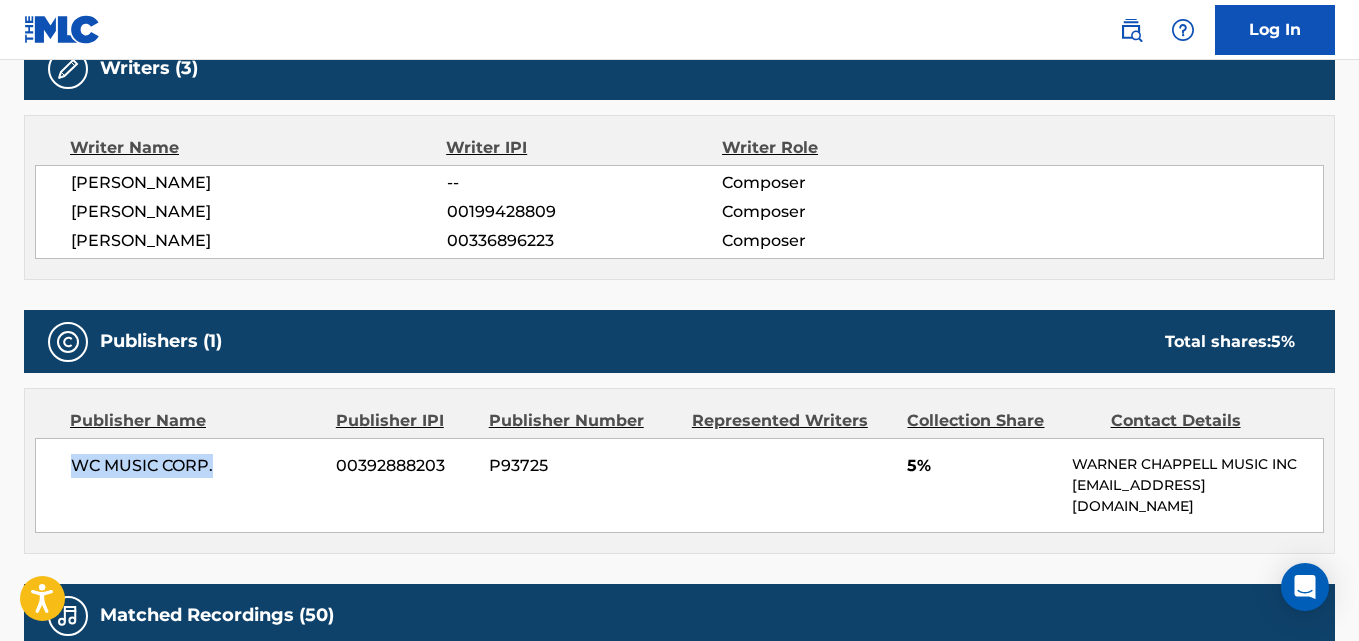 drag, startPoint x: 72, startPoint y: 472, endPoint x: 272, endPoint y: 472, distance: 200 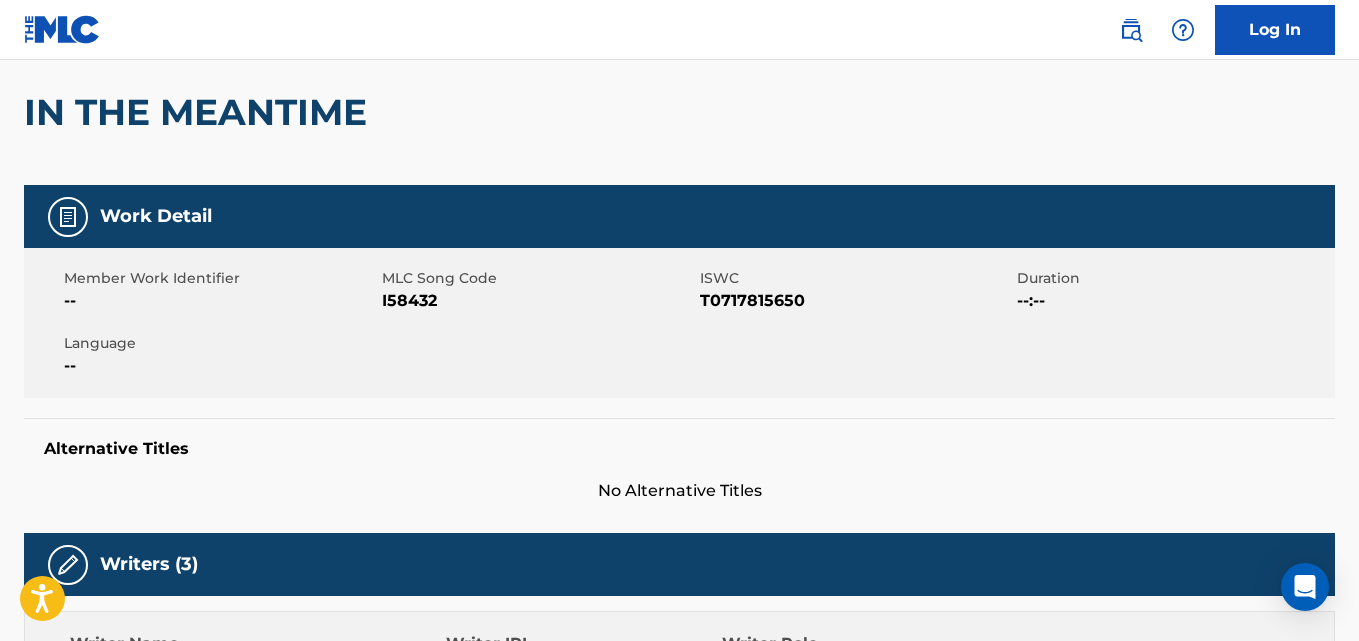 scroll, scrollTop: 333, scrollLeft: 0, axis: vertical 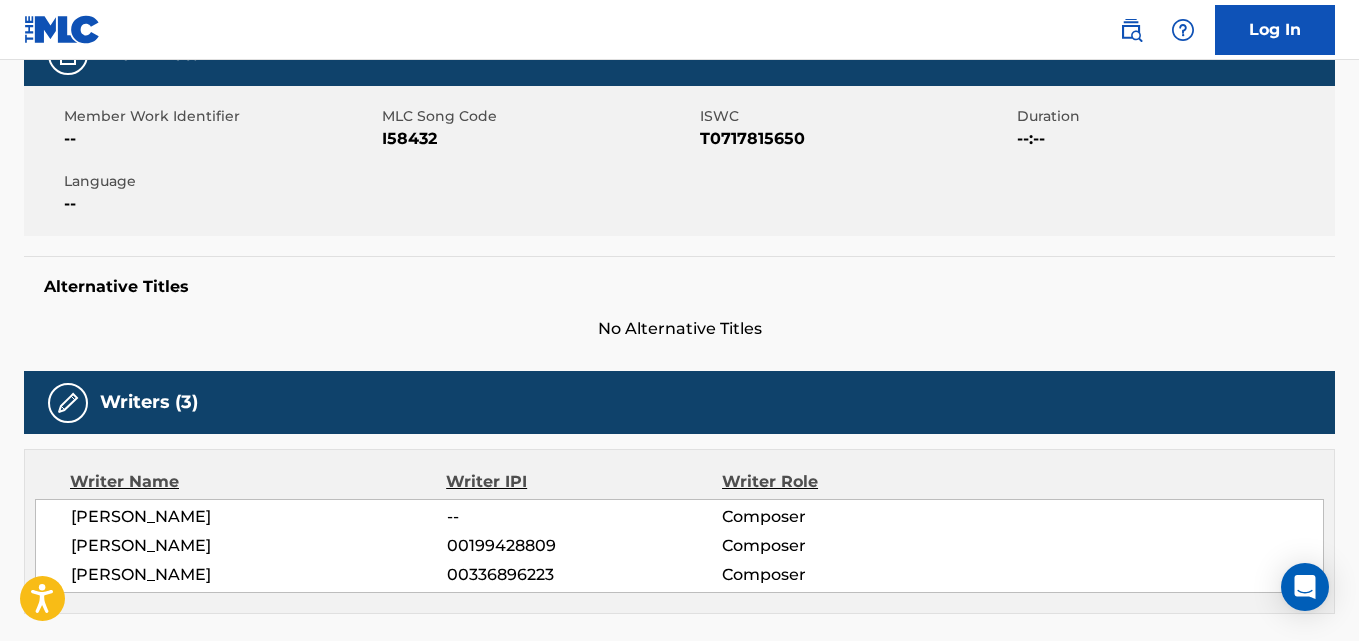 click on "[PERSON_NAME]" at bounding box center (259, 546) 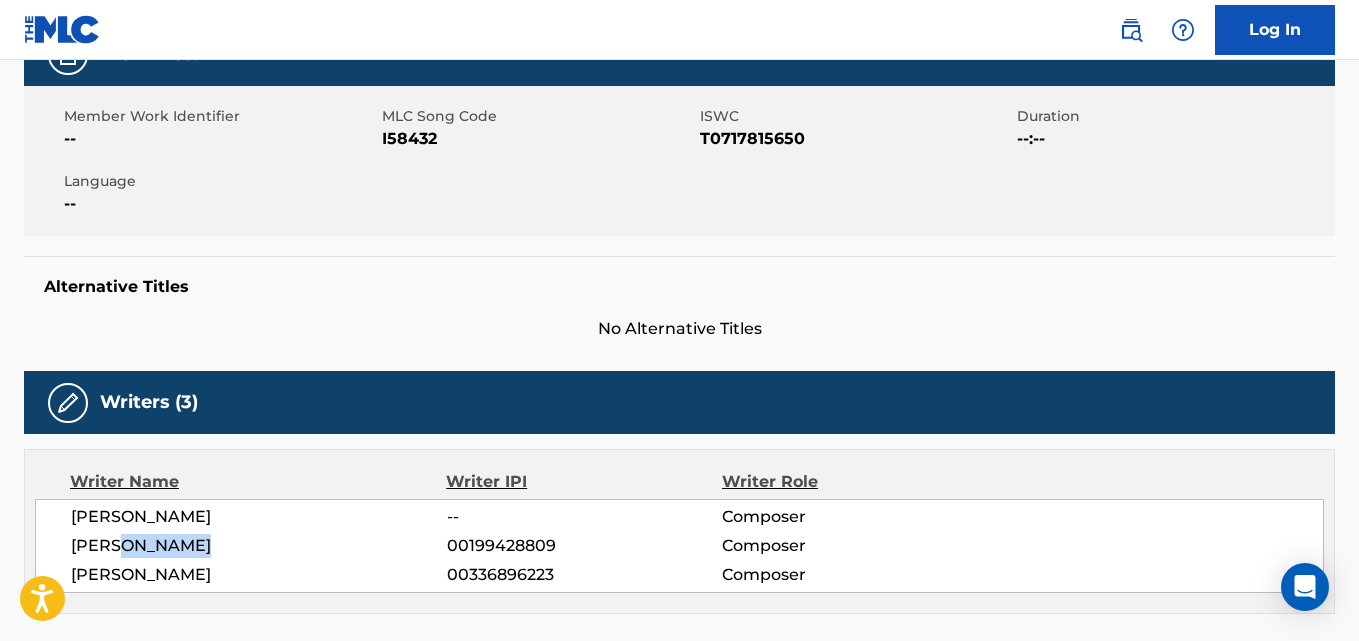 click on "[PERSON_NAME]" at bounding box center [259, 546] 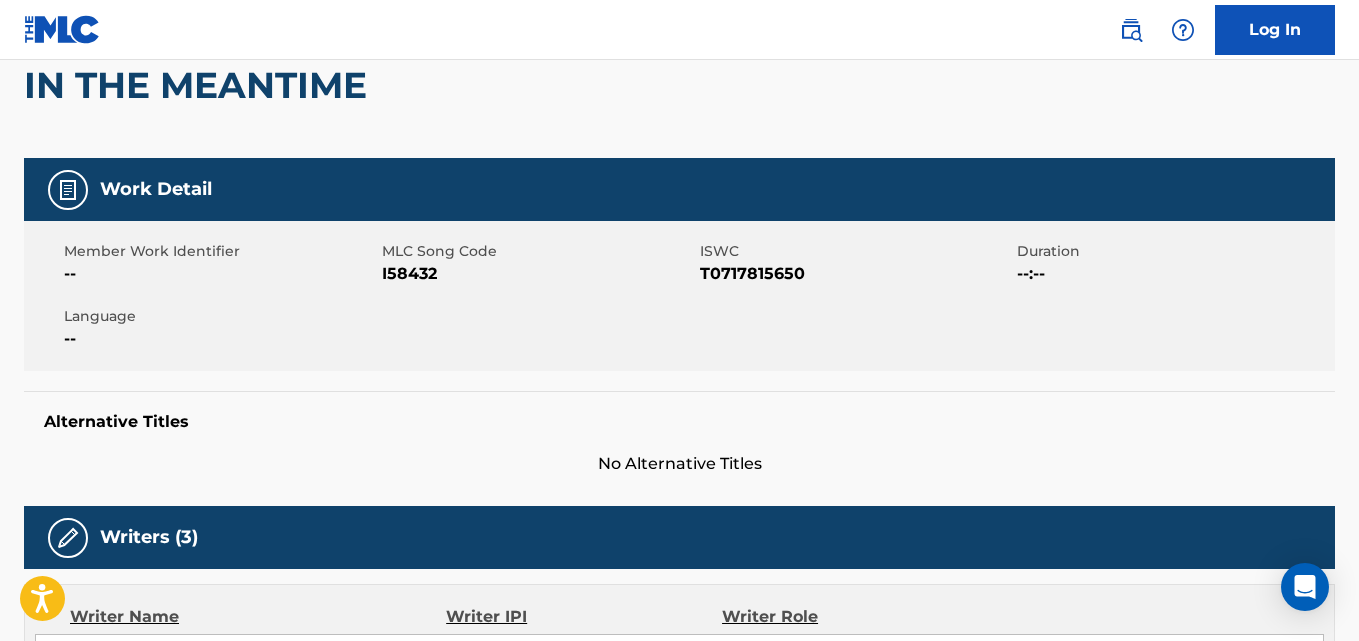 scroll, scrollTop: 0, scrollLeft: 0, axis: both 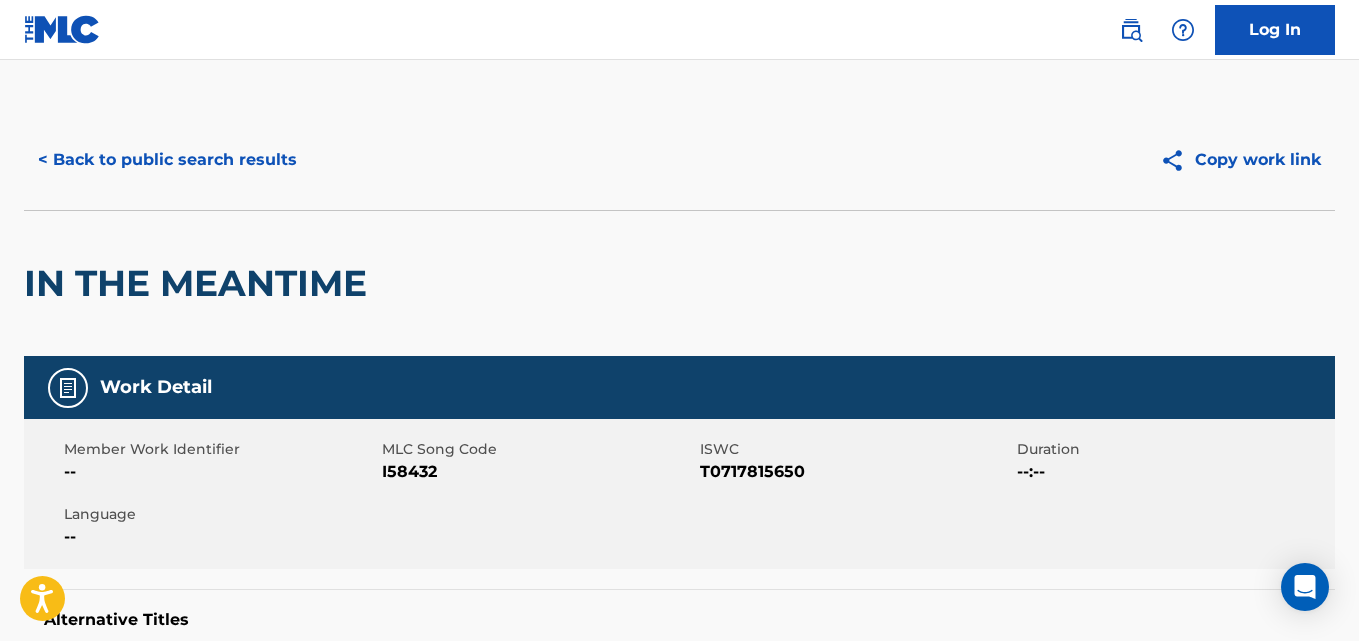 click on "< Back to public search results" at bounding box center [167, 160] 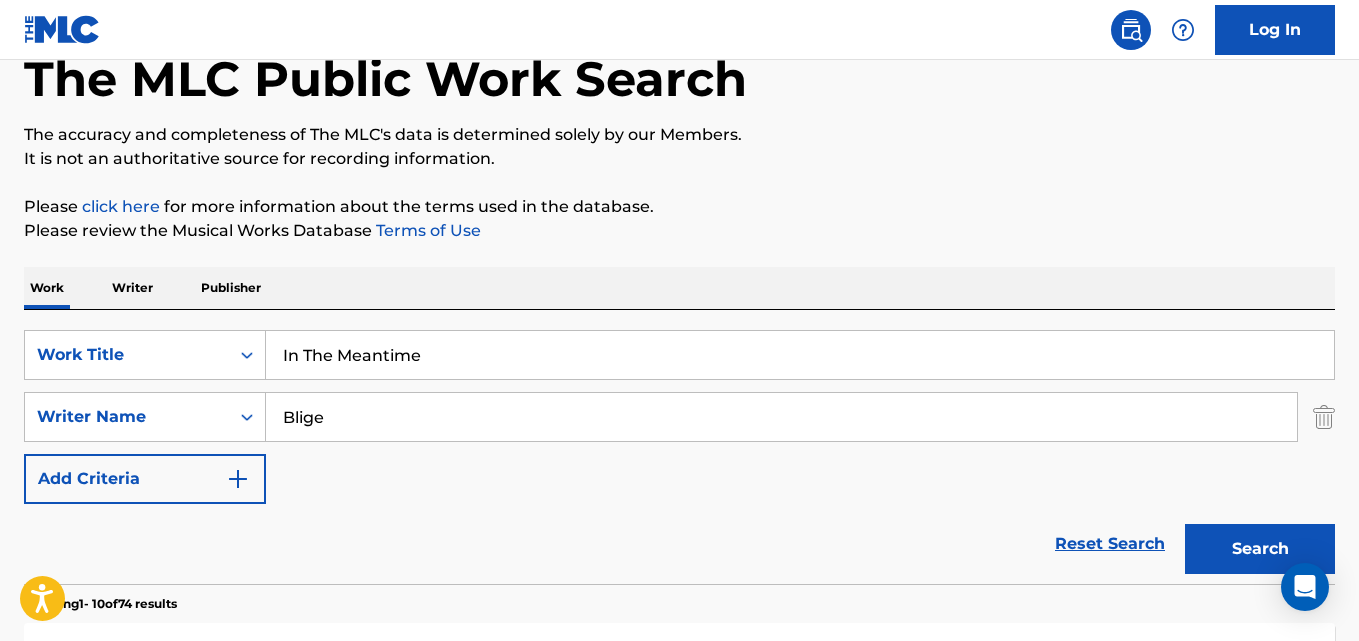 scroll, scrollTop: 114, scrollLeft: 0, axis: vertical 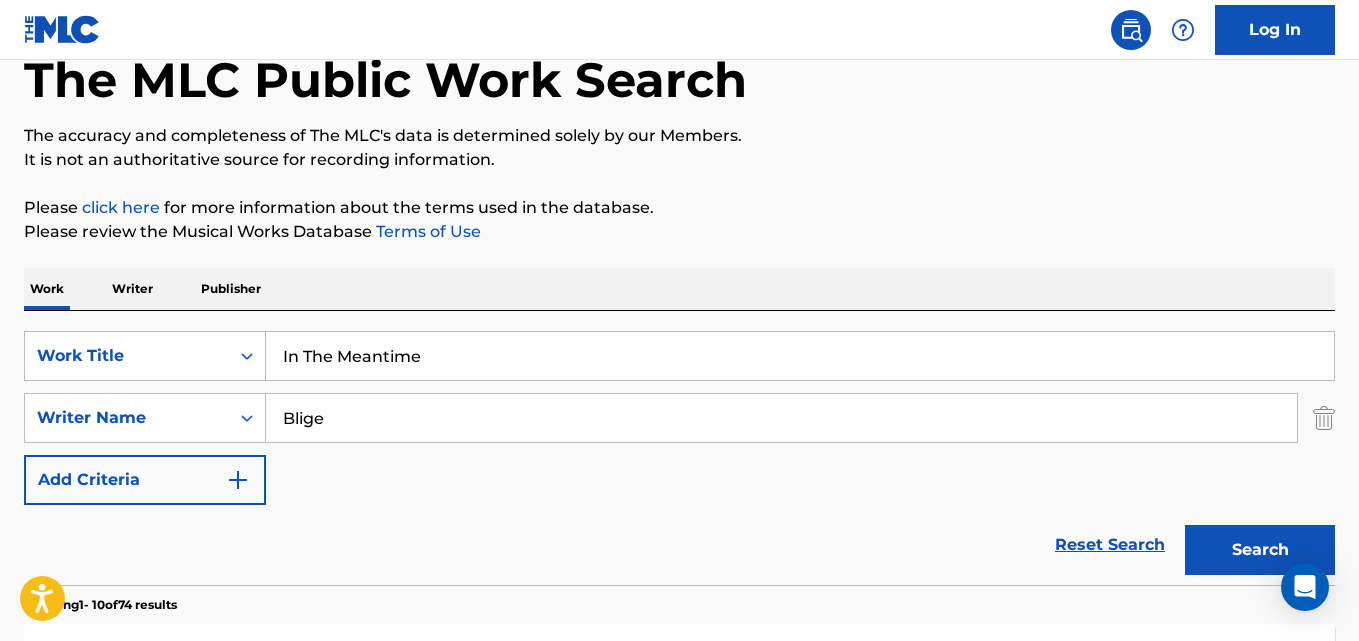 drag, startPoint x: 209, startPoint y: 444, endPoint x: 13, endPoint y: 461, distance: 196.73587 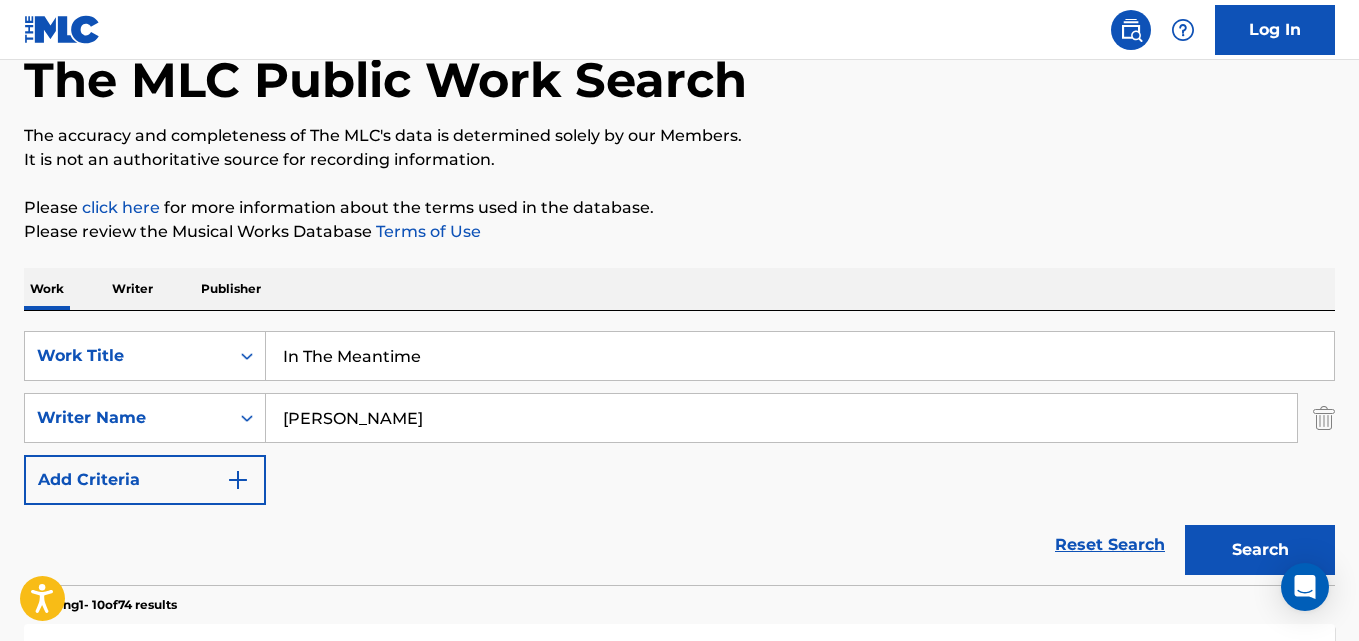 type on "[PERSON_NAME]" 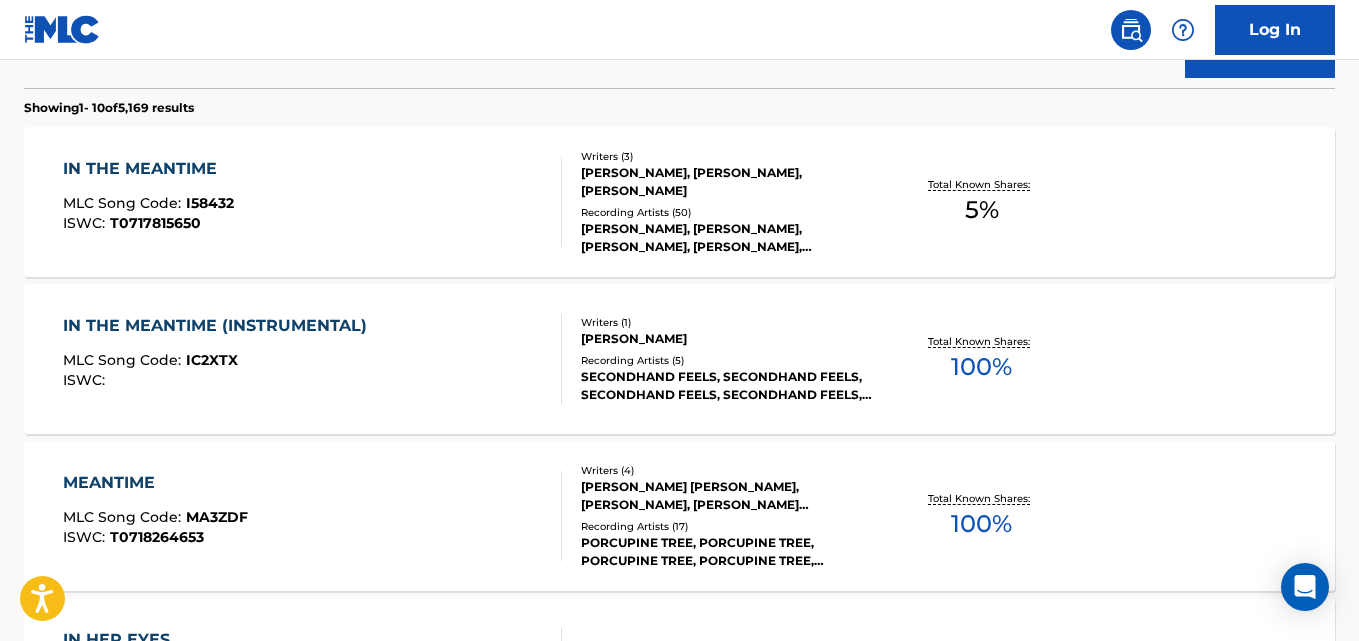 scroll, scrollTop: 625, scrollLeft: 0, axis: vertical 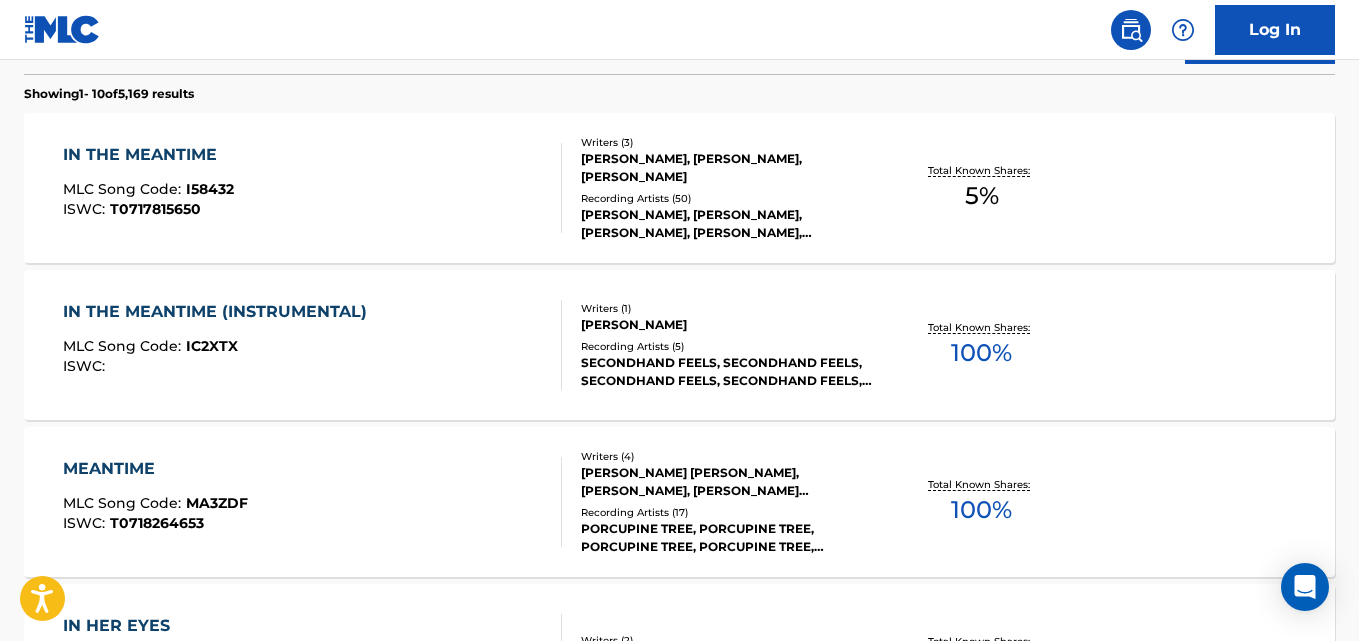 click on "IN THE MEANTIME" at bounding box center (148, 155) 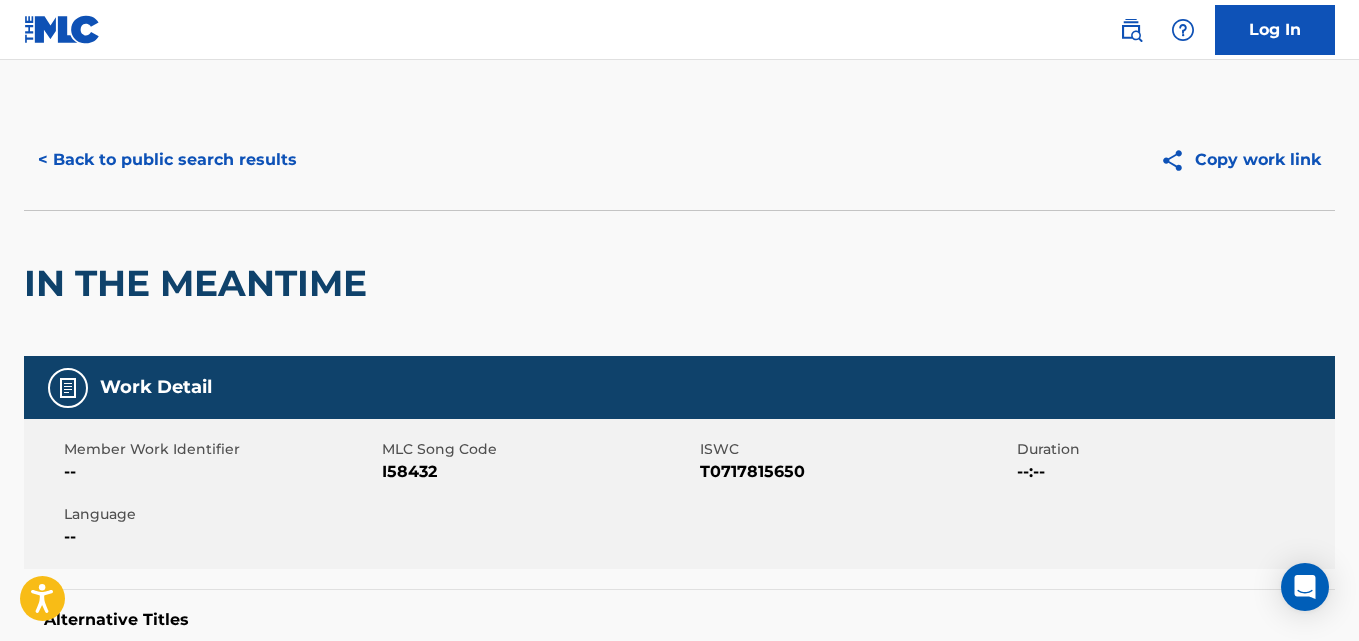 click on "< Back to public search results" at bounding box center [167, 160] 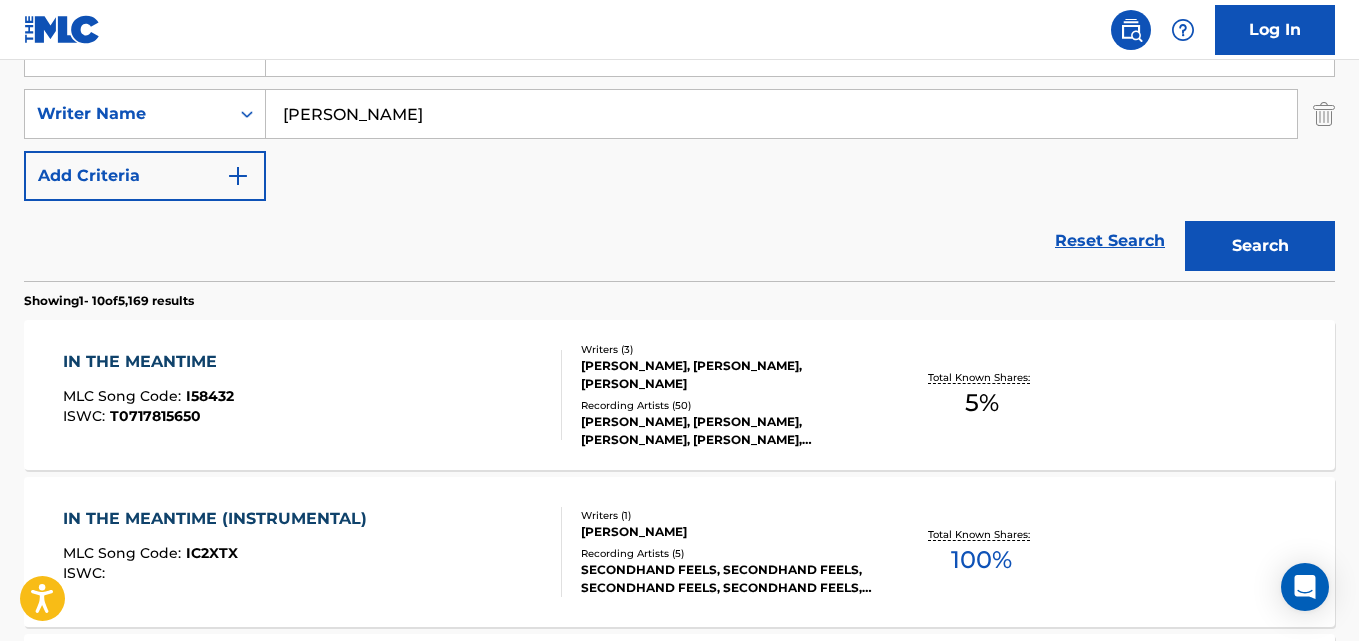 scroll, scrollTop: 0, scrollLeft: 0, axis: both 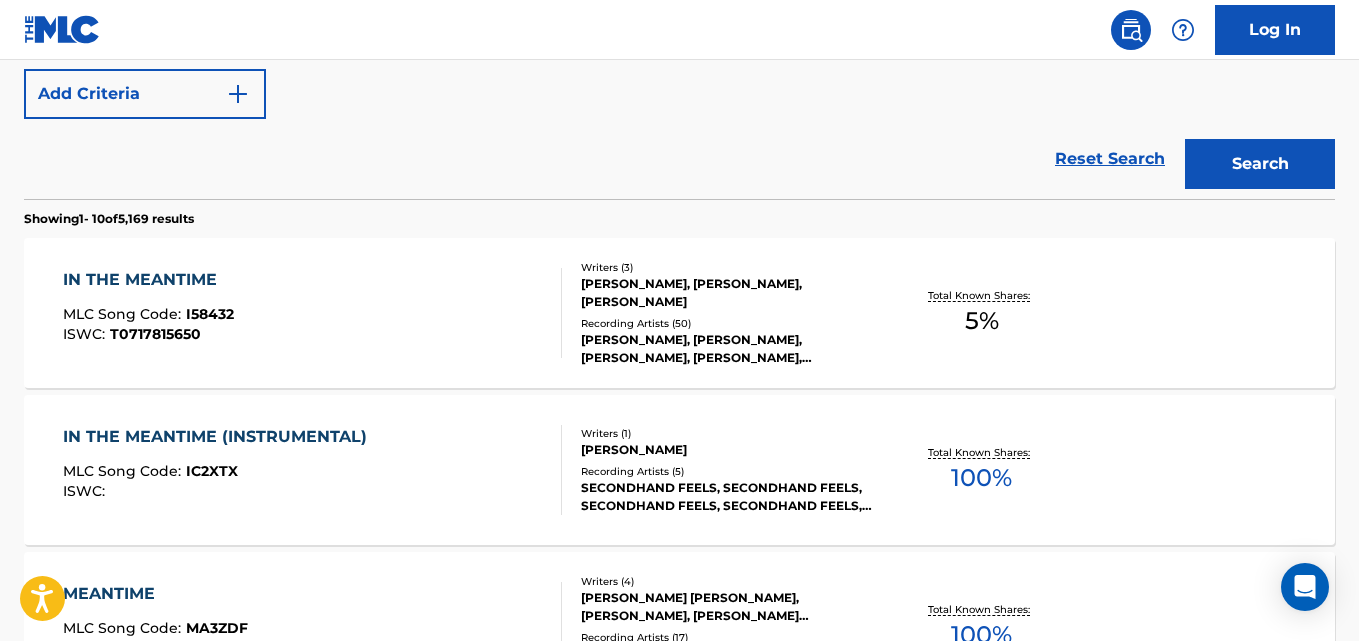 click on "Reset Search" at bounding box center (1110, 159) 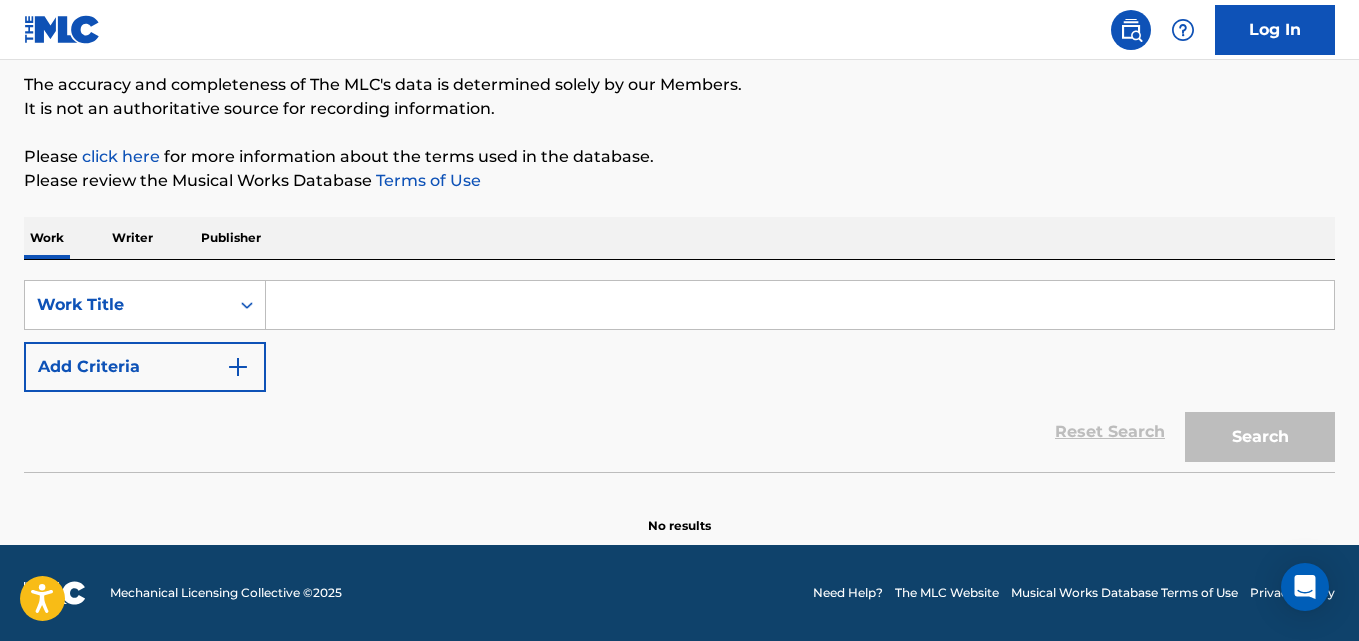 click on "Work Writer Publisher" at bounding box center (679, 238) 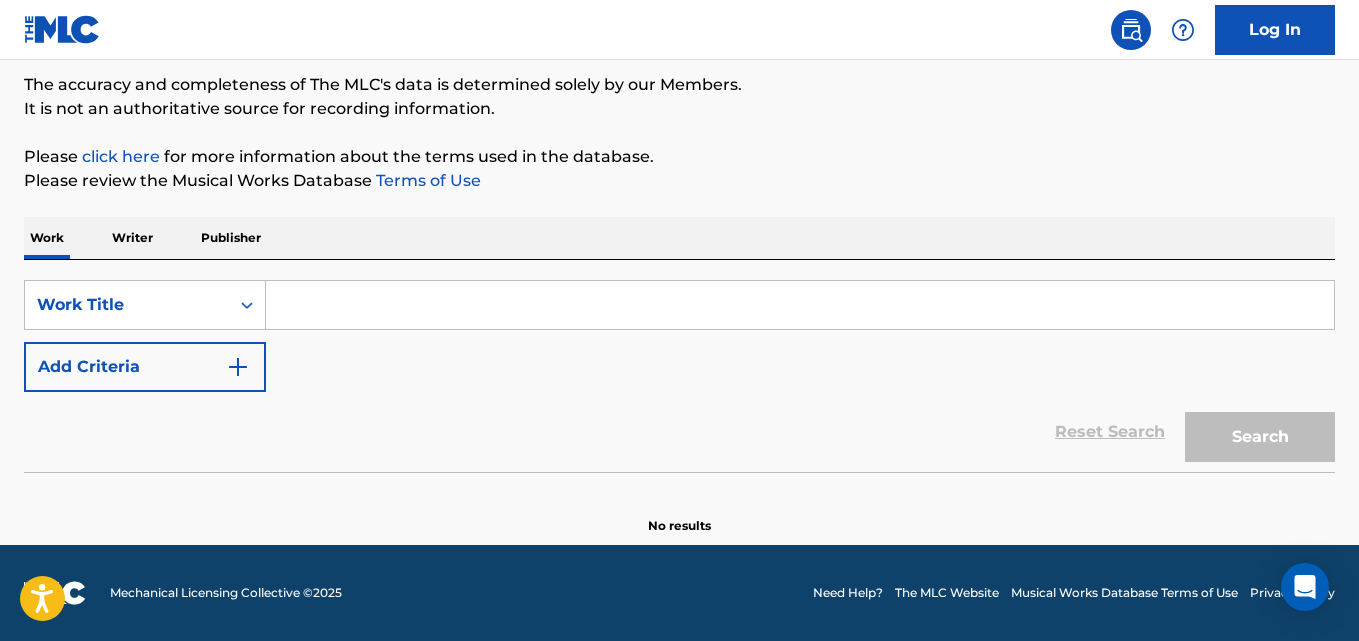 click on "Reset Search Search" at bounding box center [679, 432] 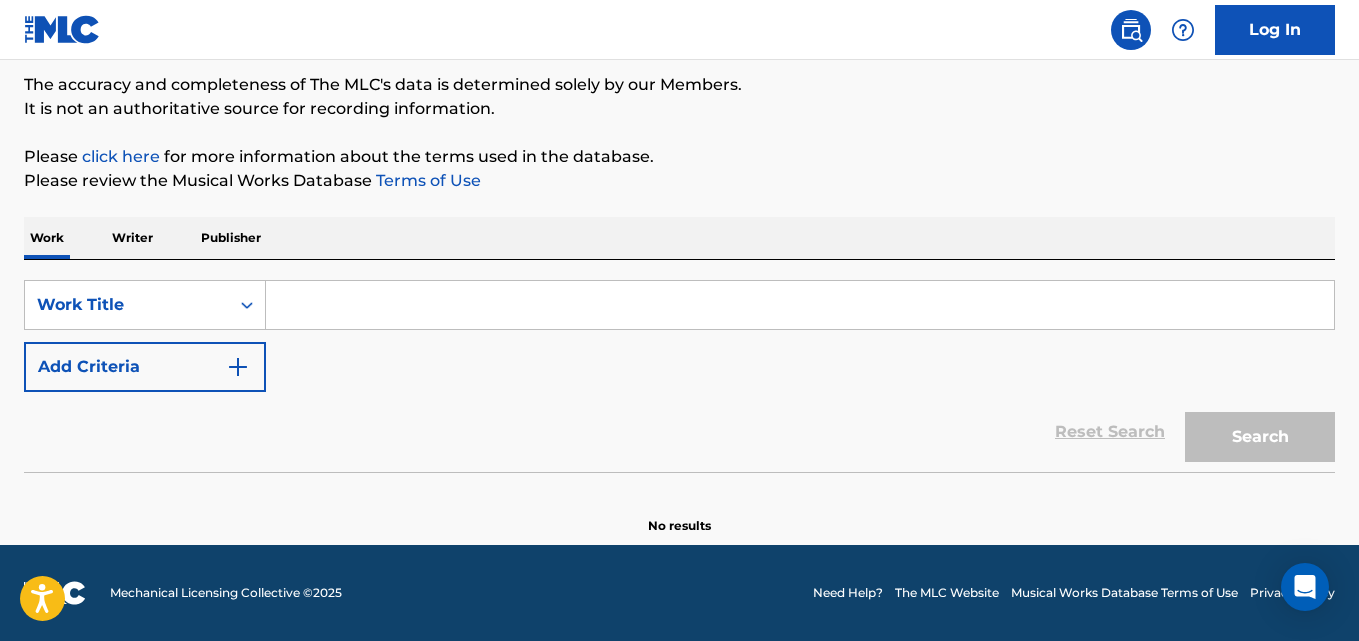 click on "Reset Search Search" at bounding box center [679, 432] 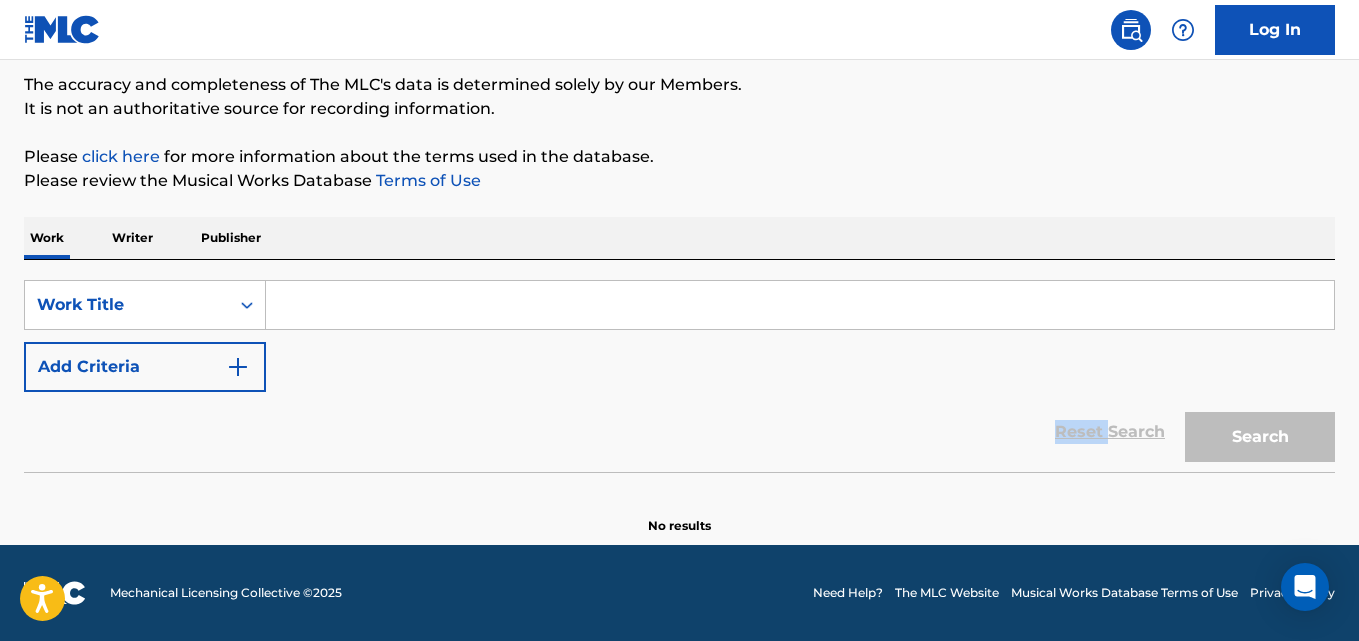 click on "Reset Search Search" at bounding box center (679, 432) 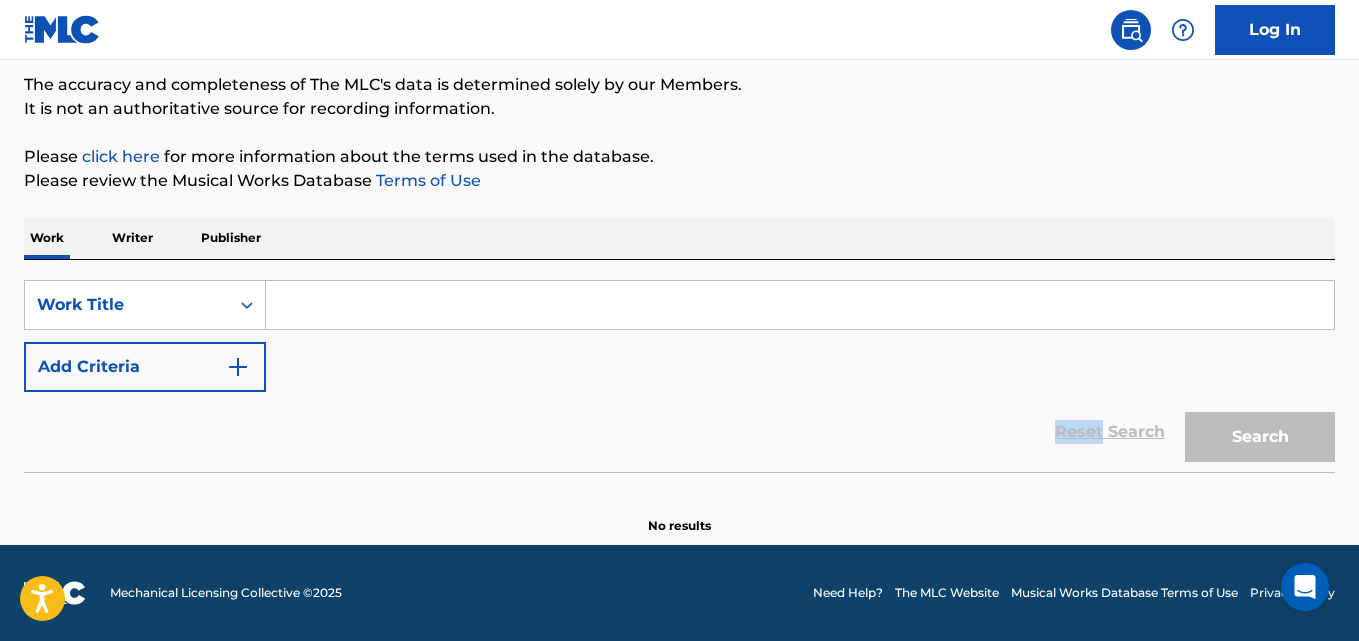 click on "Reset Search Search" at bounding box center (679, 432) 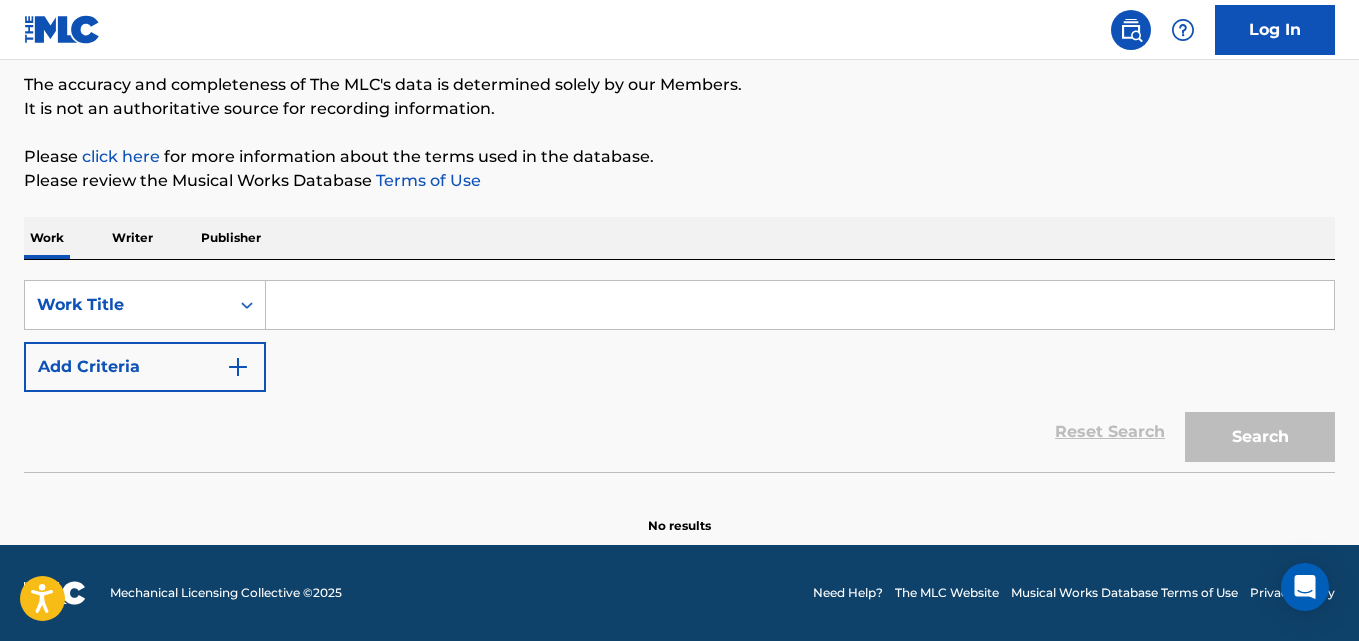 click on "SearchWithCriteriadb10f022-77d4-4b7d-b9db-6c9fc4fff643 Work Title Add Criteria" at bounding box center (679, 336) 